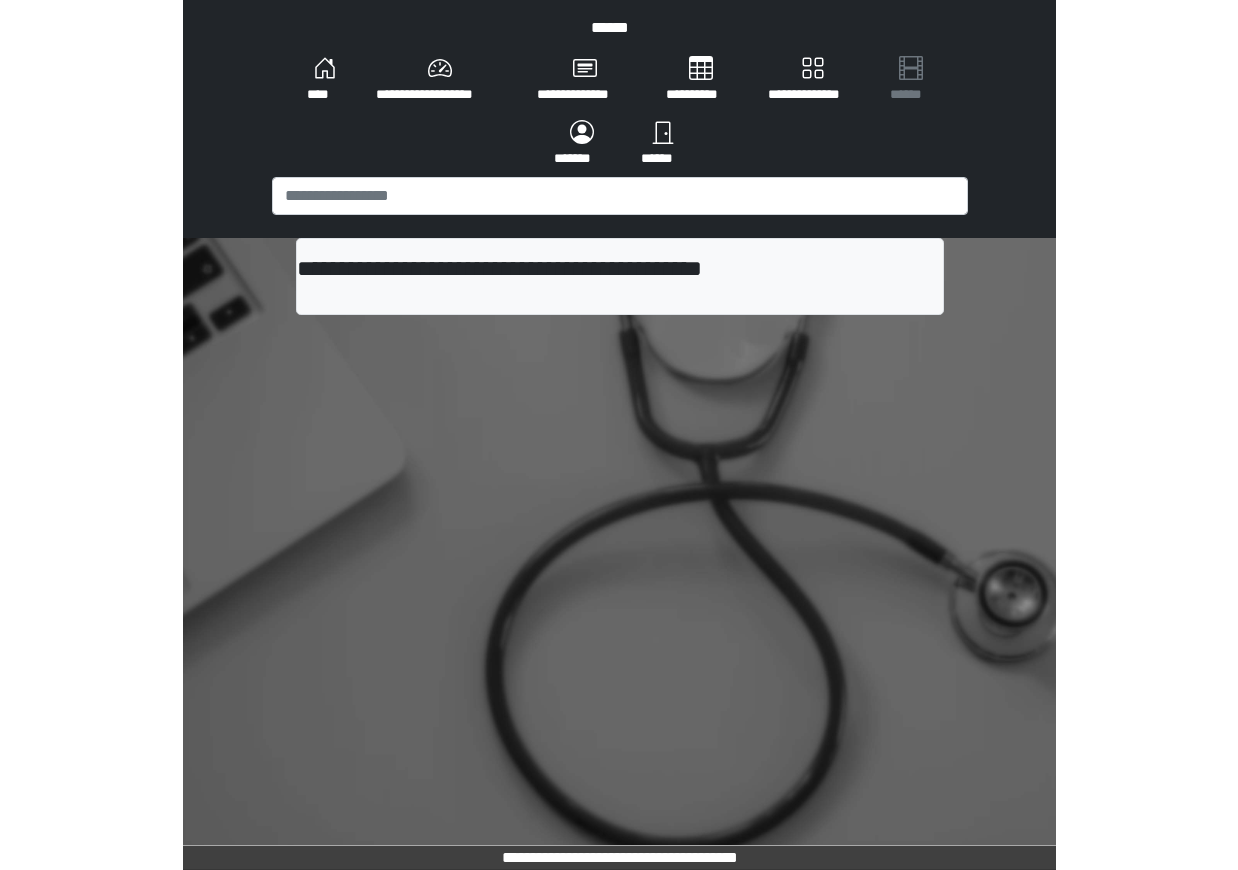 scroll, scrollTop: 0, scrollLeft: 0, axis: both 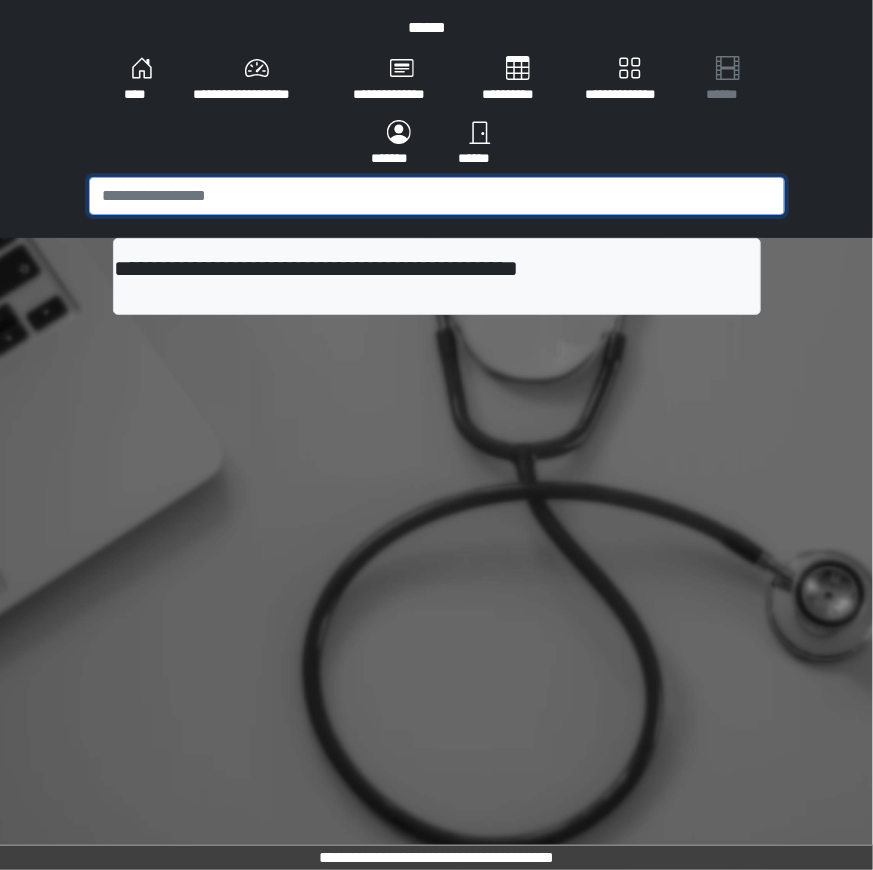 click at bounding box center (437, 196) 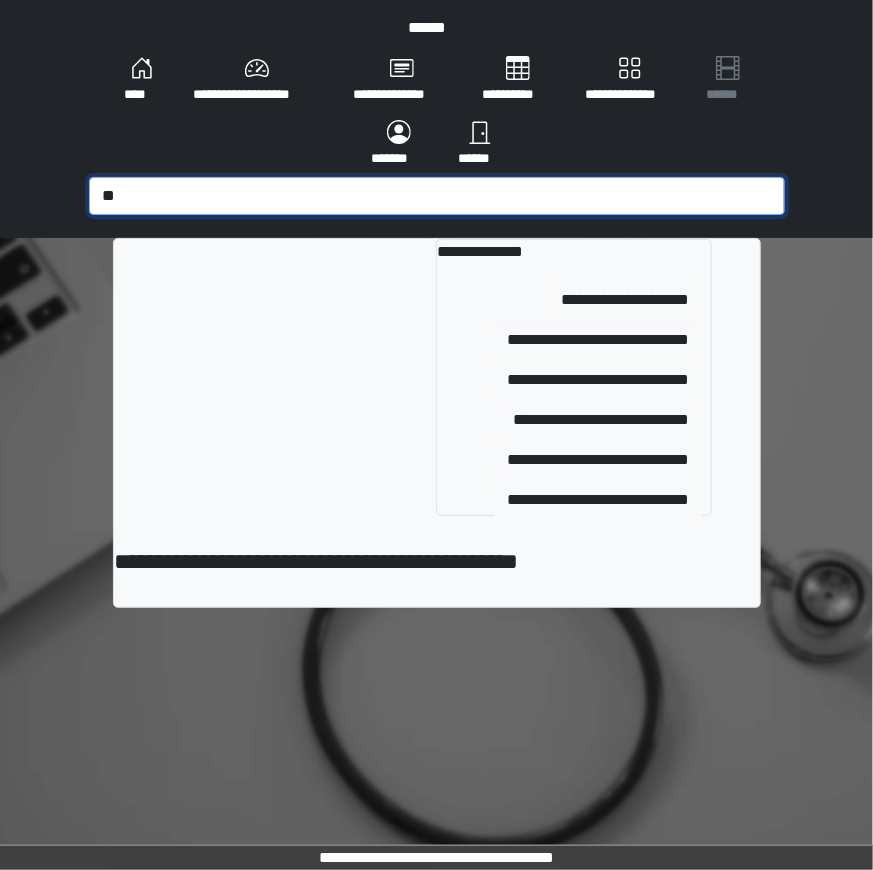 type on "**" 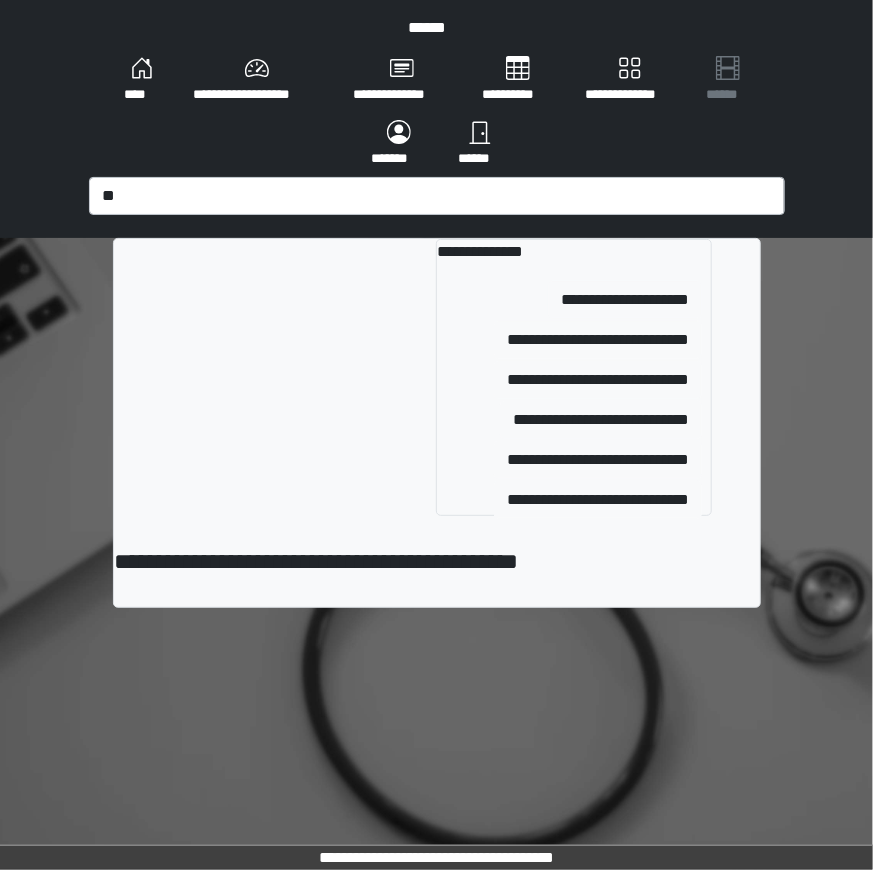click on "**********" at bounding box center (574, 340) 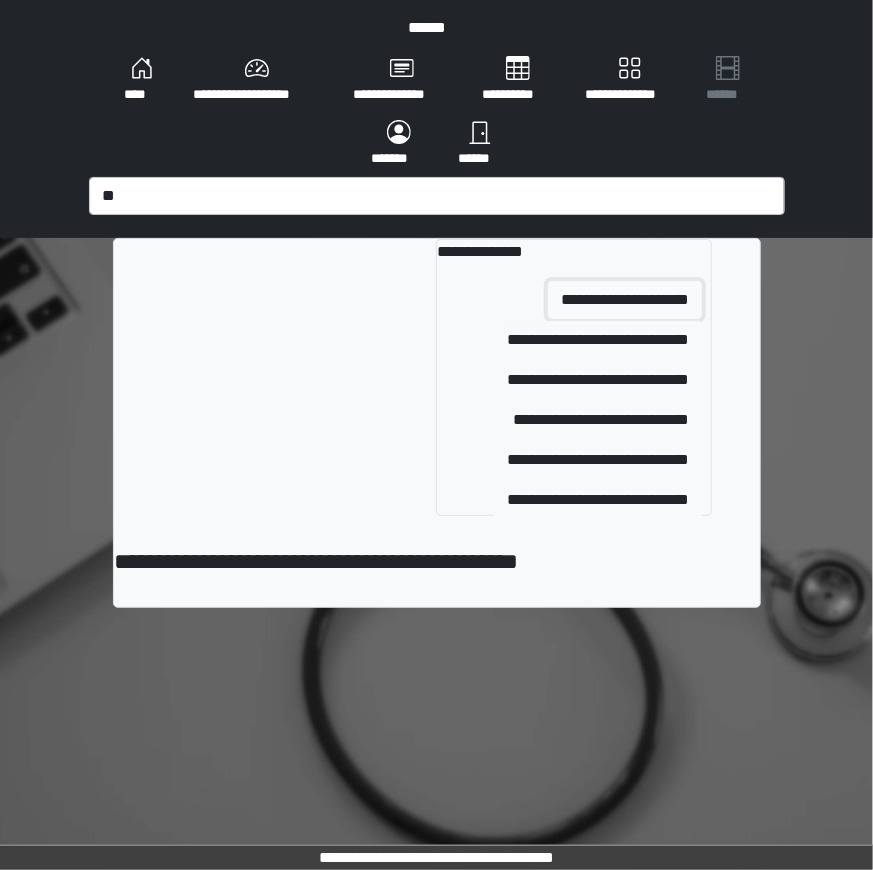 click on "**********" at bounding box center [625, 300] 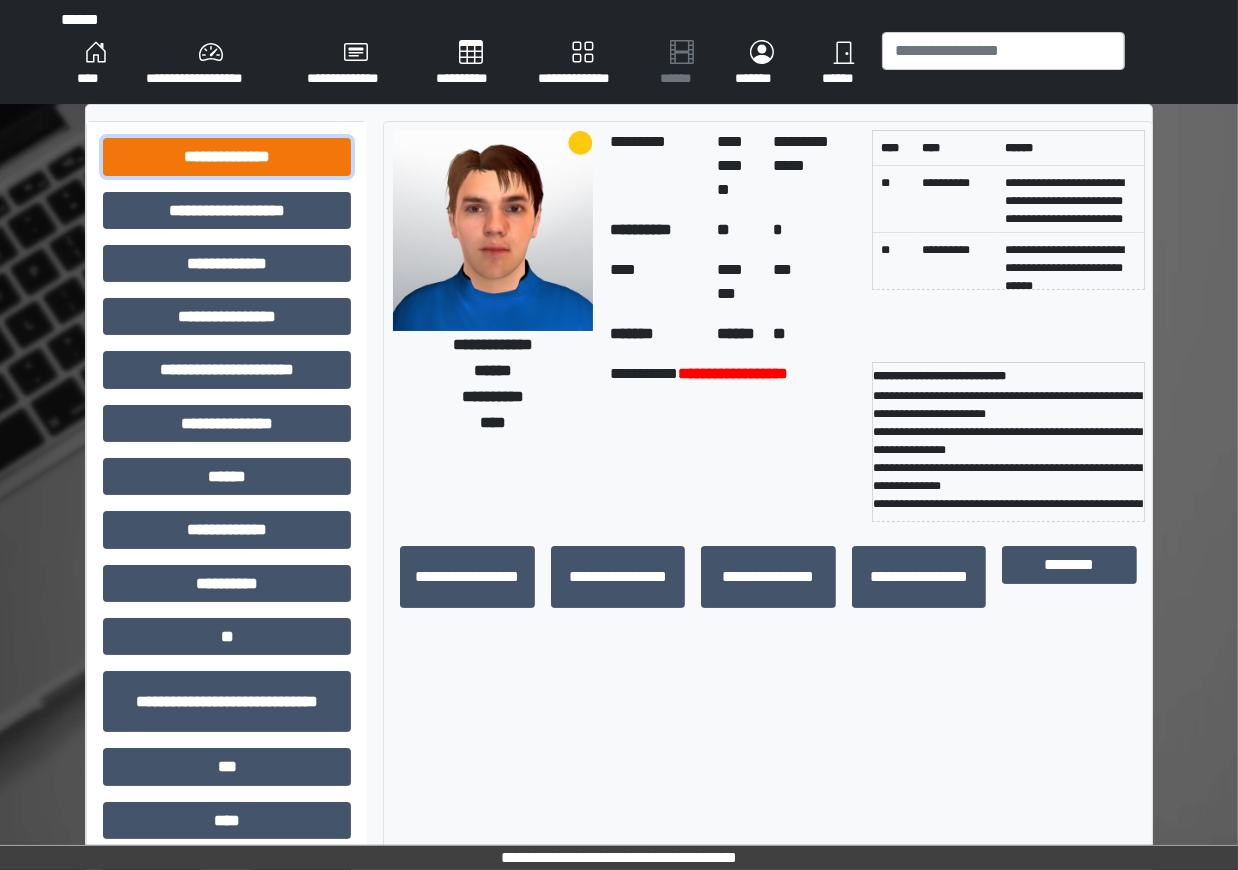 click on "**********" at bounding box center [227, 156] 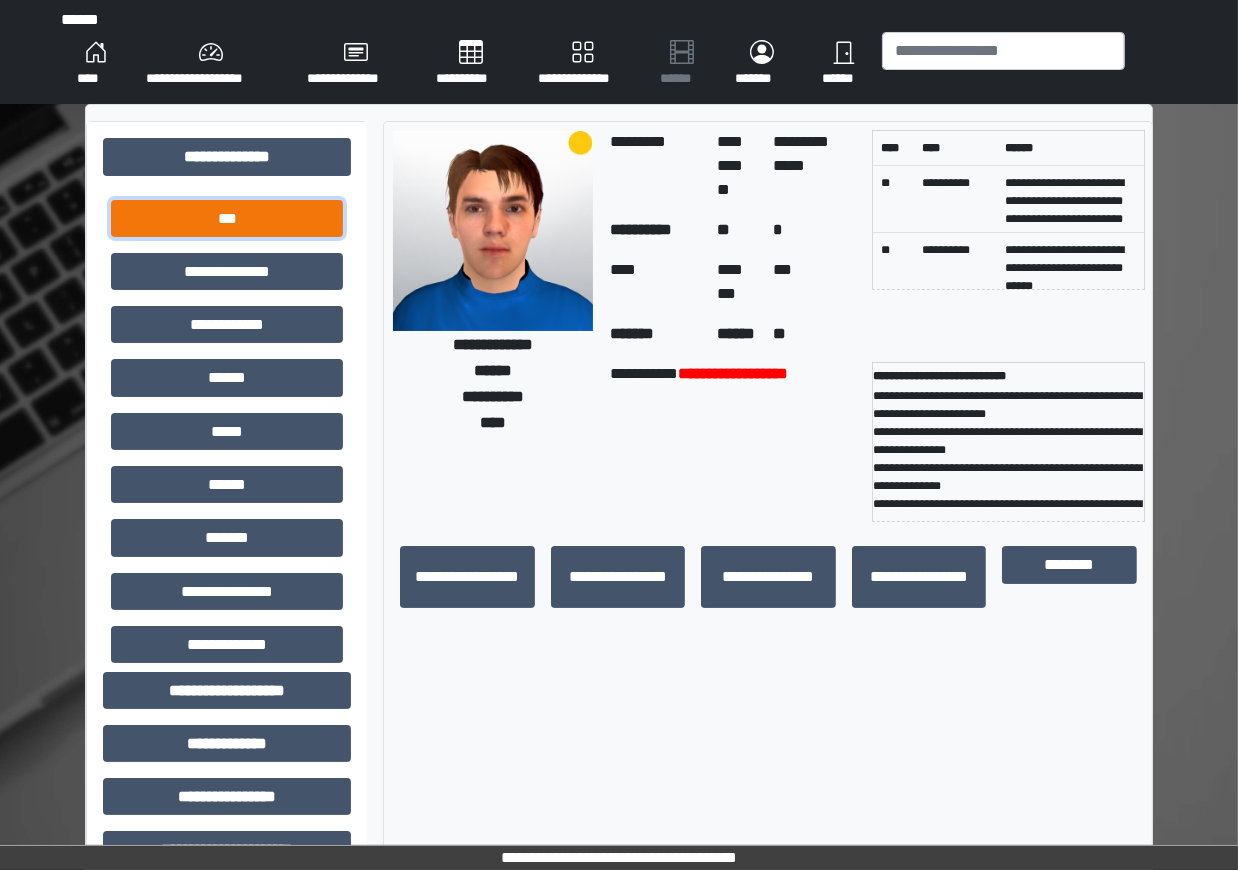click on "***" at bounding box center (227, 218) 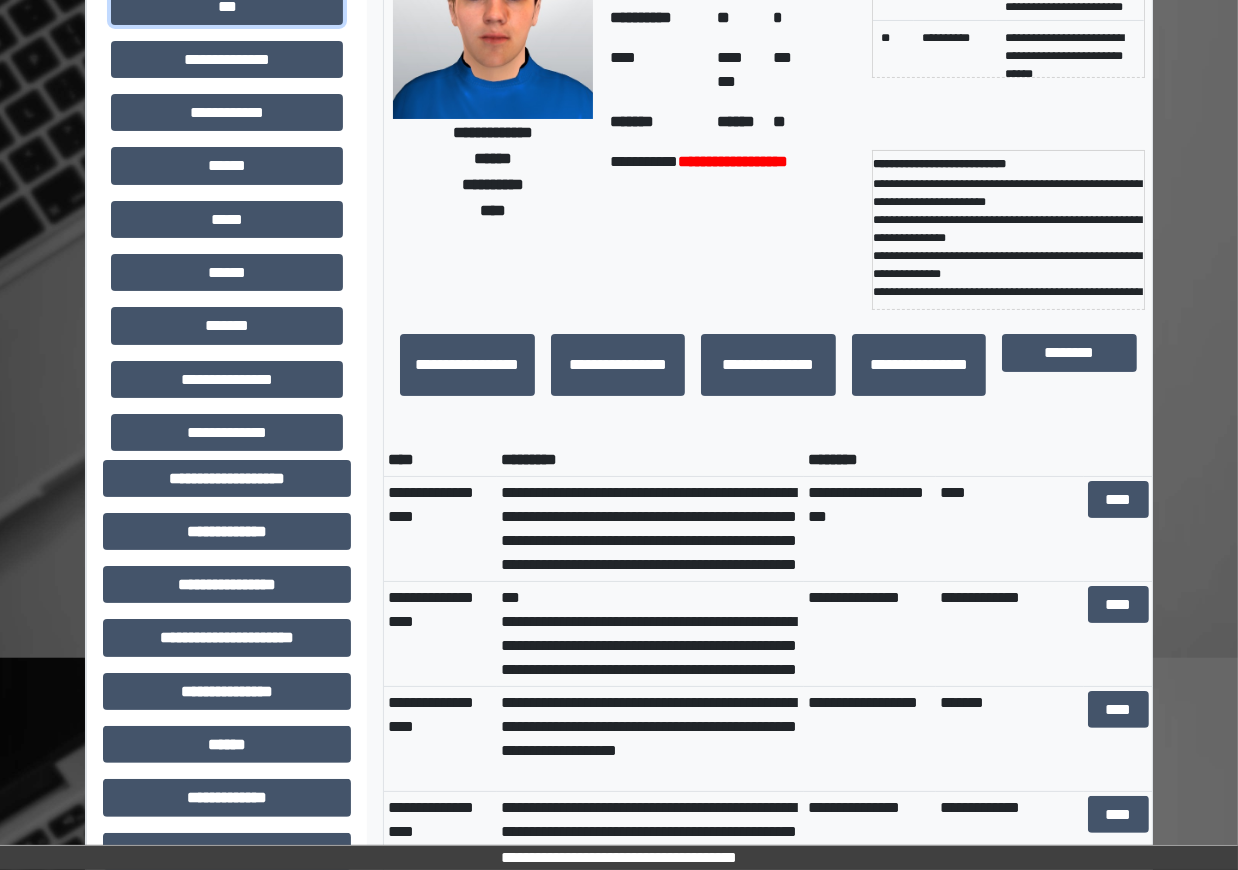 scroll, scrollTop: 217, scrollLeft: 0, axis: vertical 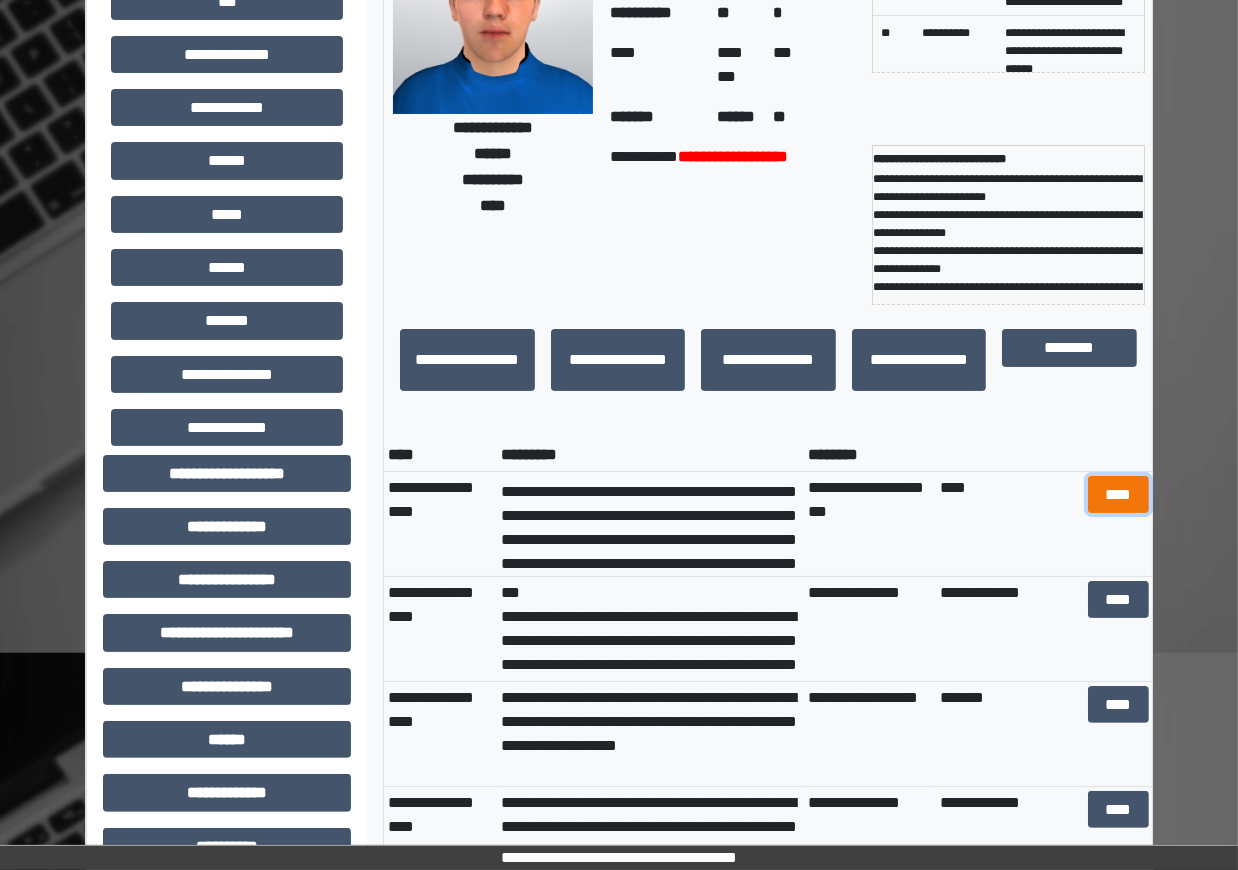 click on "****" at bounding box center [1118, 494] 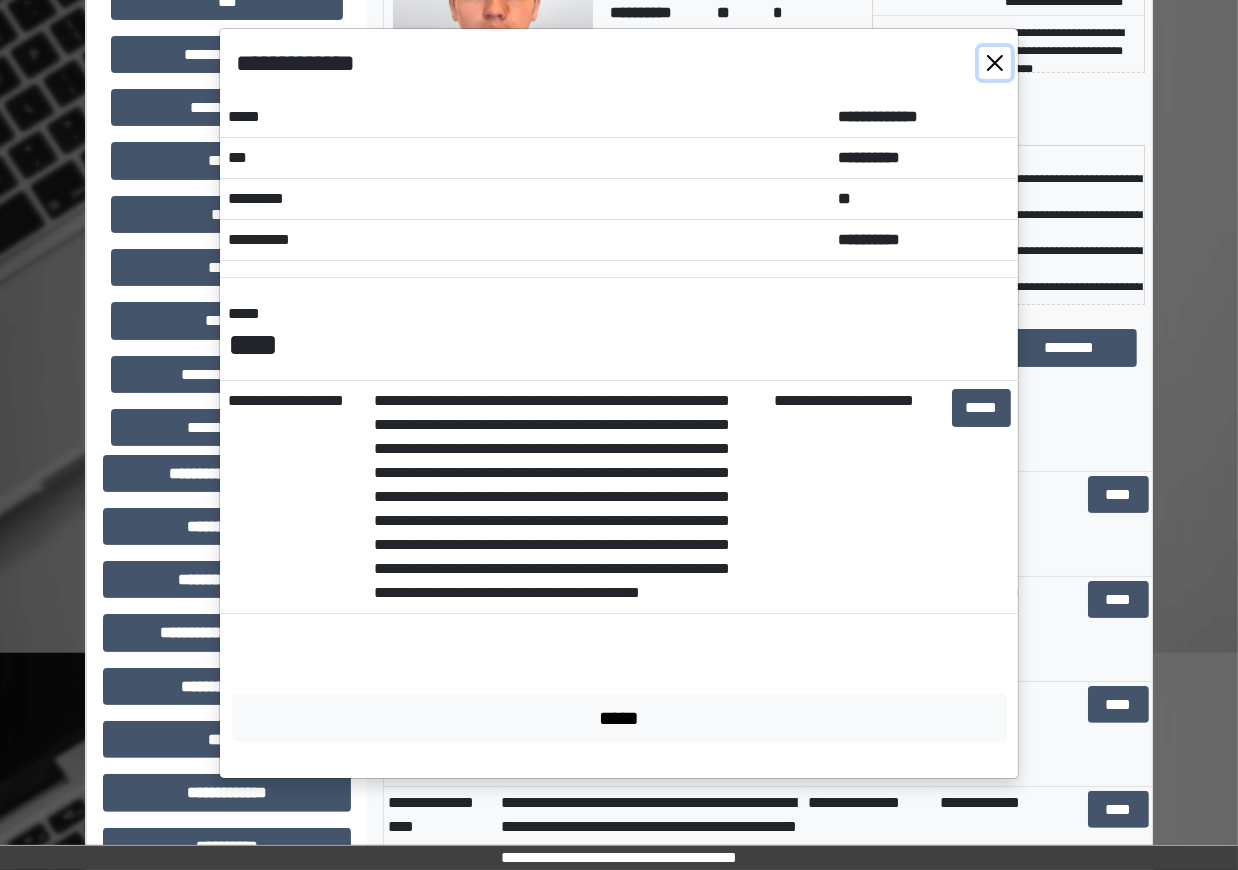 click at bounding box center [995, 63] 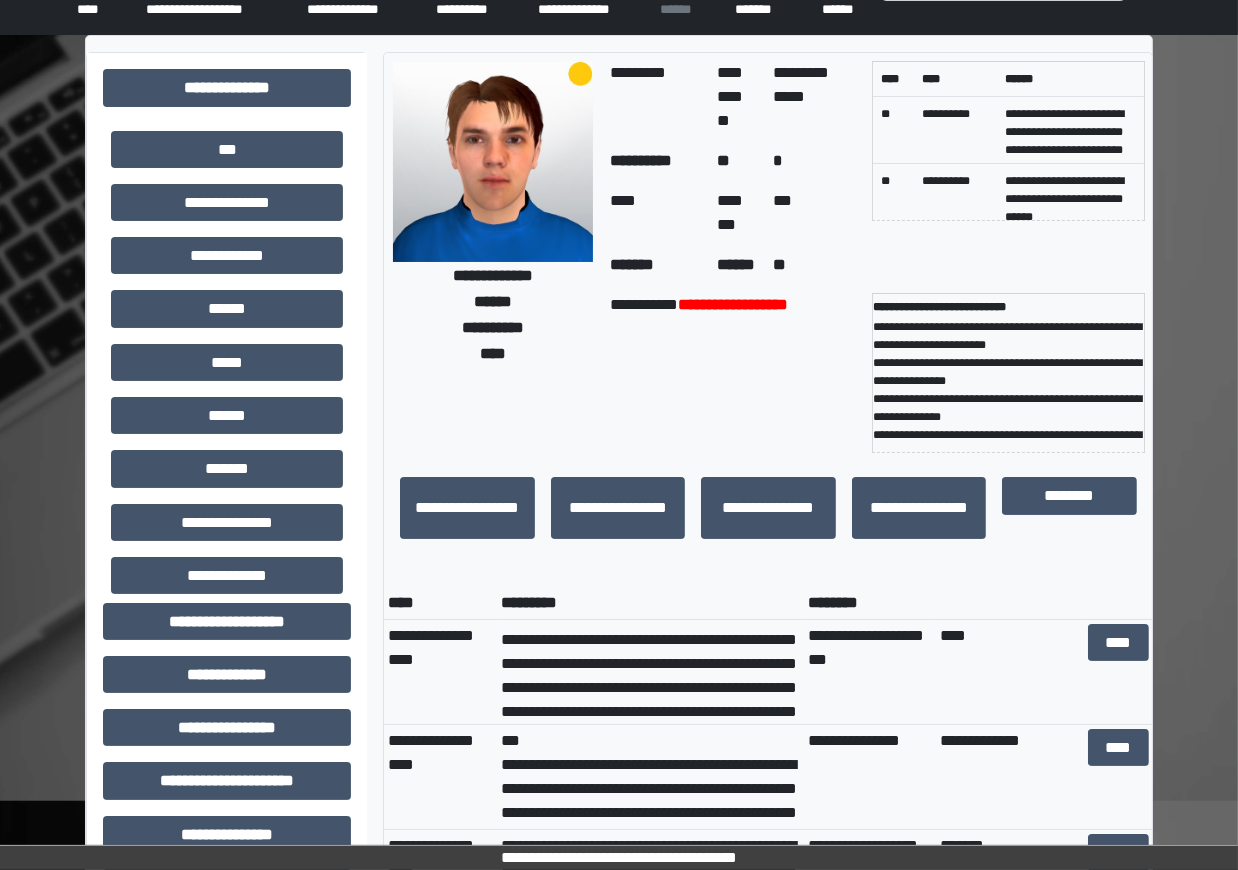 scroll, scrollTop: 0, scrollLeft: 0, axis: both 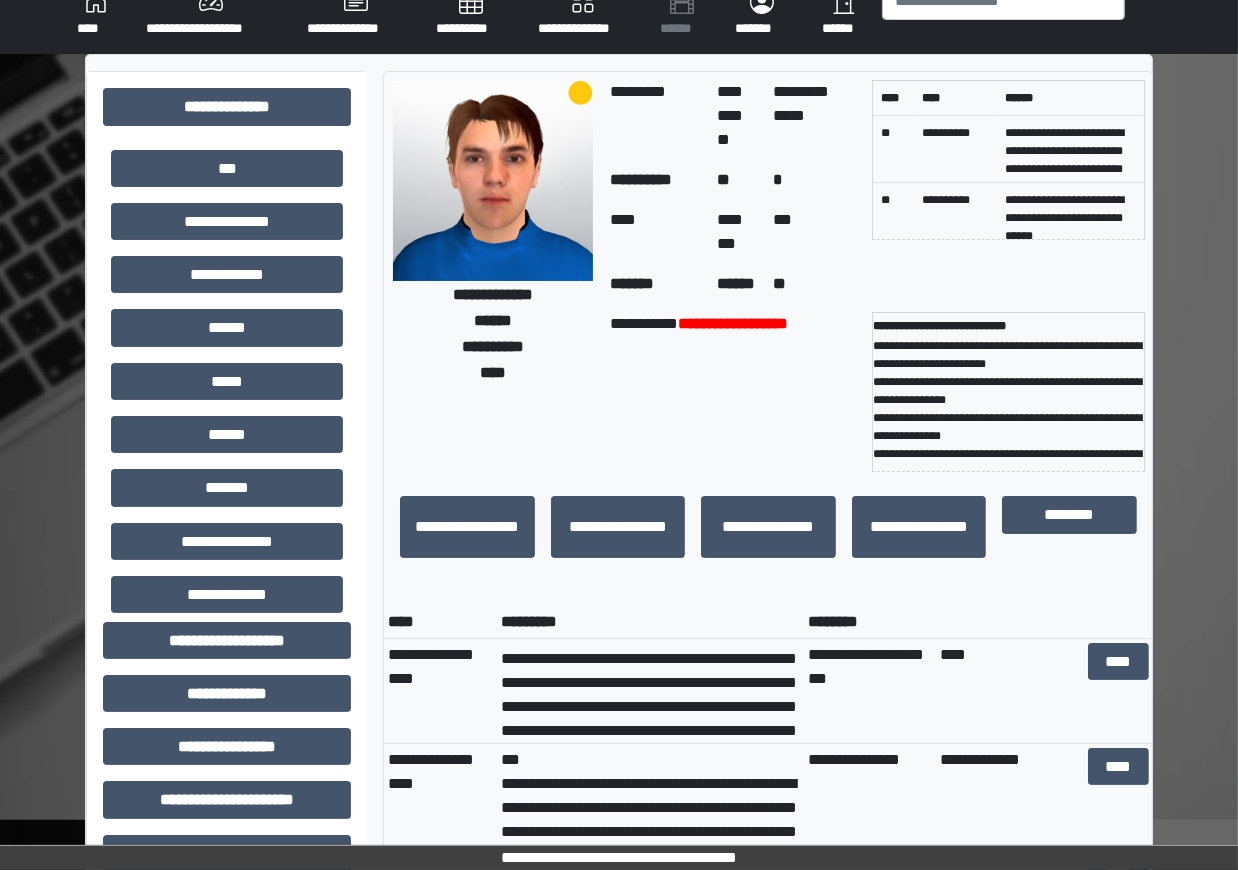 click on "****" at bounding box center (95, 14) 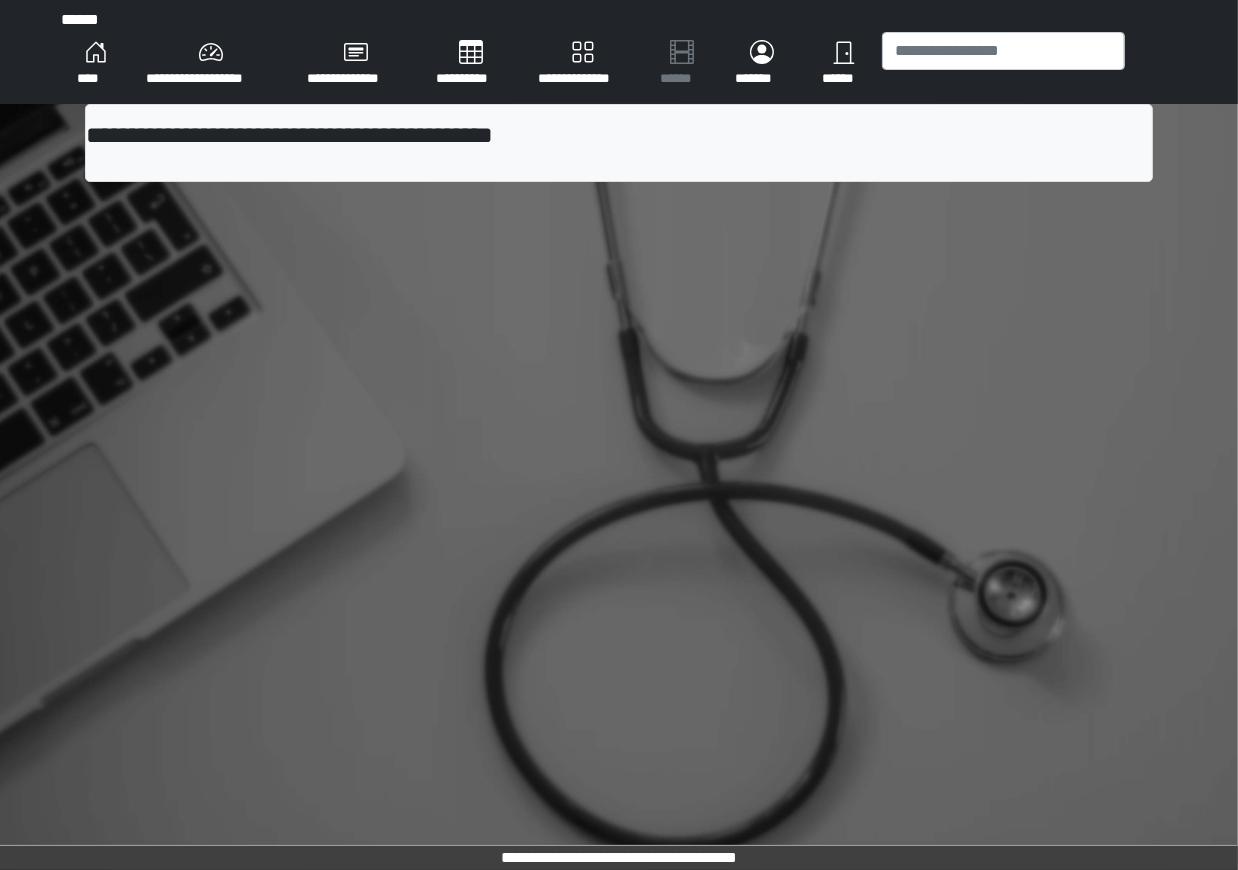 click on "**********" at bounding box center [210, 64] 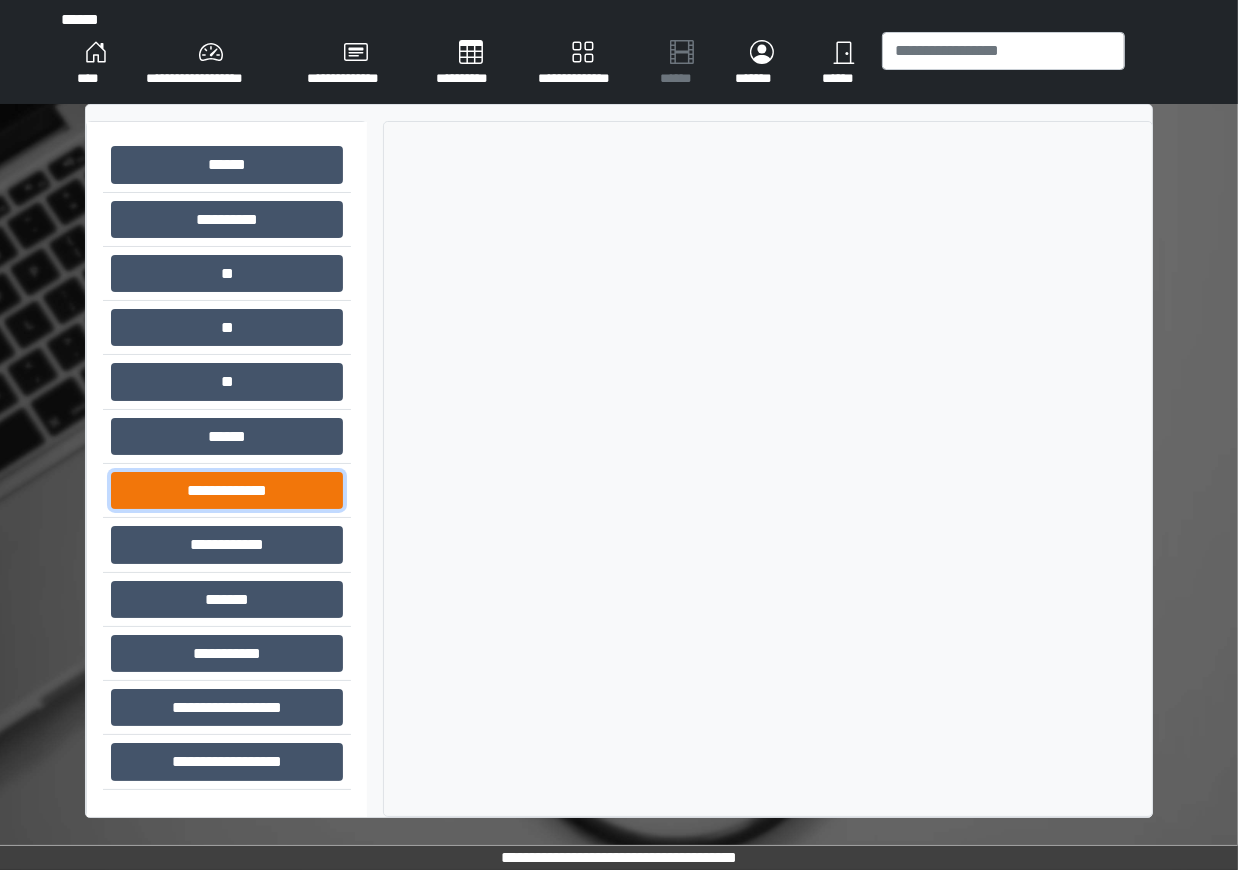 click on "**********" at bounding box center (227, 490) 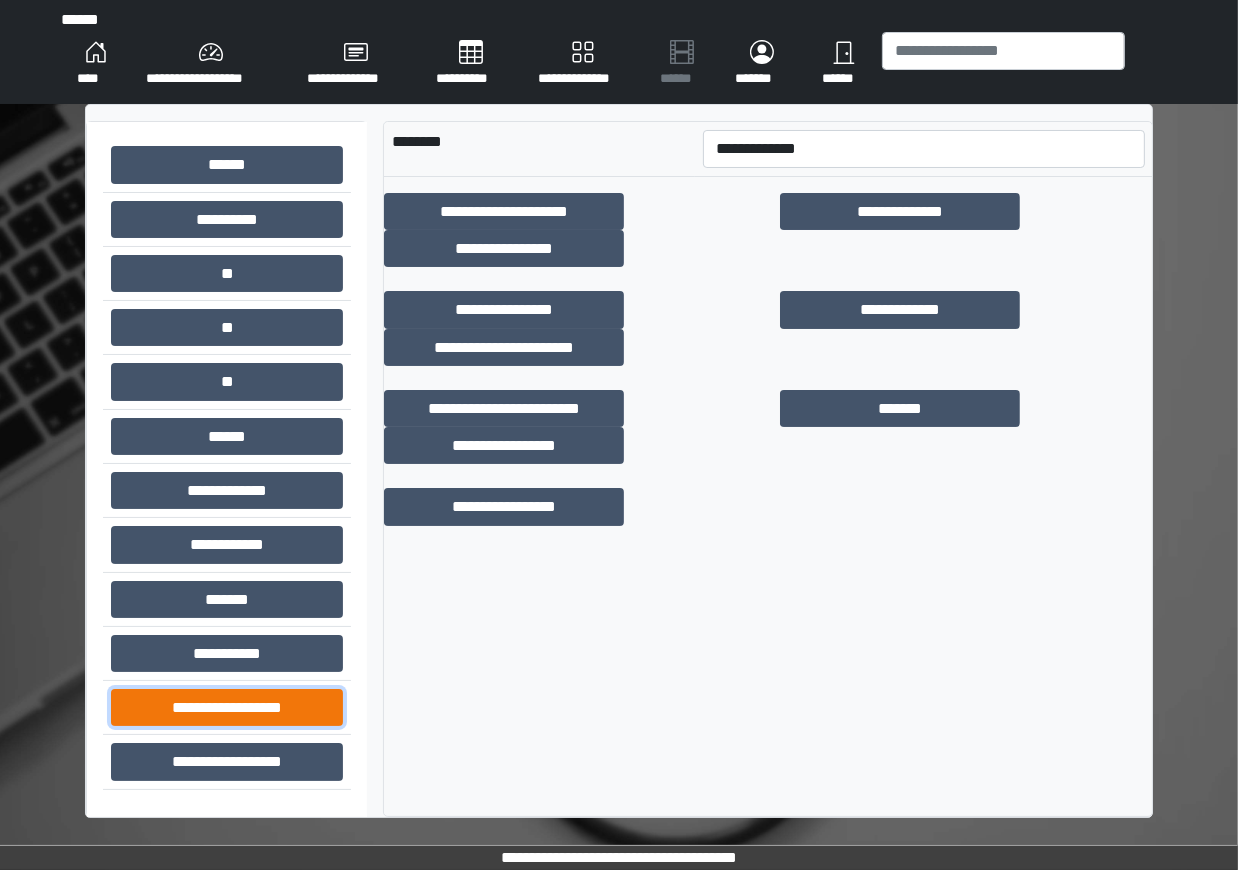 click on "**********" at bounding box center (227, 707) 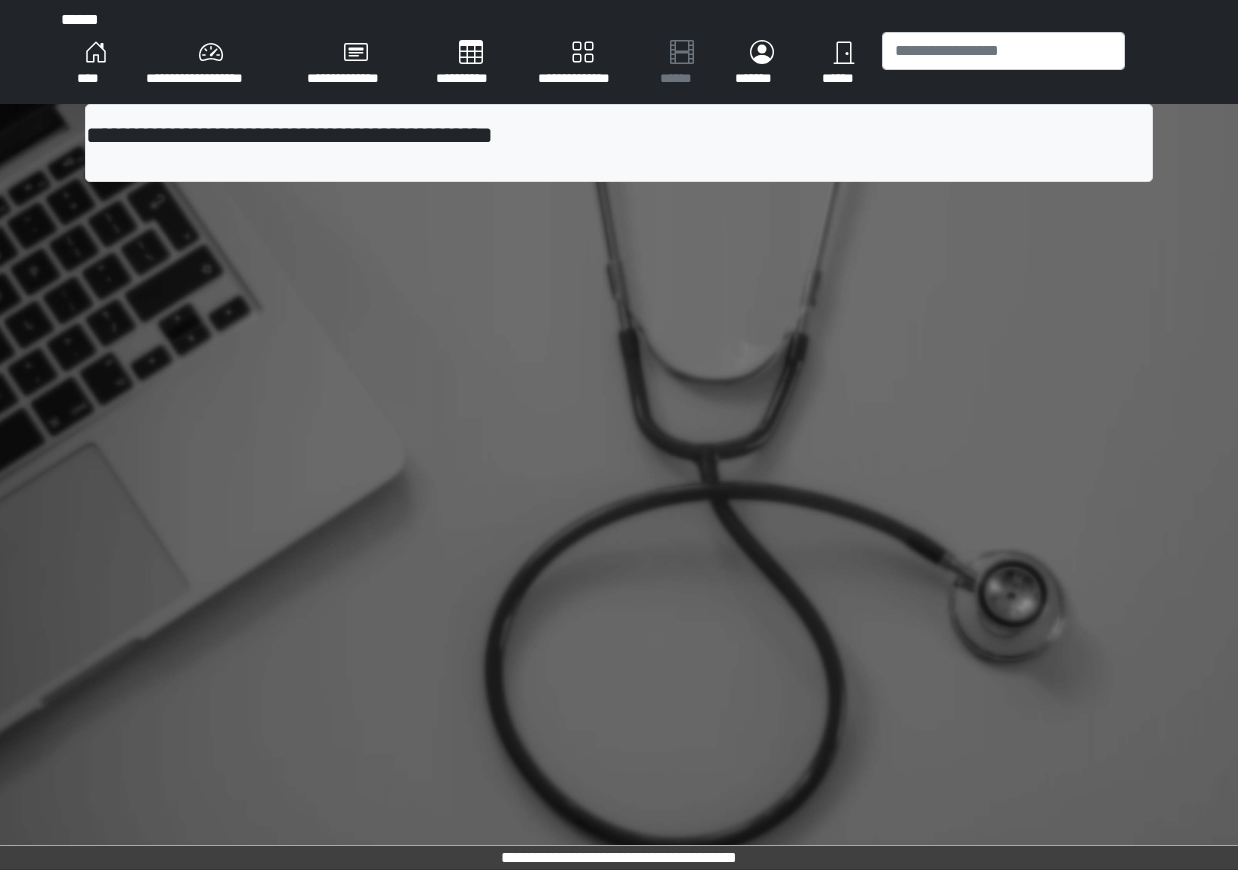 scroll, scrollTop: 0, scrollLeft: 0, axis: both 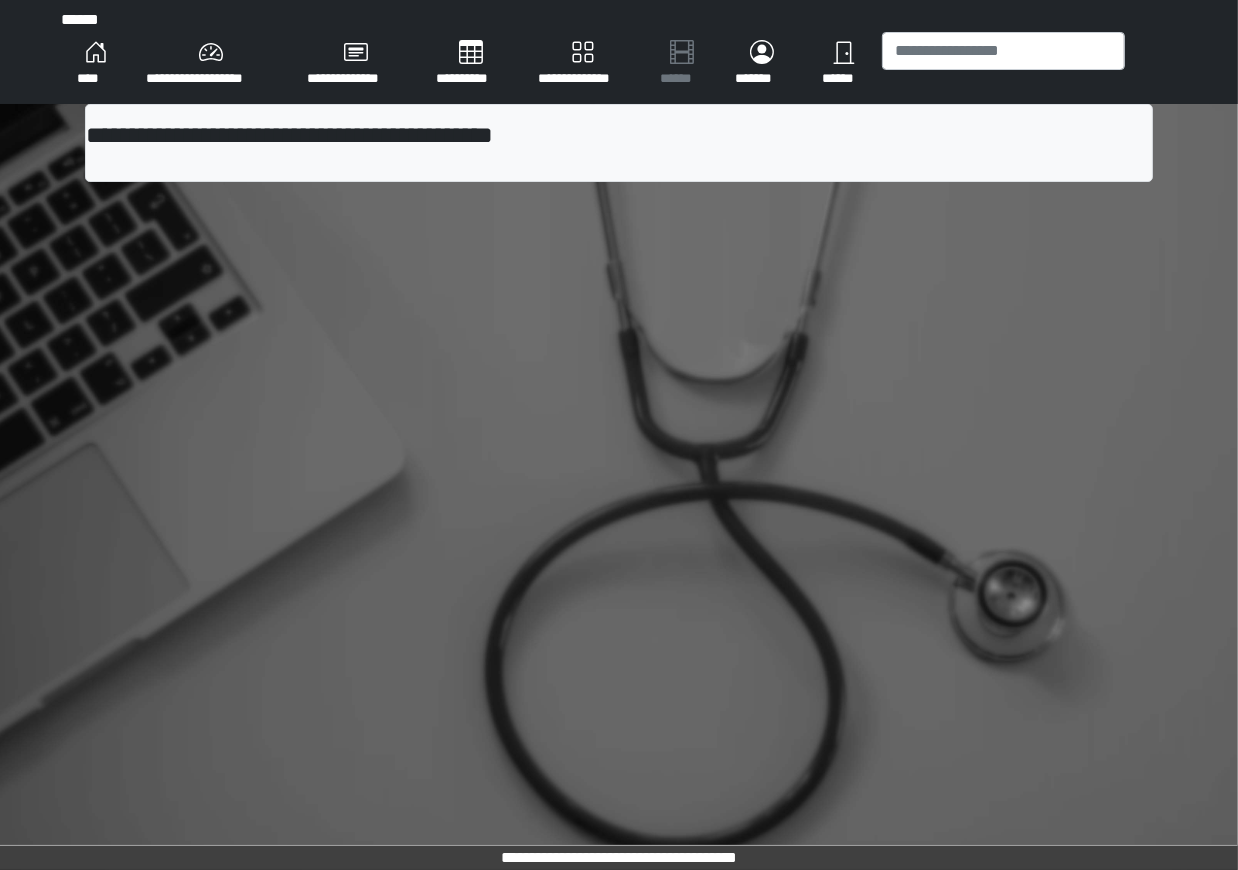 click on "**********" at bounding box center (583, 64) 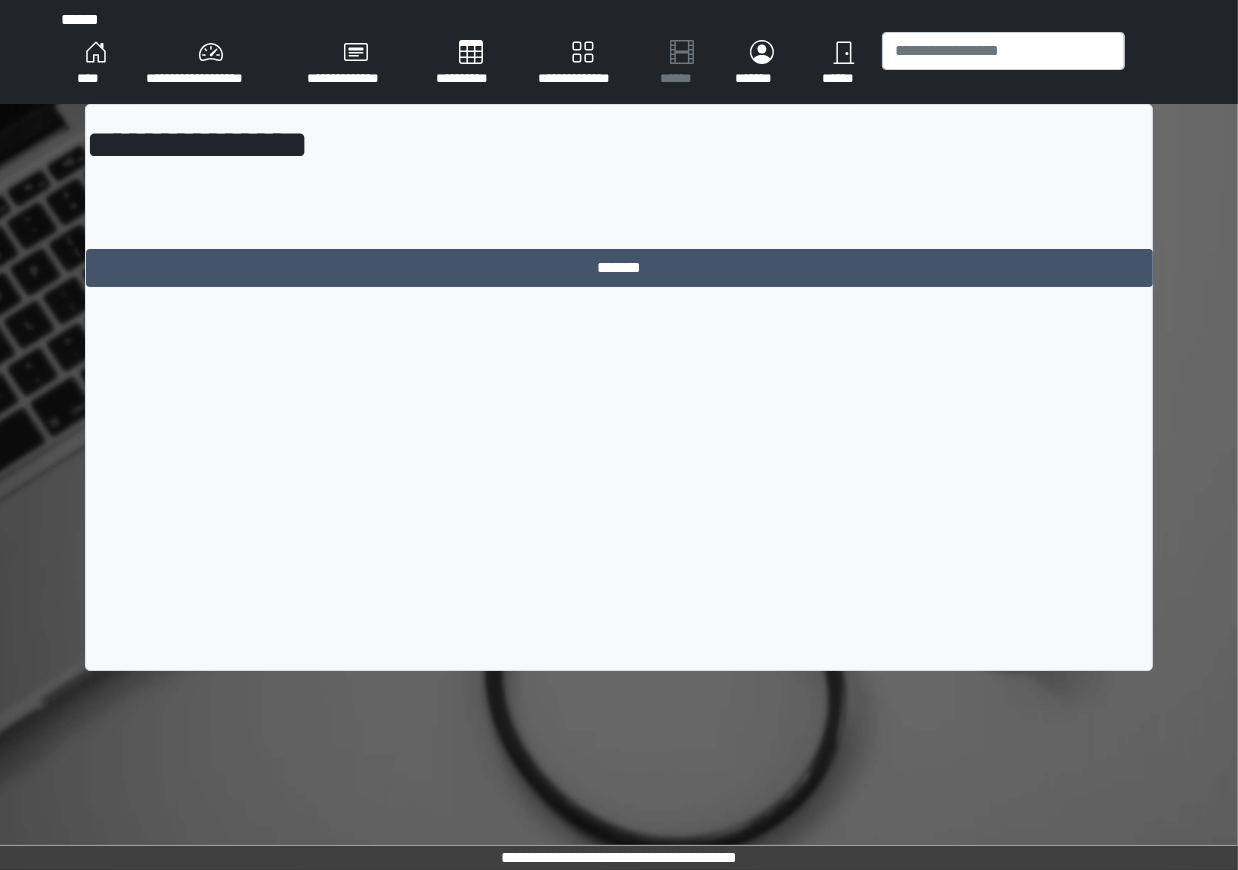 click on "**********" at bounding box center (471, 64) 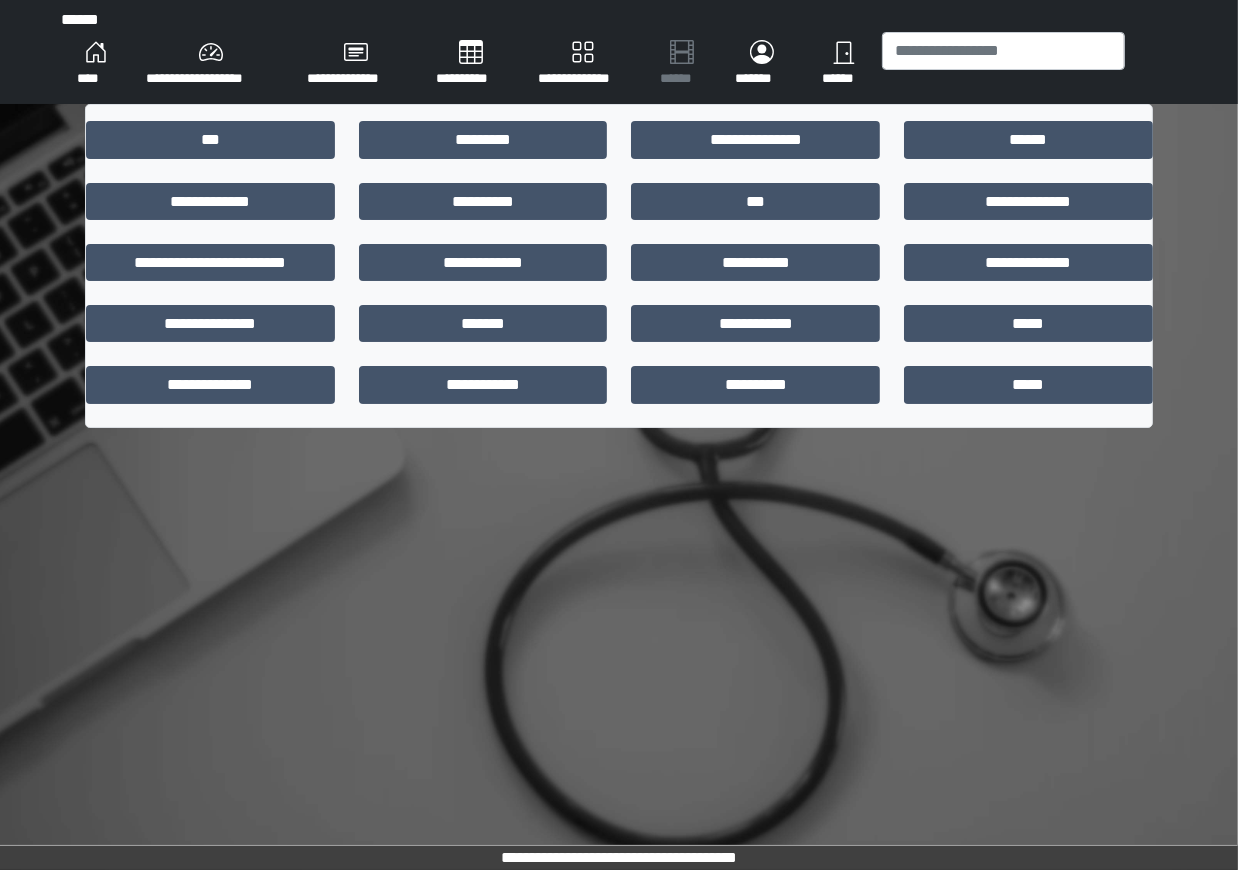 click on "**********" at bounding box center [355, 64] 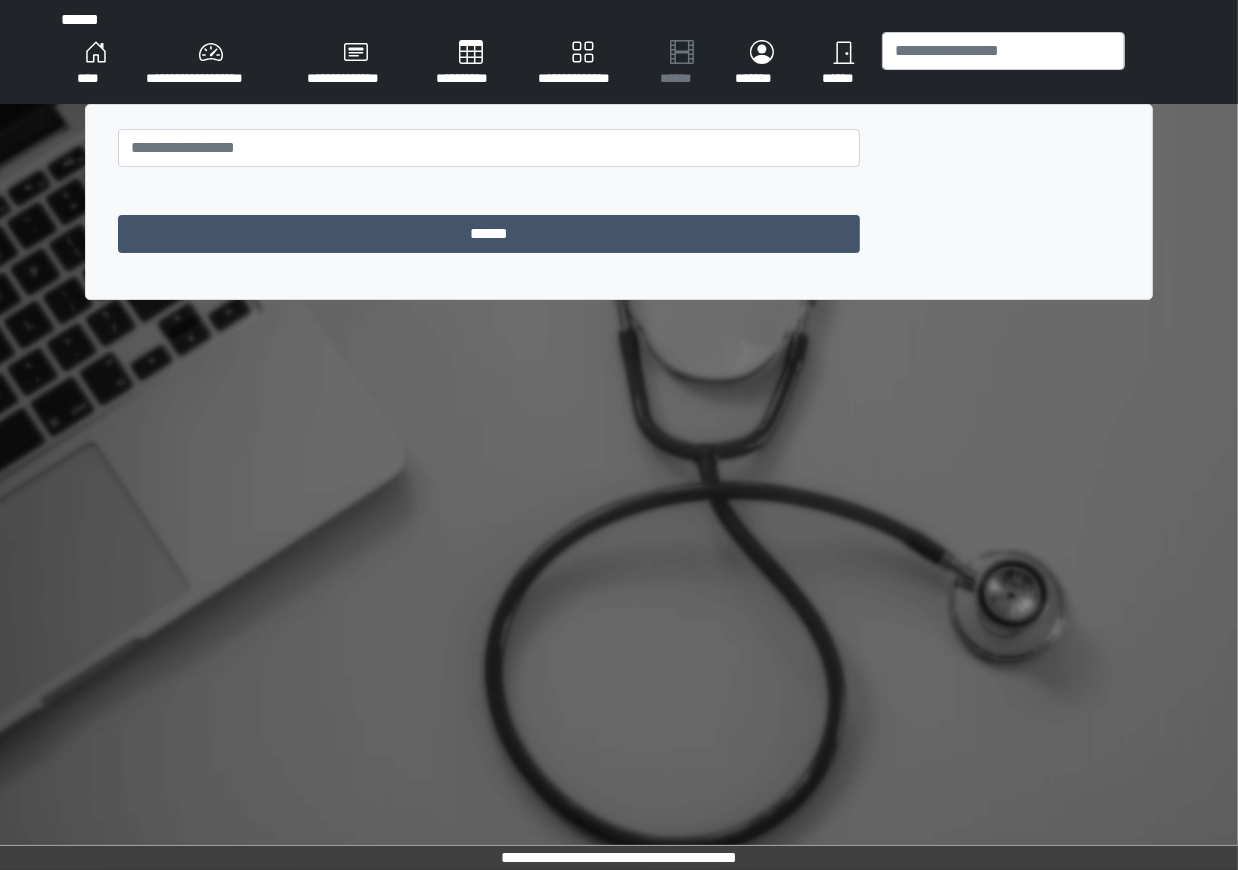 click on "**********" at bounding box center (210, 64) 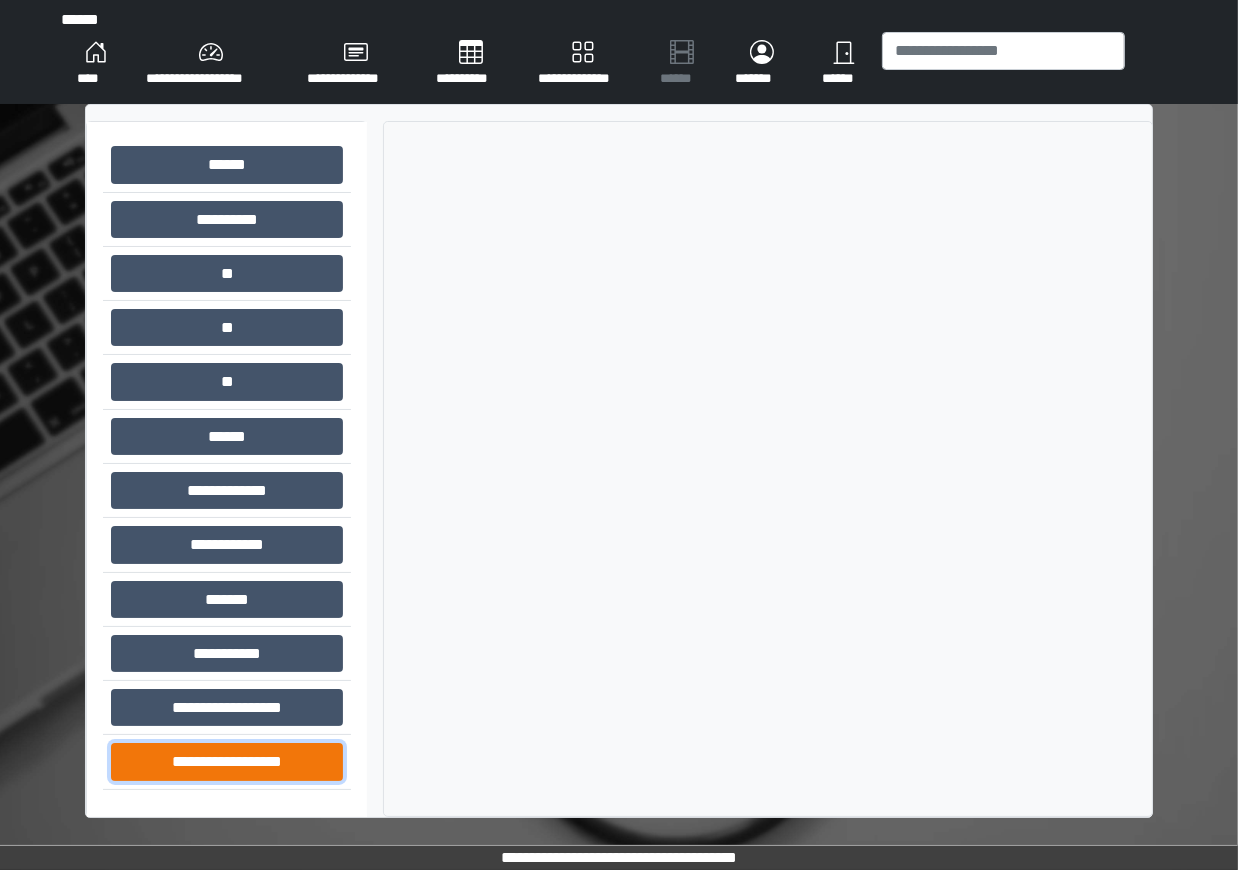 click on "**********" at bounding box center (227, 761) 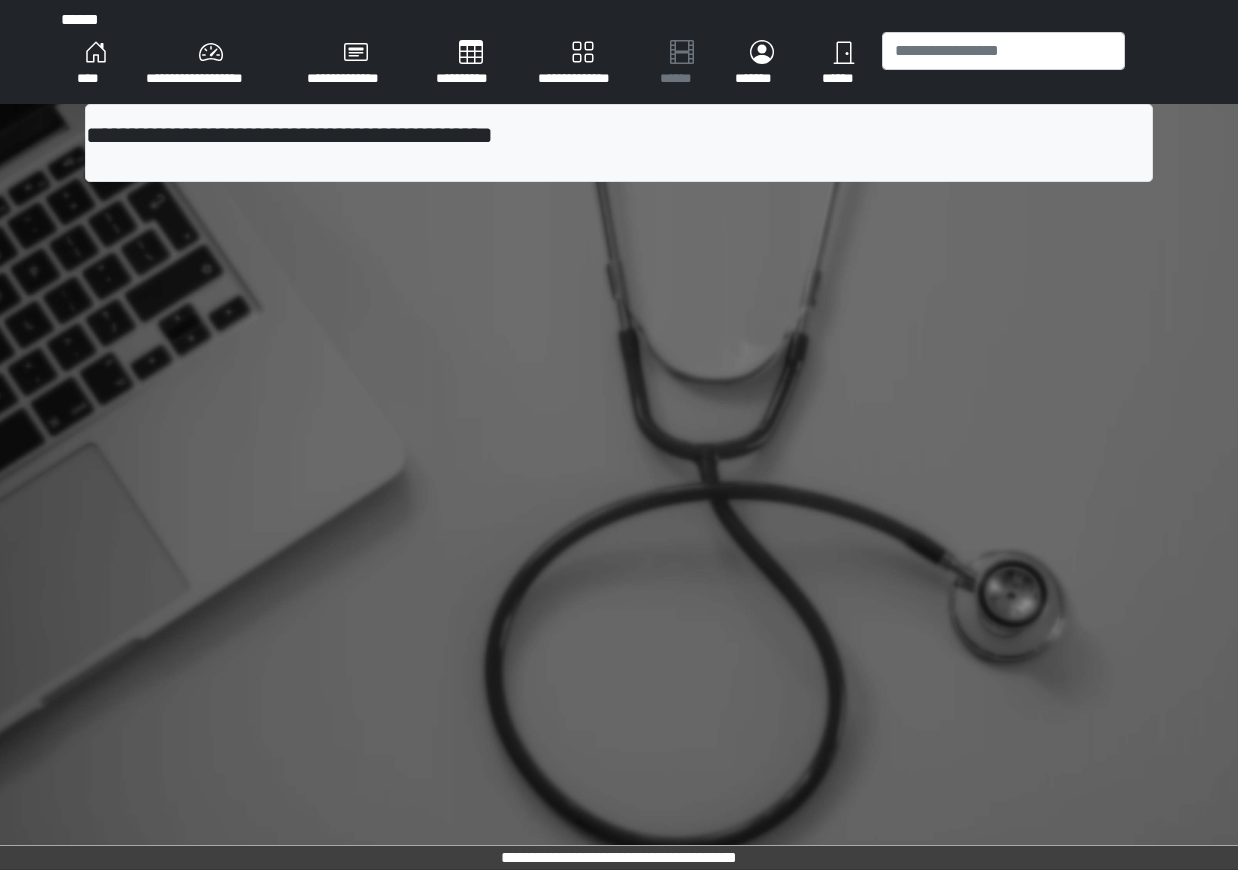 scroll, scrollTop: 0, scrollLeft: 0, axis: both 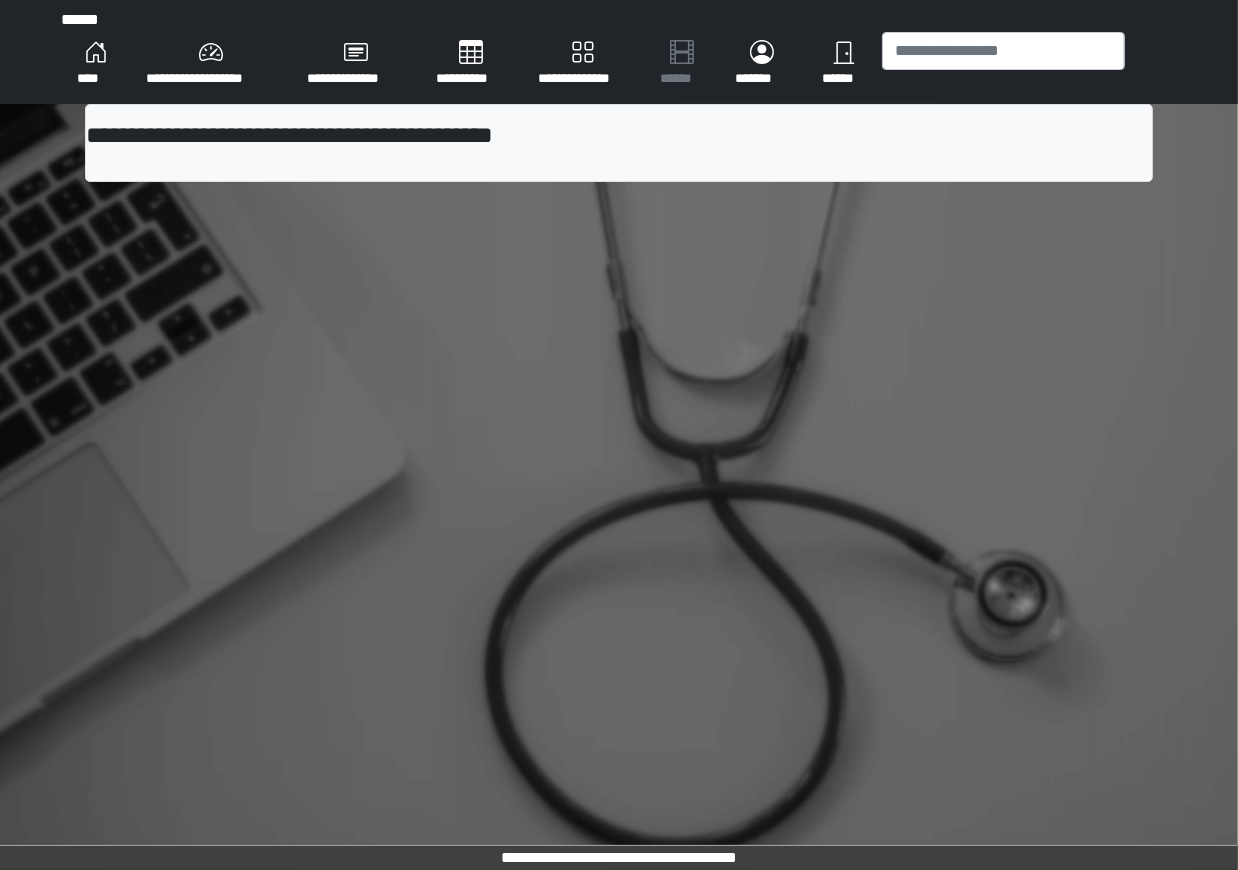 click on "**********" at bounding box center (210, 64) 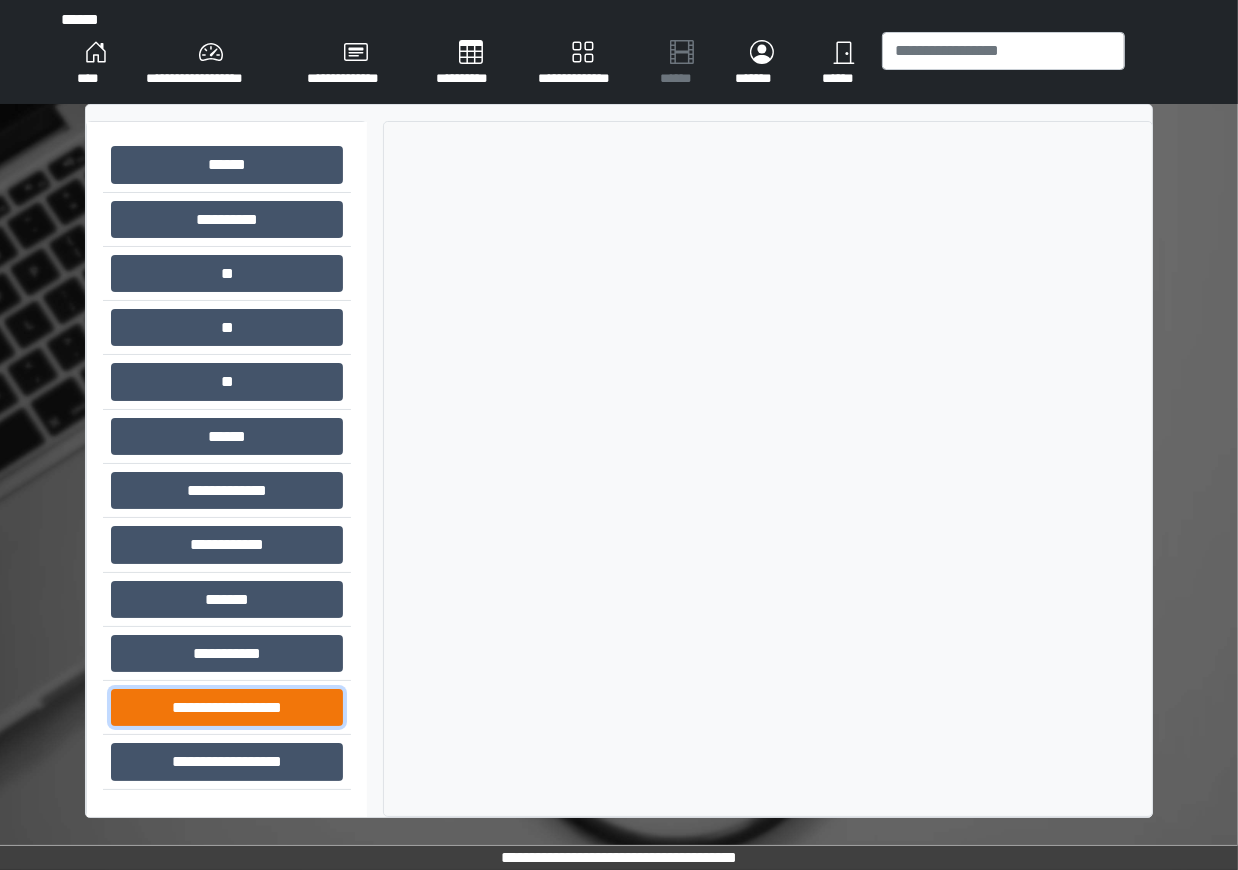 click on "**********" at bounding box center (227, 707) 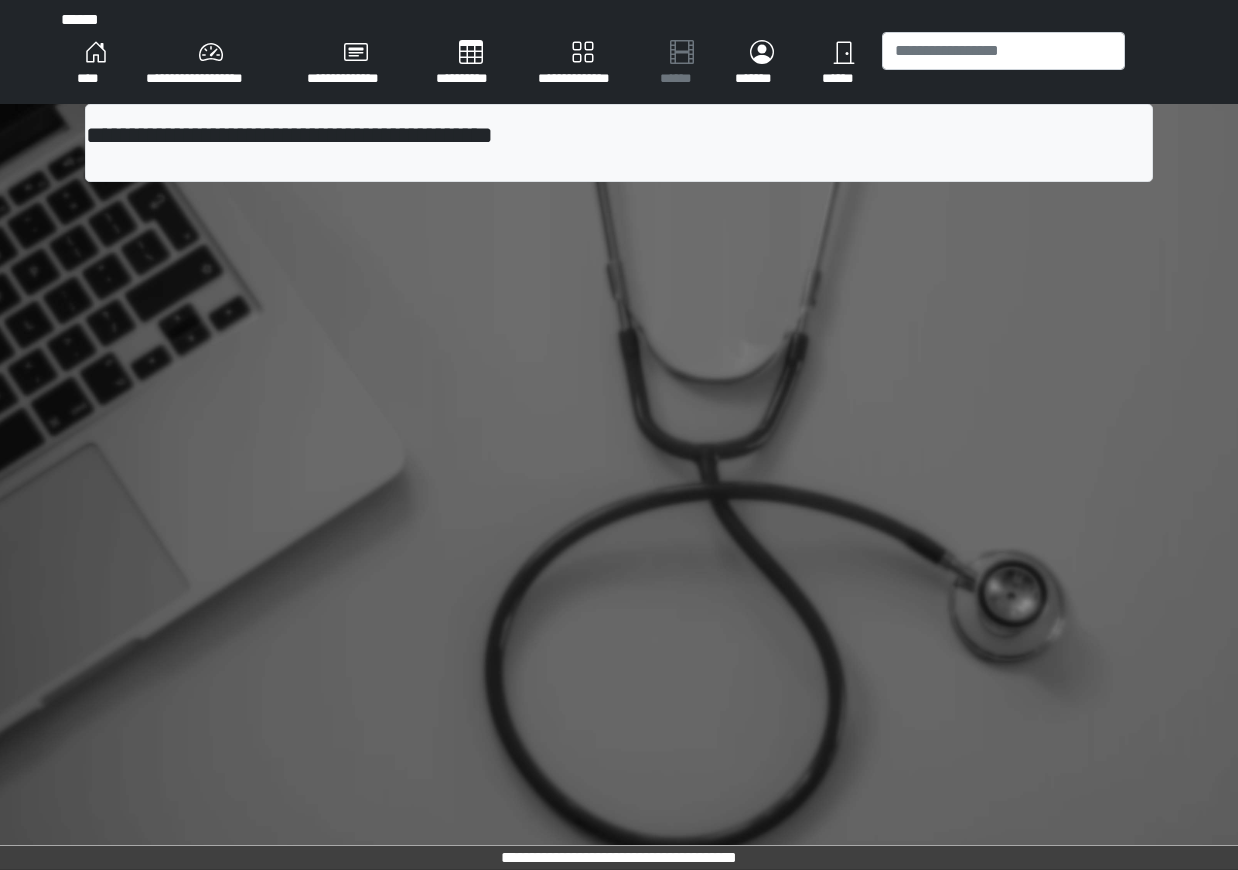 scroll, scrollTop: 0, scrollLeft: 0, axis: both 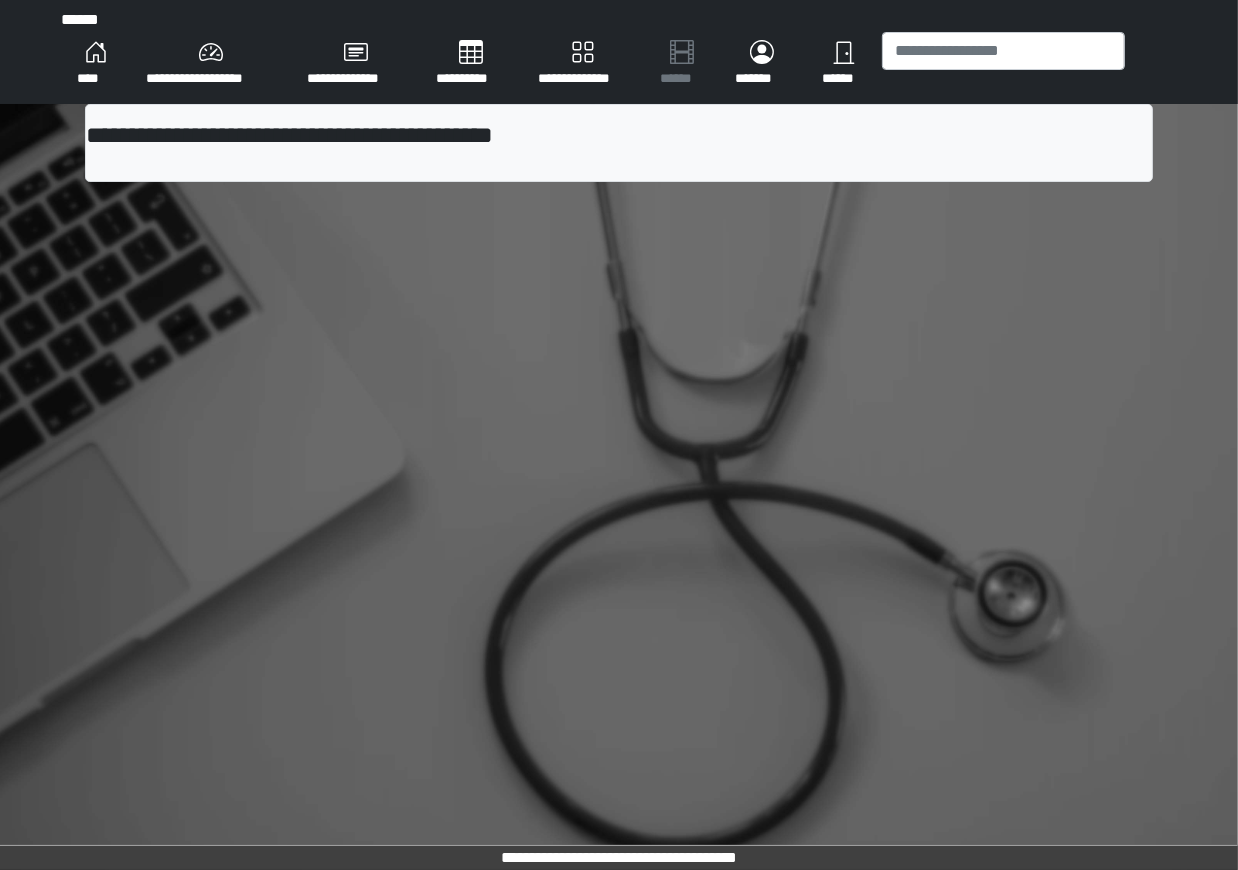click on "**********" at bounding box center [210, 64] 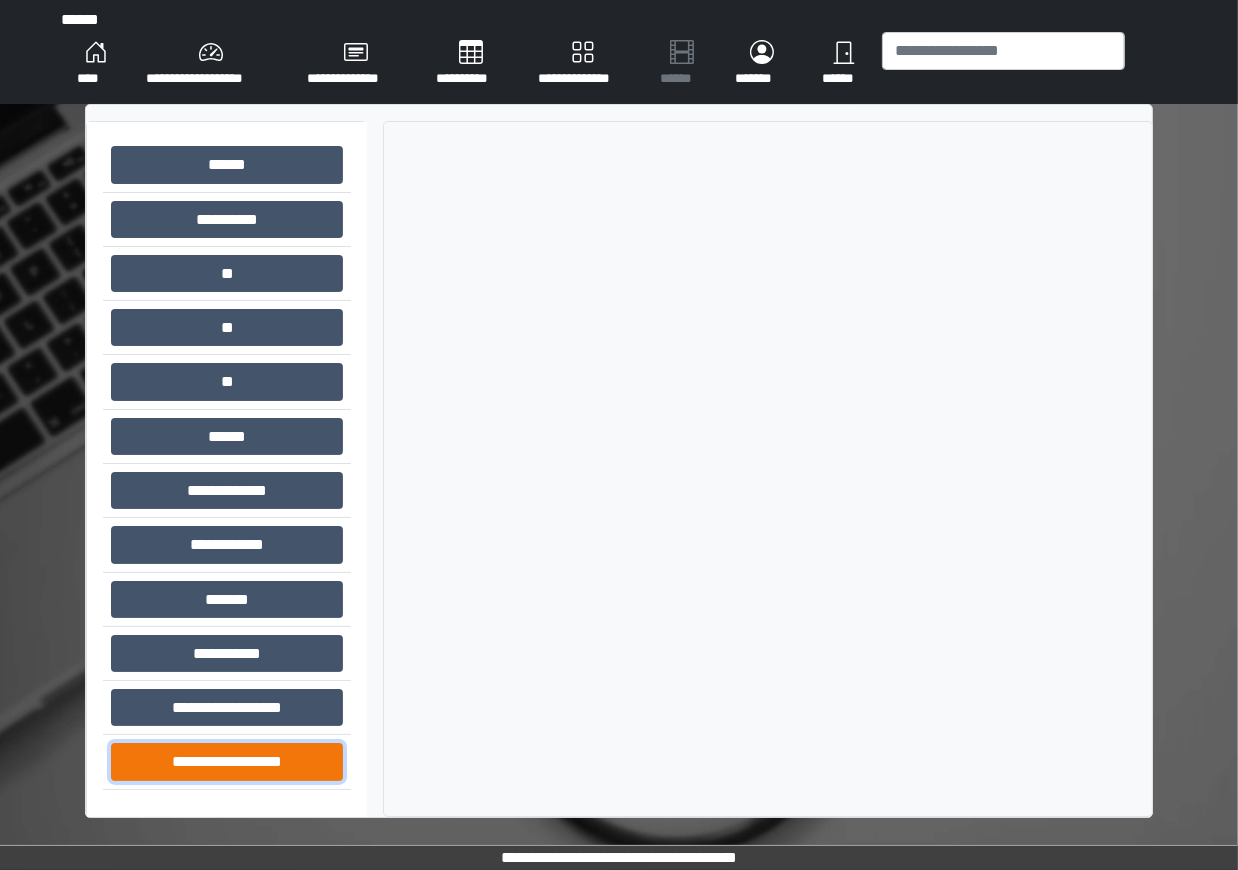 click on "**********" at bounding box center [227, 761] 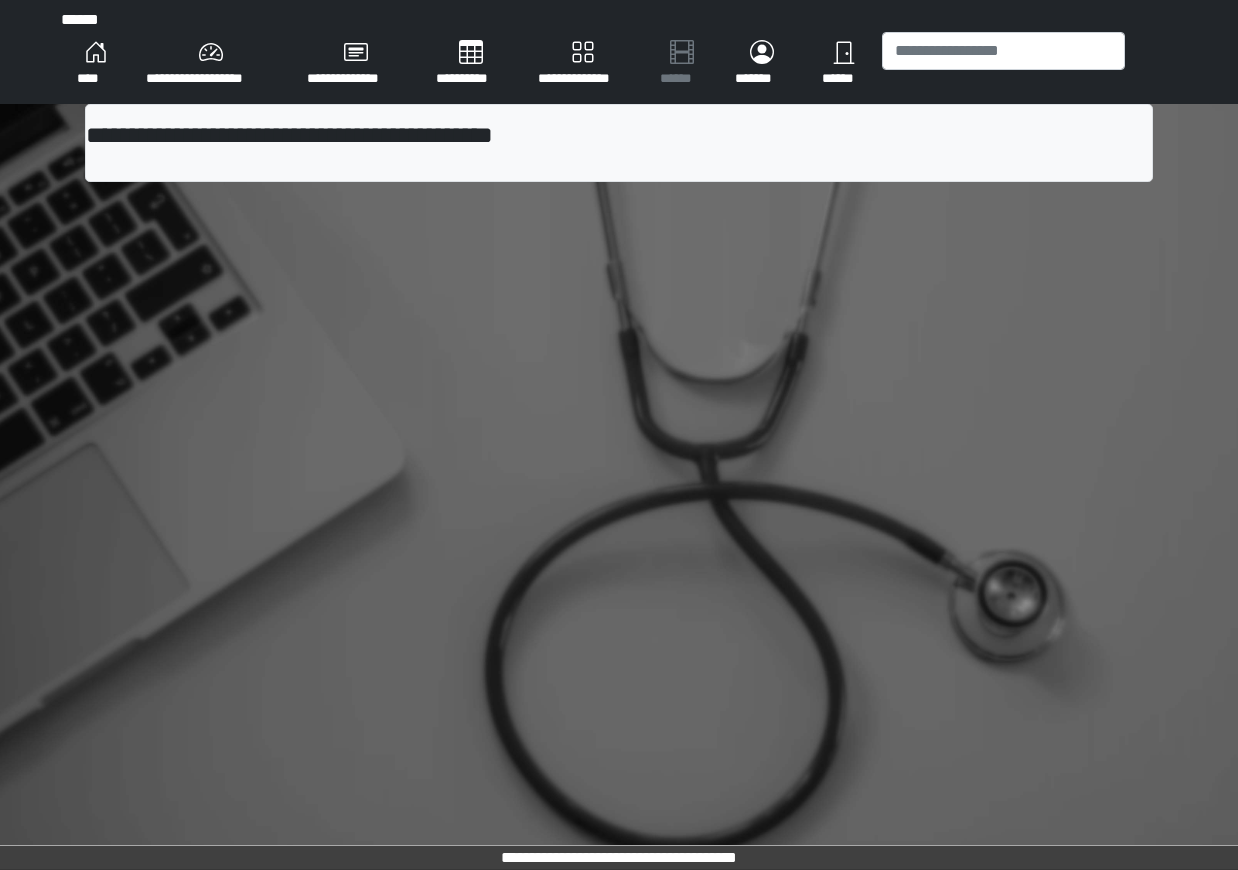 scroll, scrollTop: 0, scrollLeft: 0, axis: both 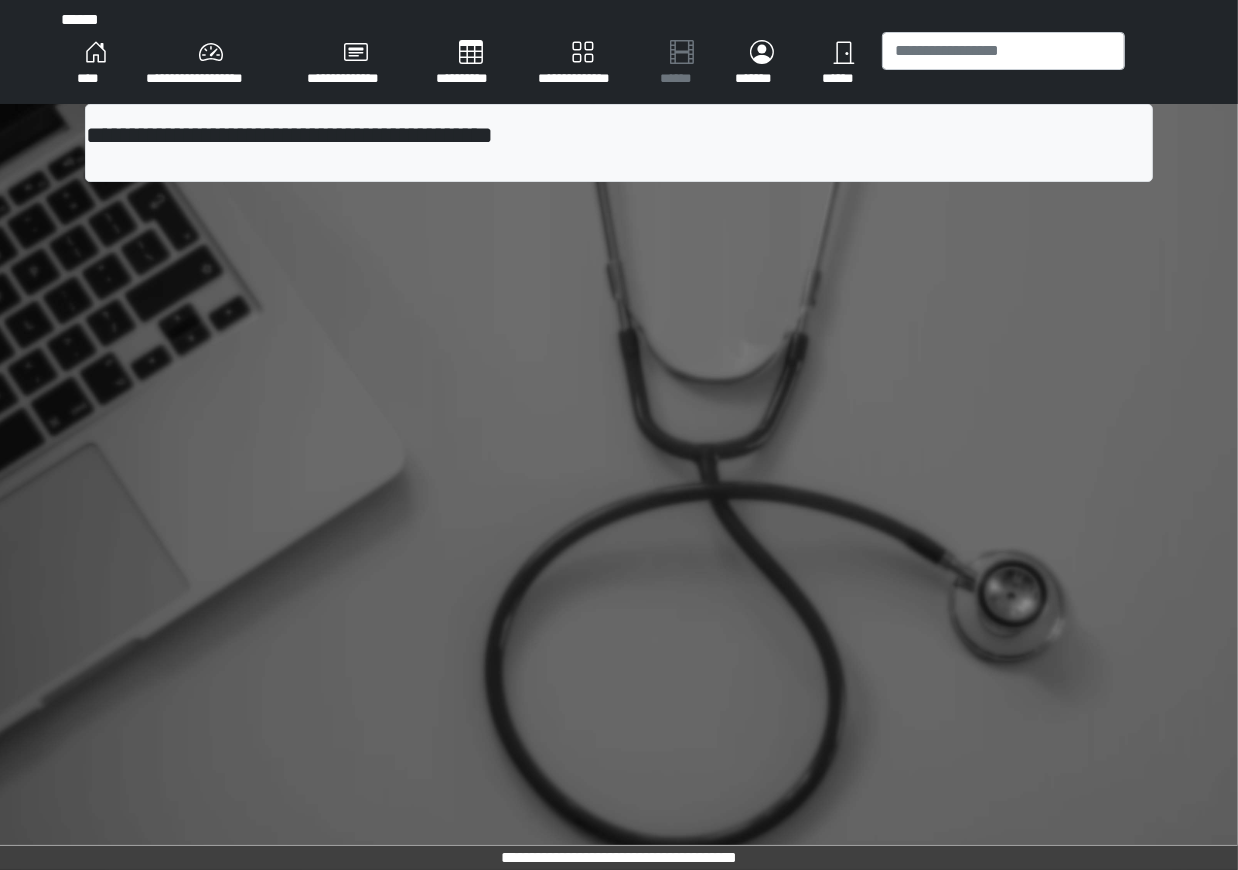 click on "****" at bounding box center (95, 64) 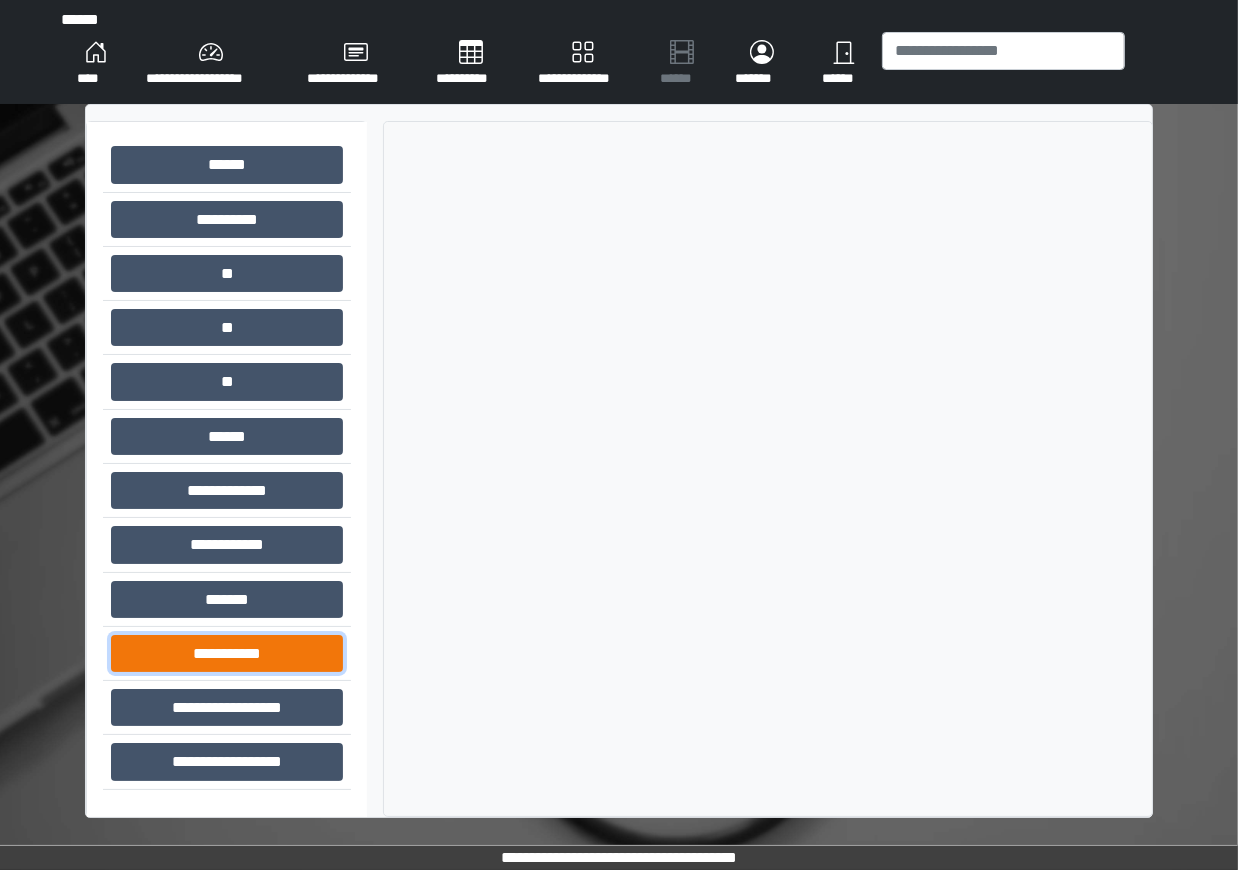 click on "**********" at bounding box center (227, 653) 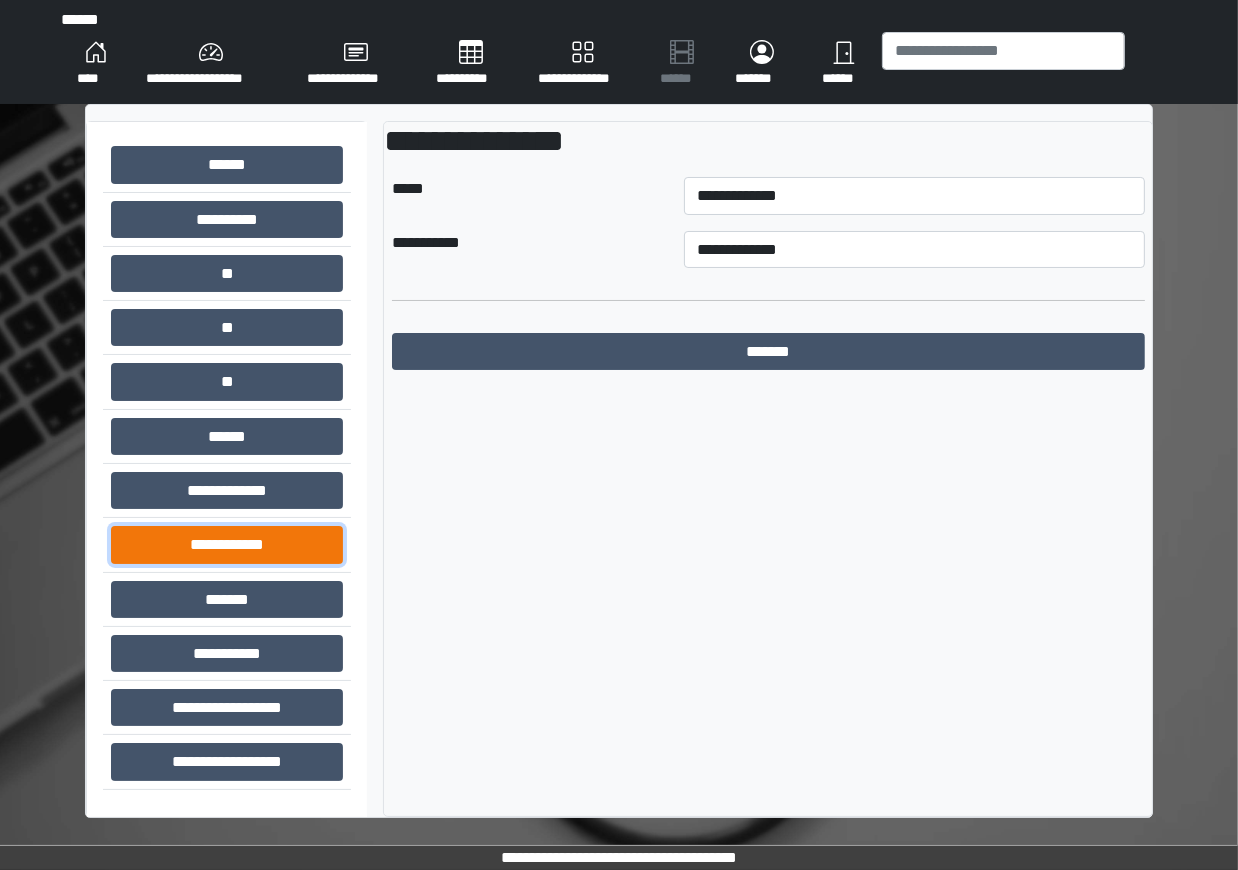click on "**********" at bounding box center [227, 544] 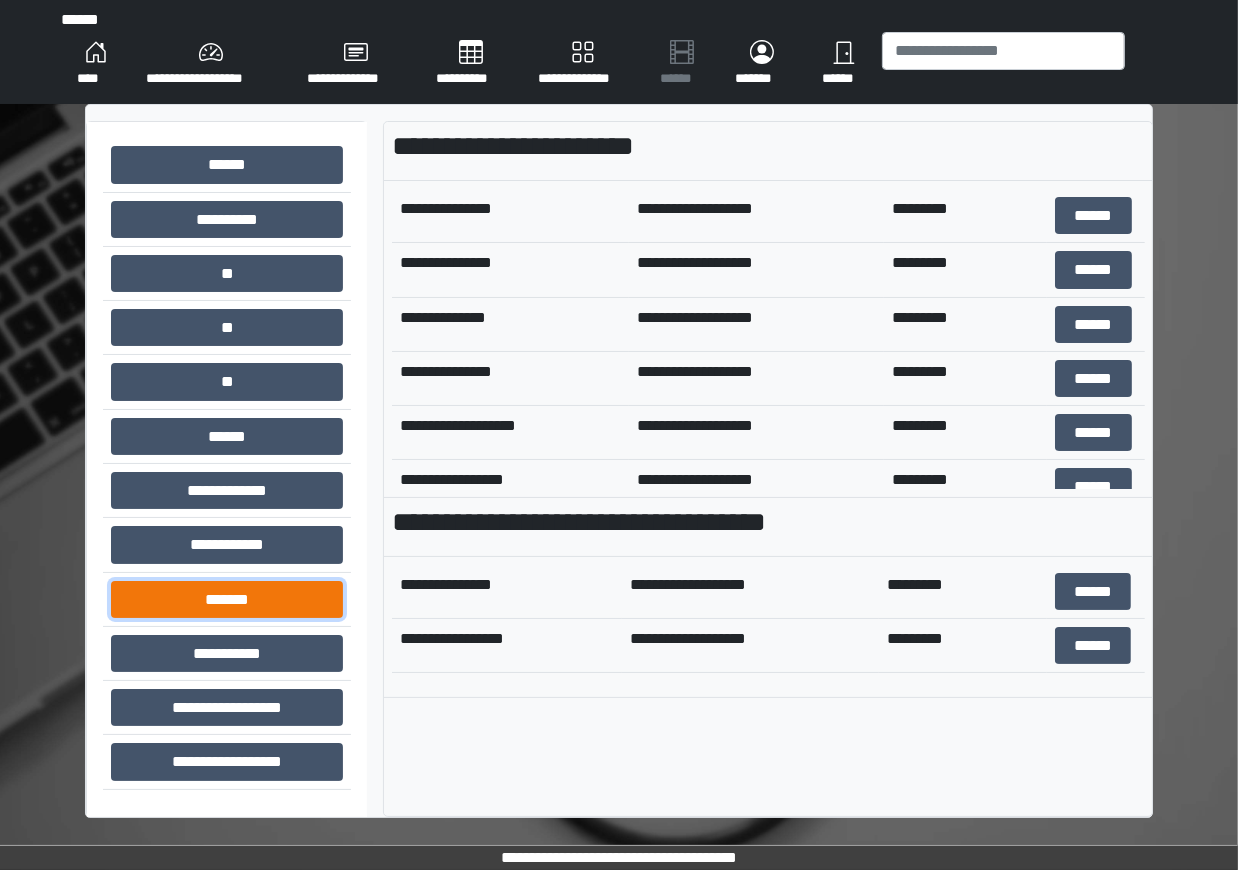 click on "*******" at bounding box center (227, 599) 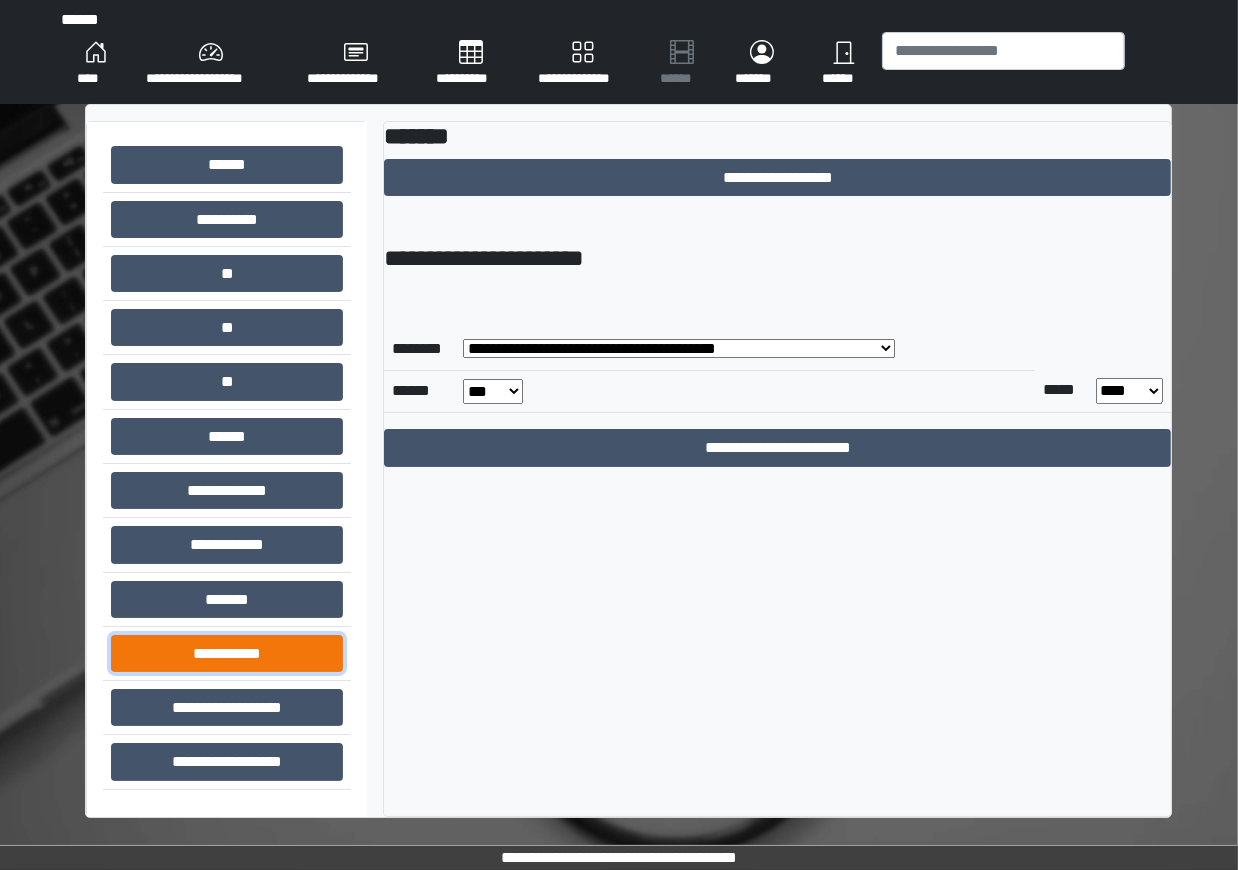 click on "**********" at bounding box center (227, 653) 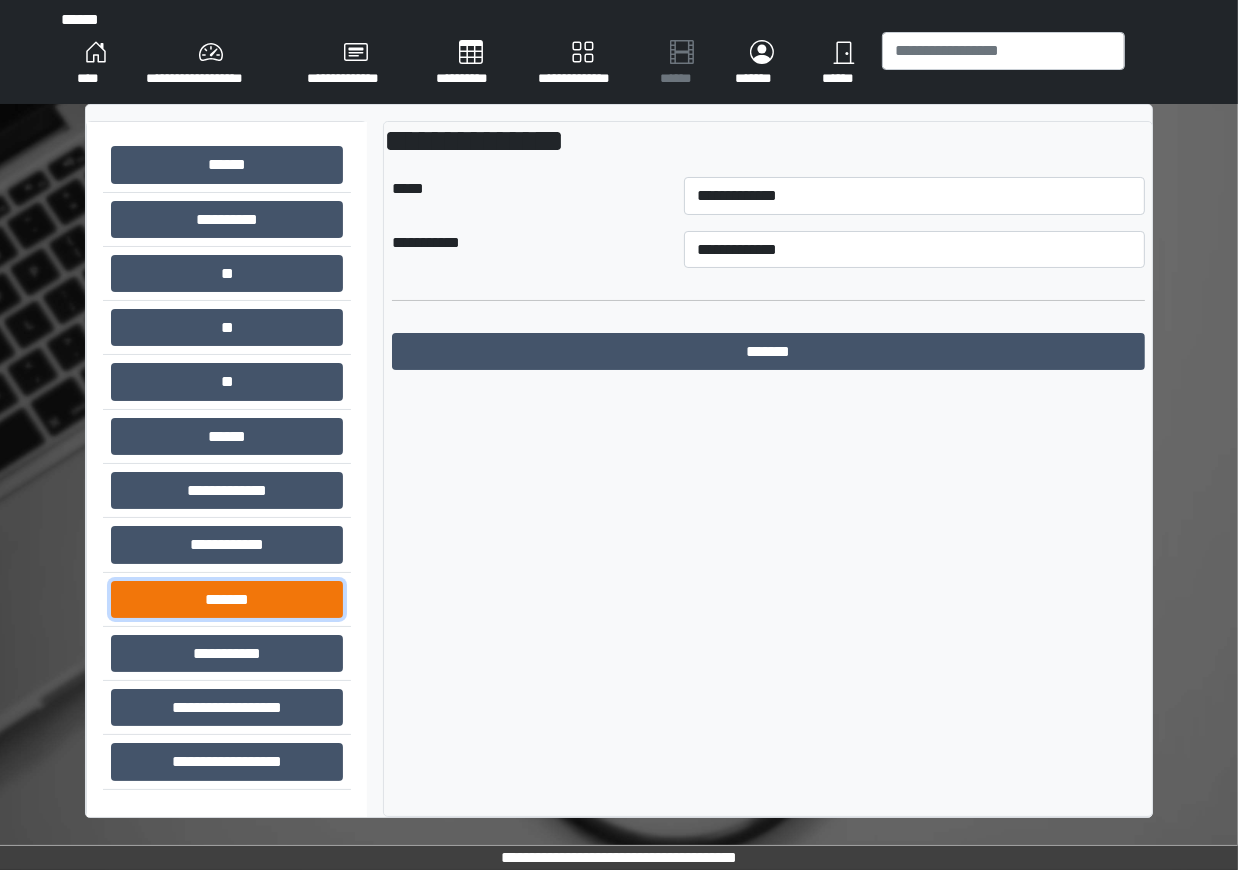 click on "*******" at bounding box center [227, 599] 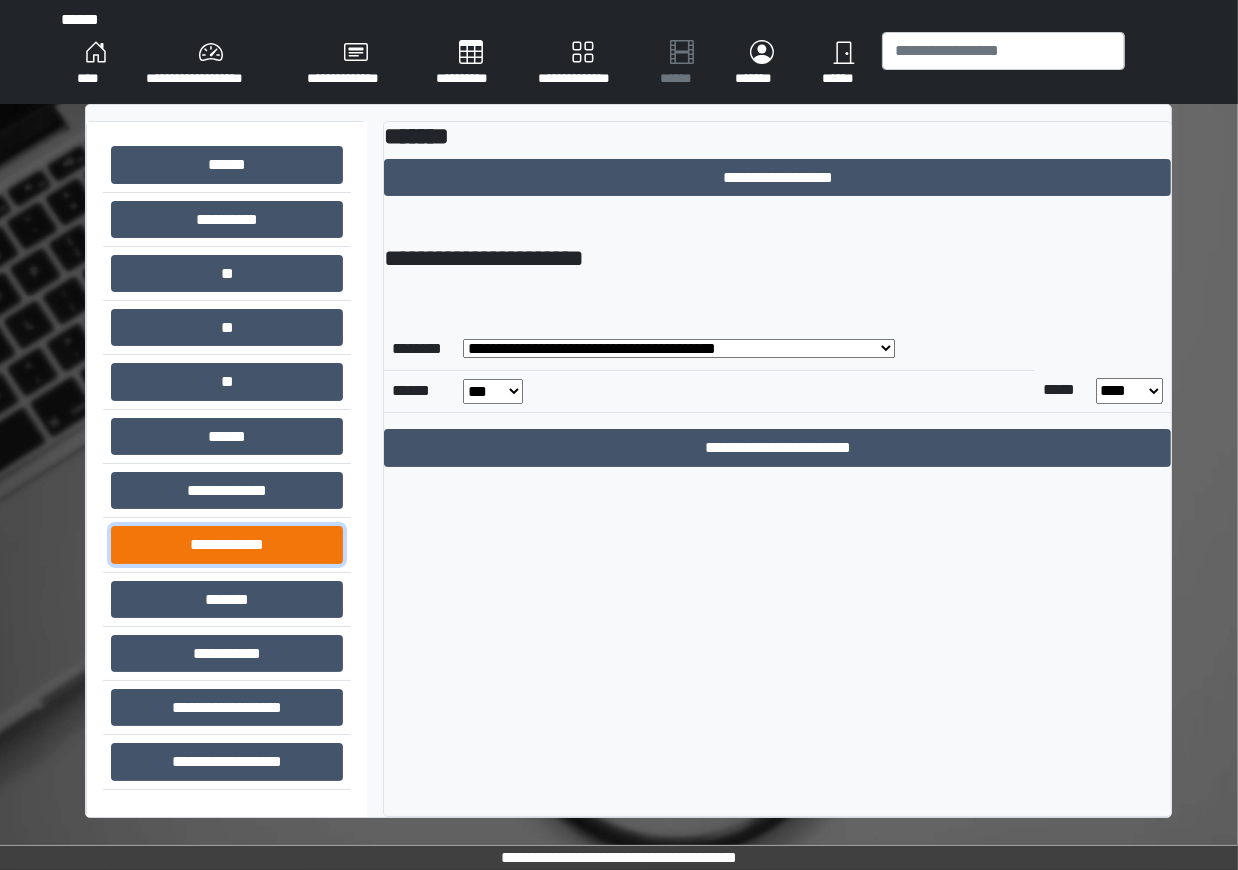 click on "**********" at bounding box center [227, 544] 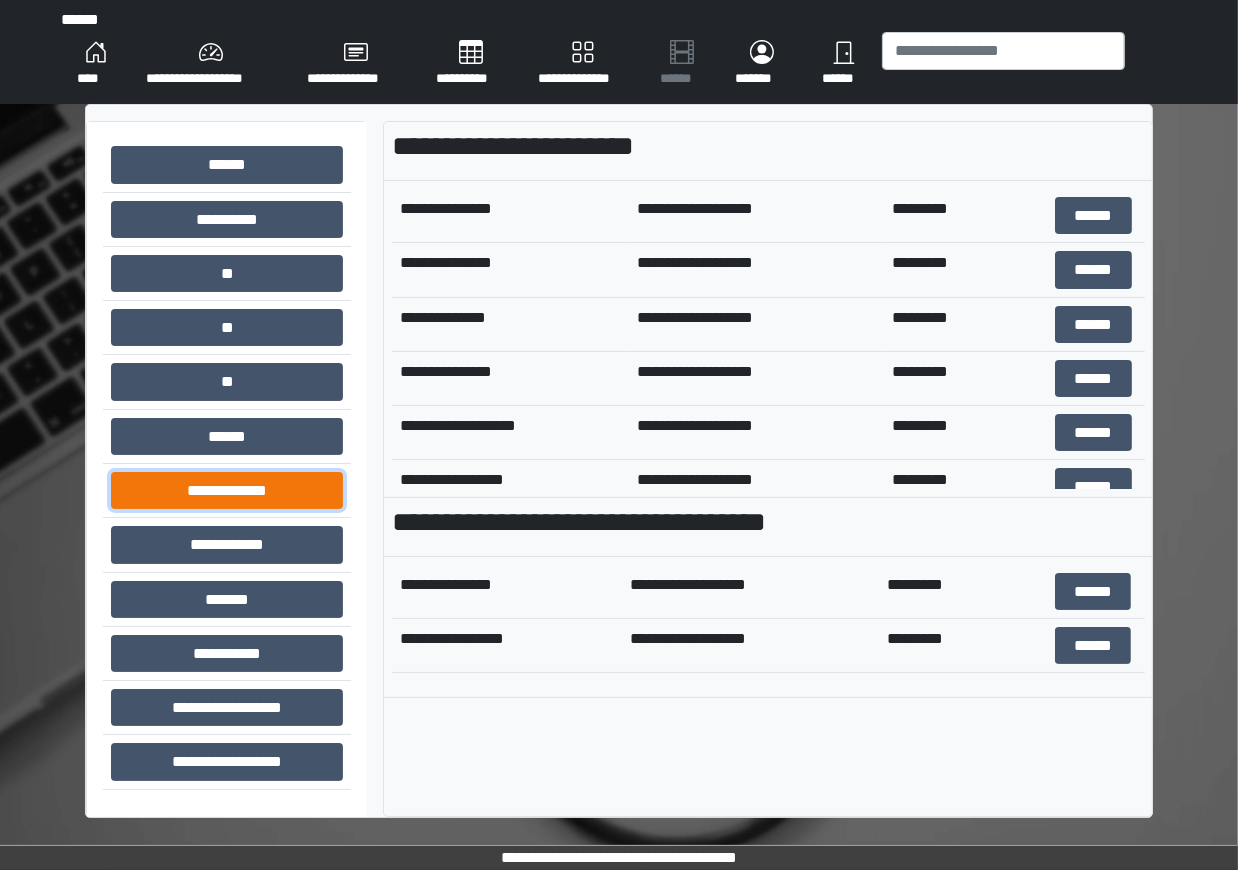 click on "**********" at bounding box center [227, 490] 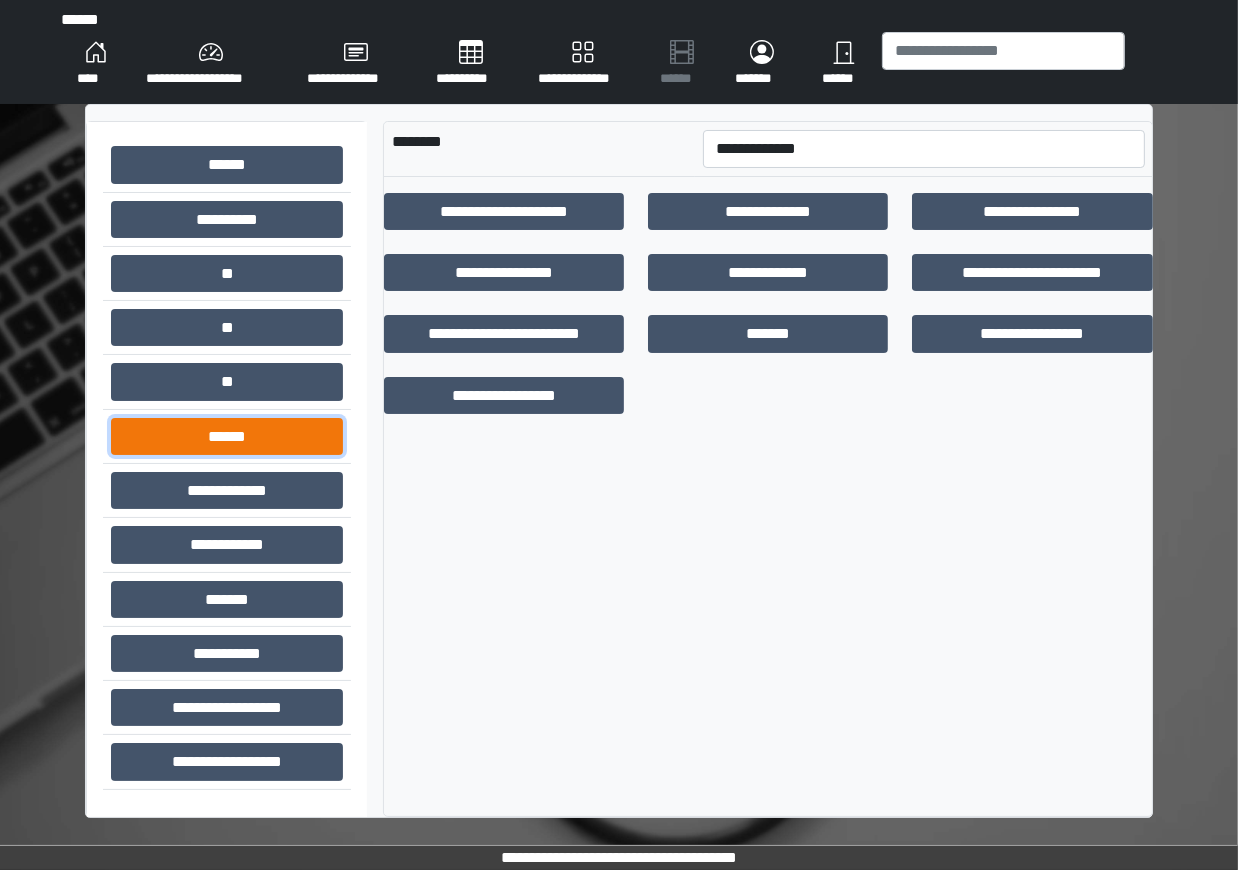 click on "******" at bounding box center (227, 436) 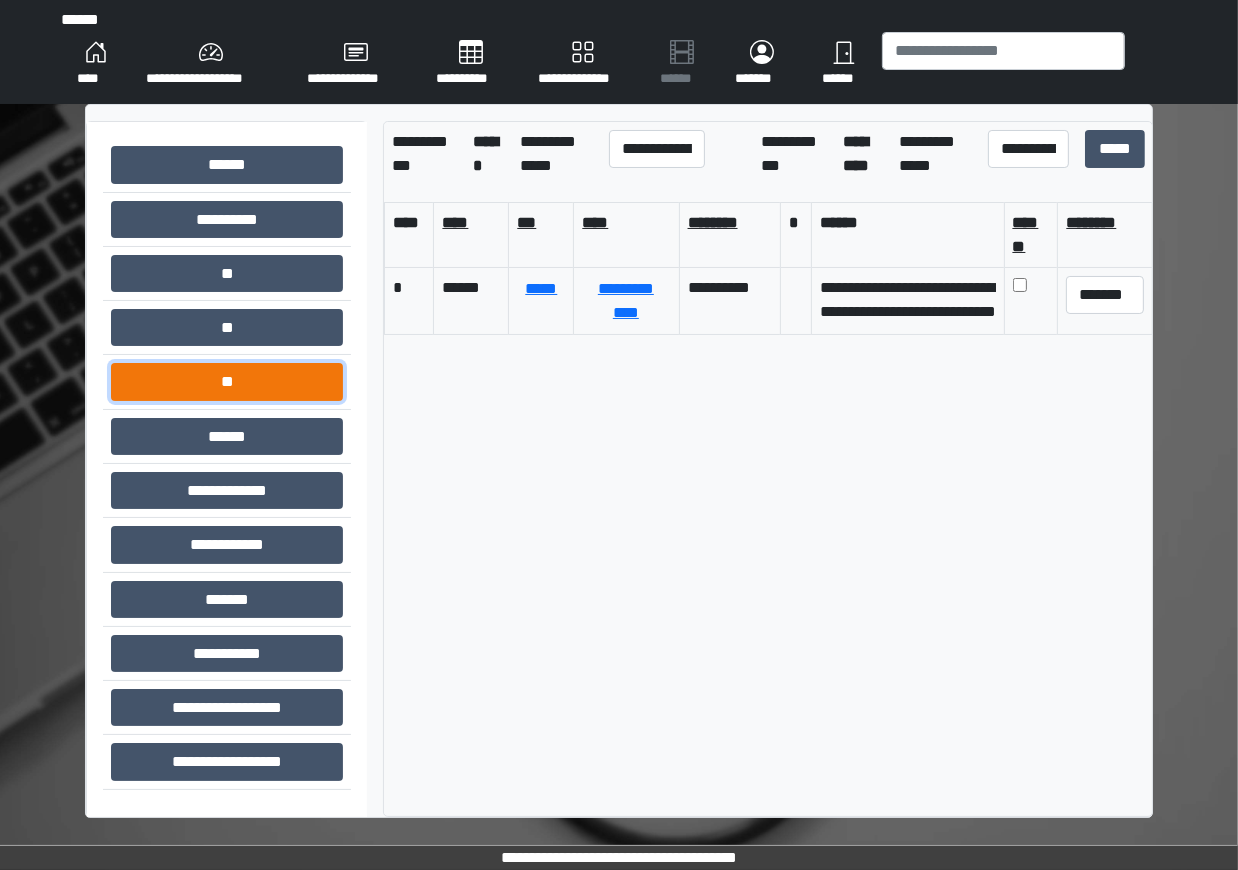 click on "**" at bounding box center [227, 381] 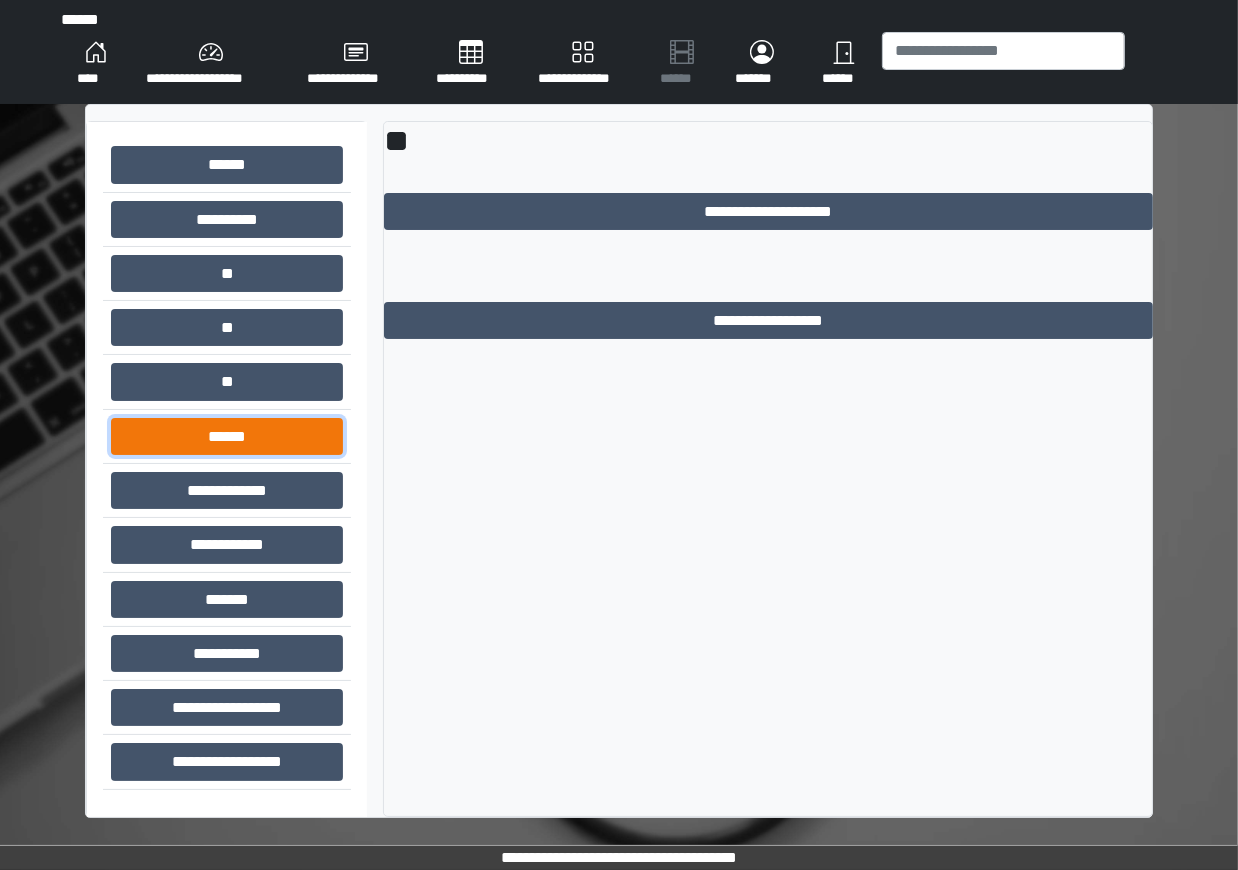 click on "******" at bounding box center (227, 436) 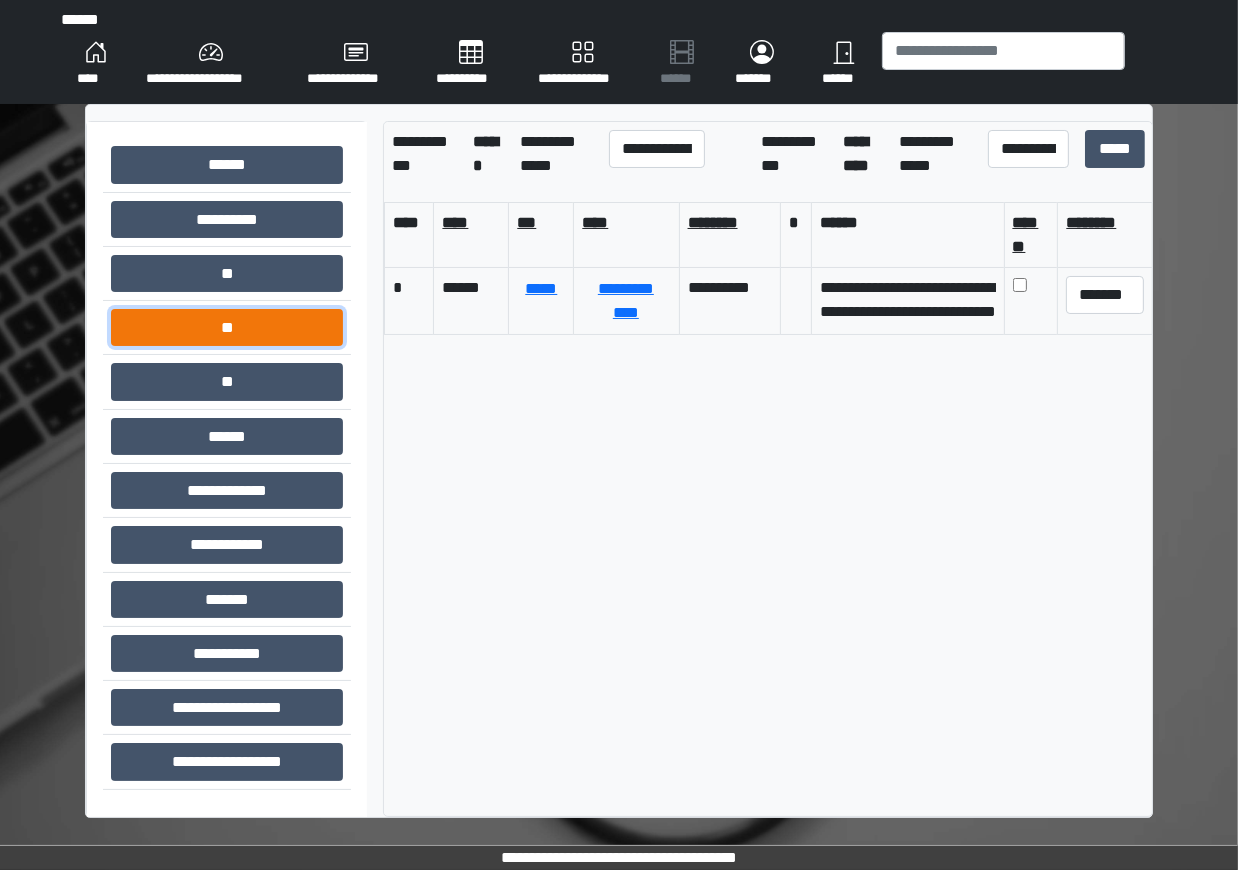 click on "**" at bounding box center [227, 327] 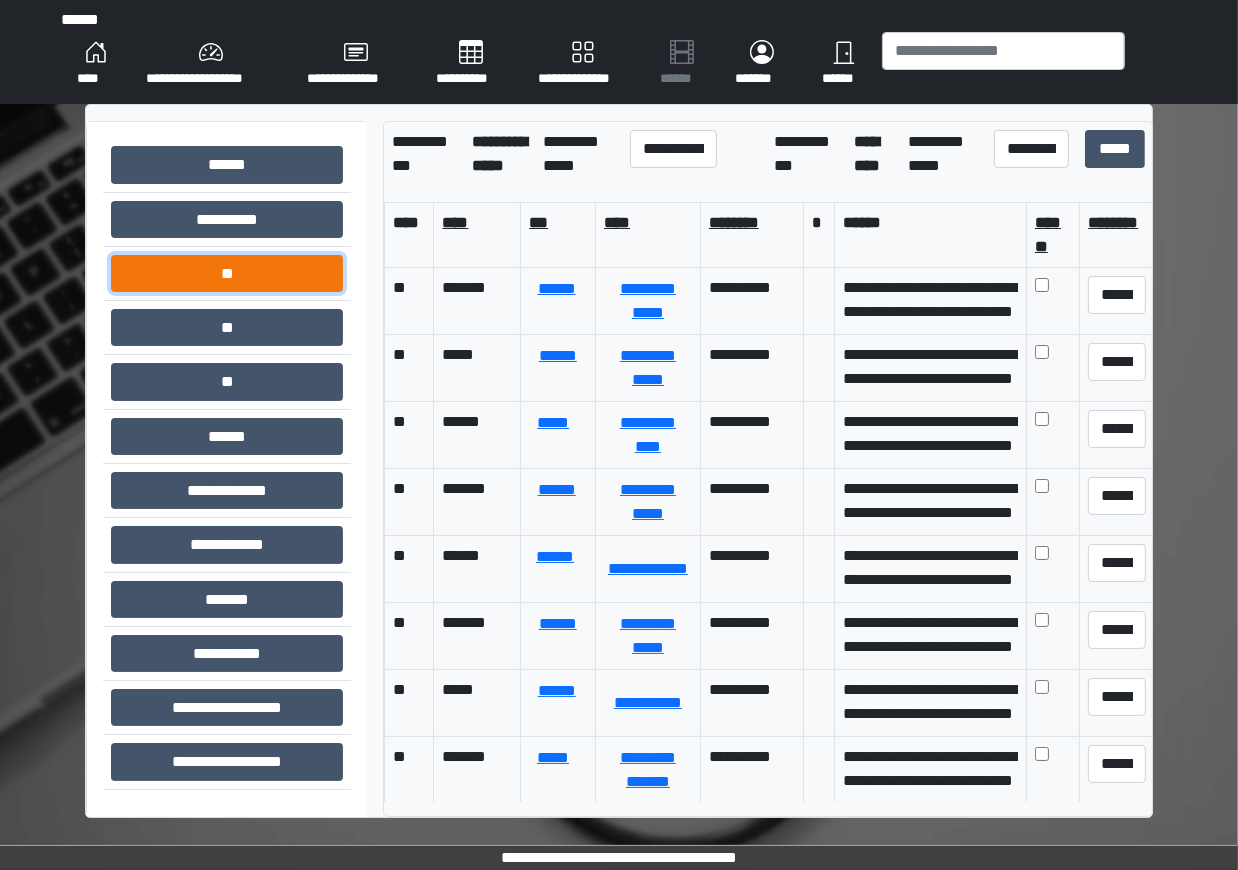 click on "**" at bounding box center (227, 273) 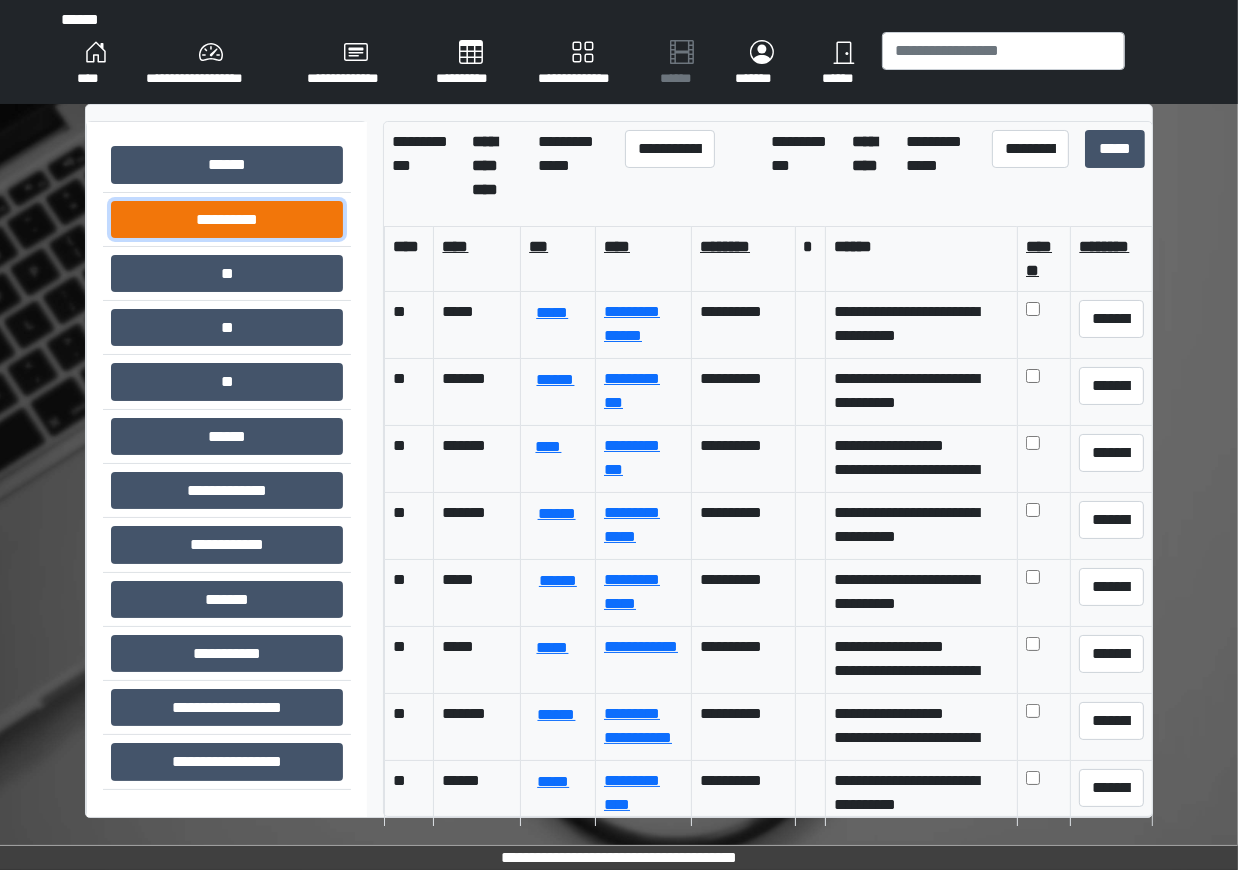 click on "**********" at bounding box center [227, 219] 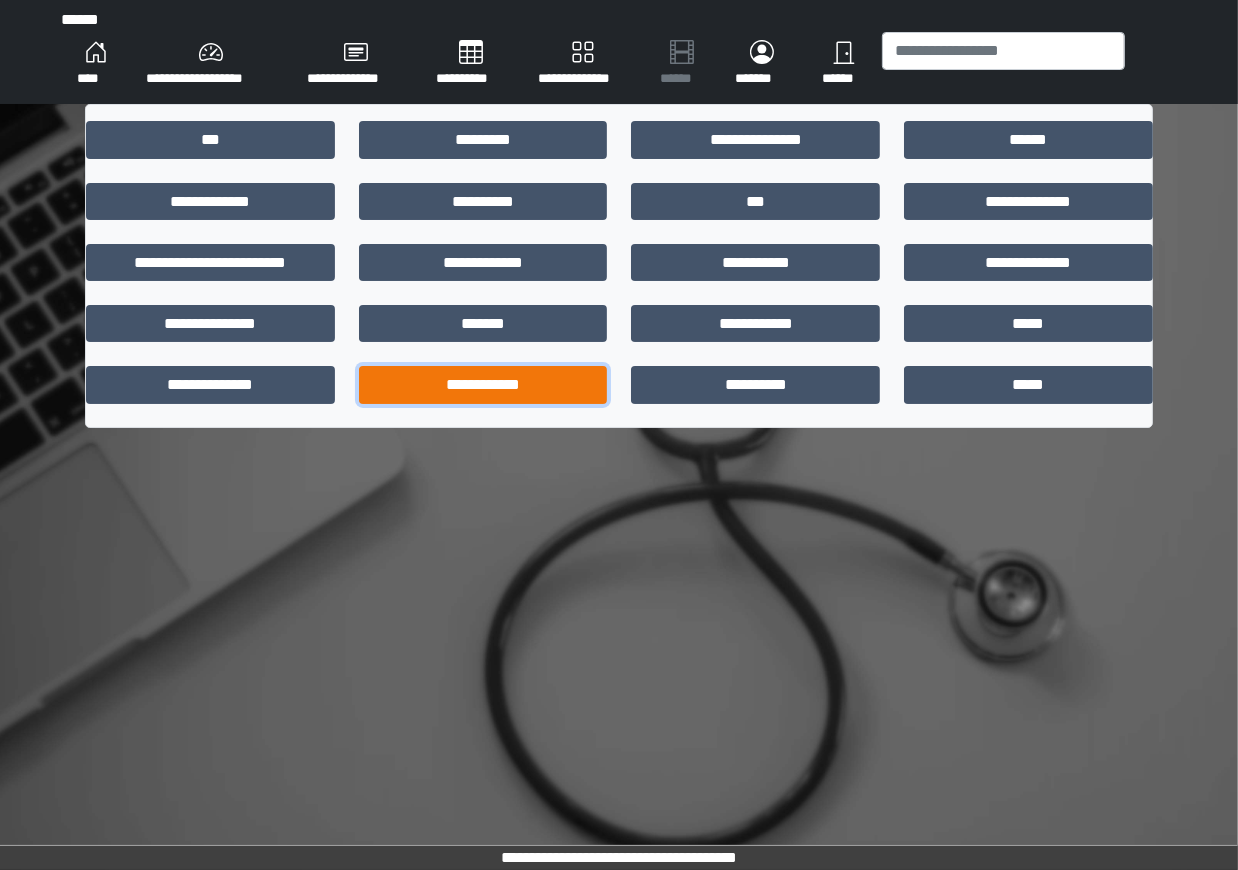click on "**********" at bounding box center (483, 384) 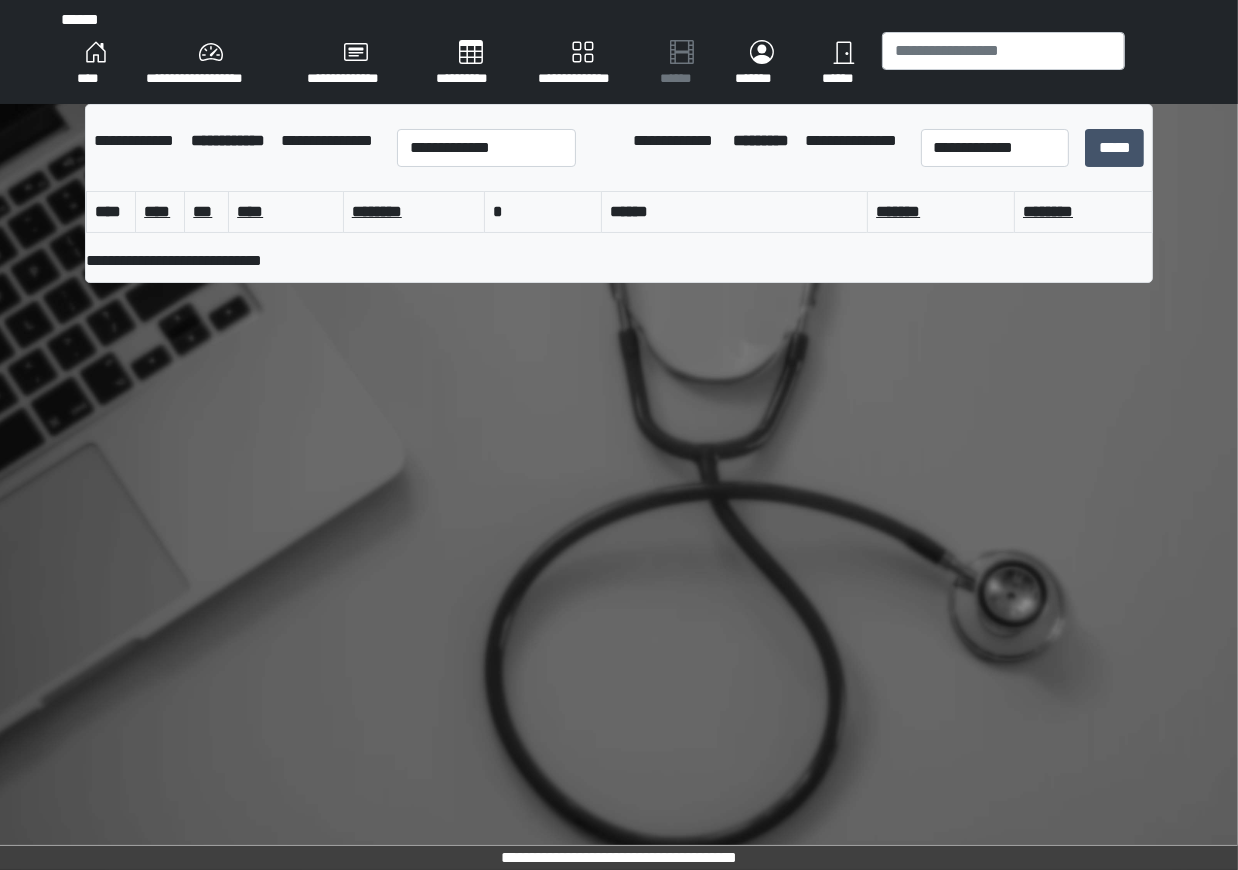 click on "****" at bounding box center [95, 64] 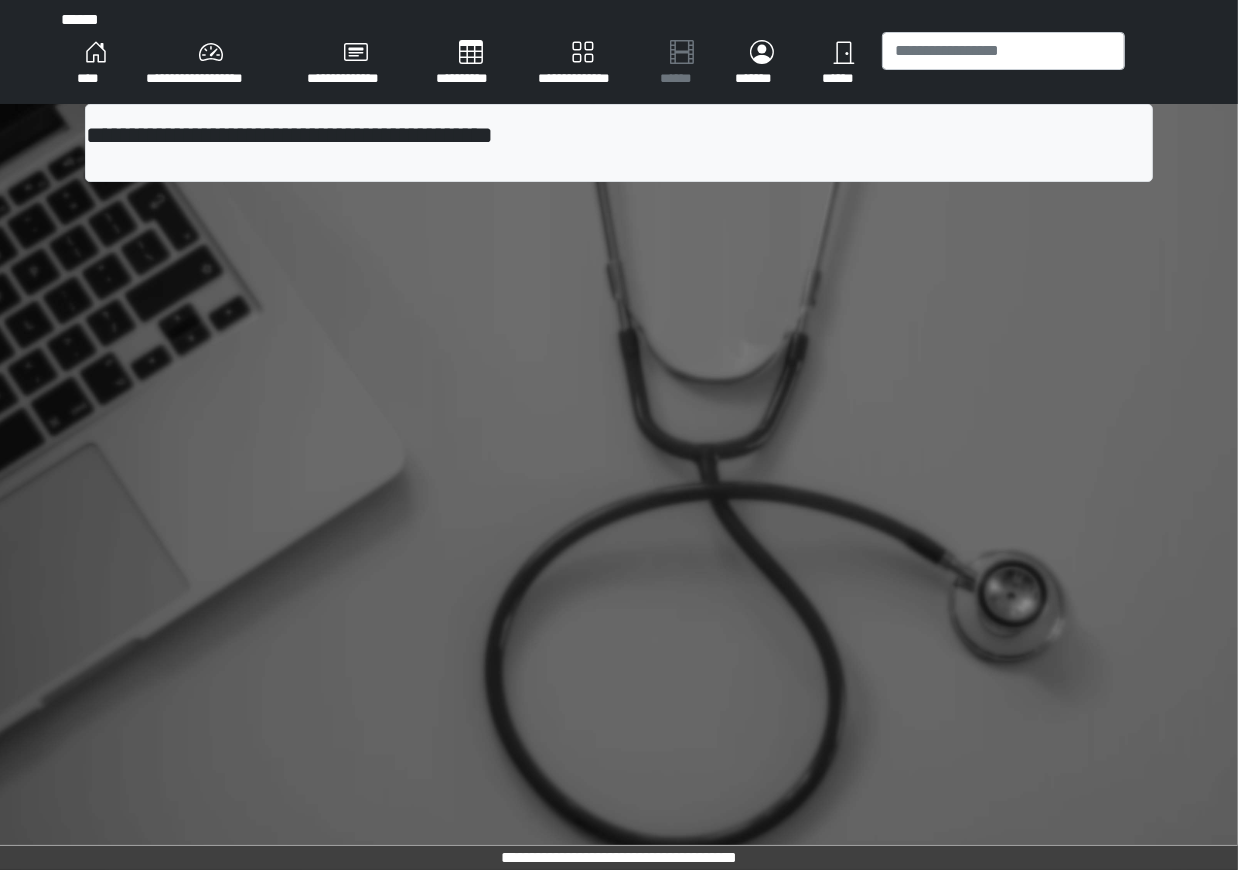 click on "**********" at bounding box center (210, 64) 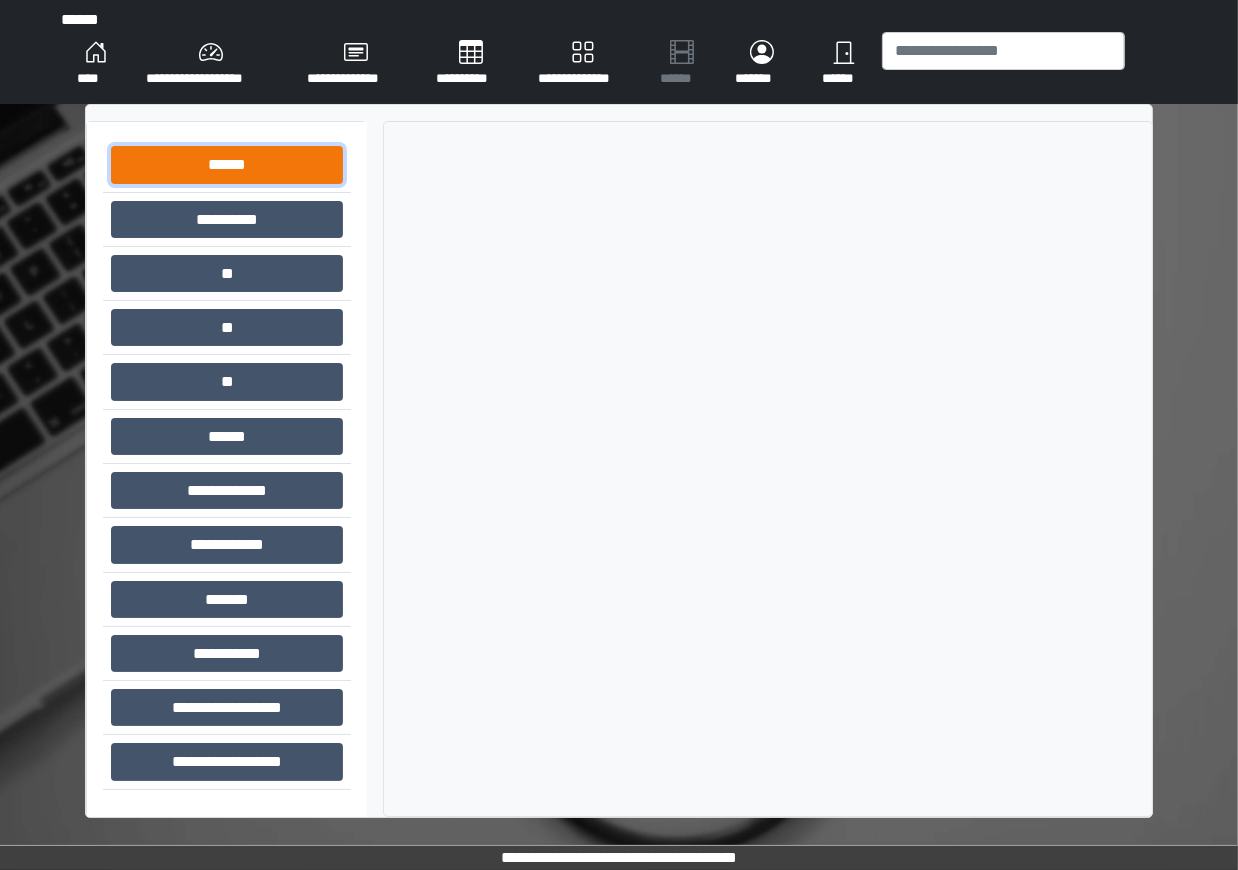 click on "******" at bounding box center [227, 164] 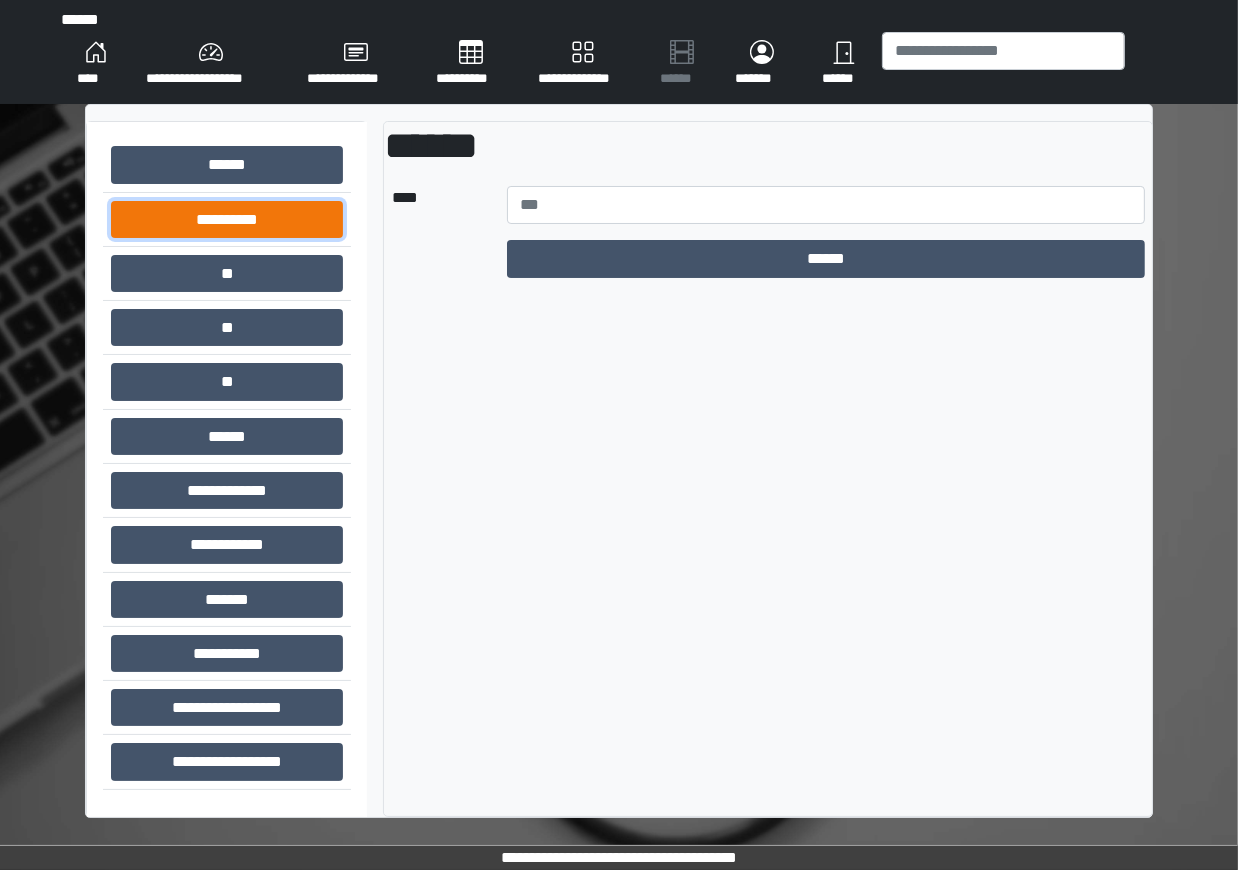 click on "**********" at bounding box center (227, 219) 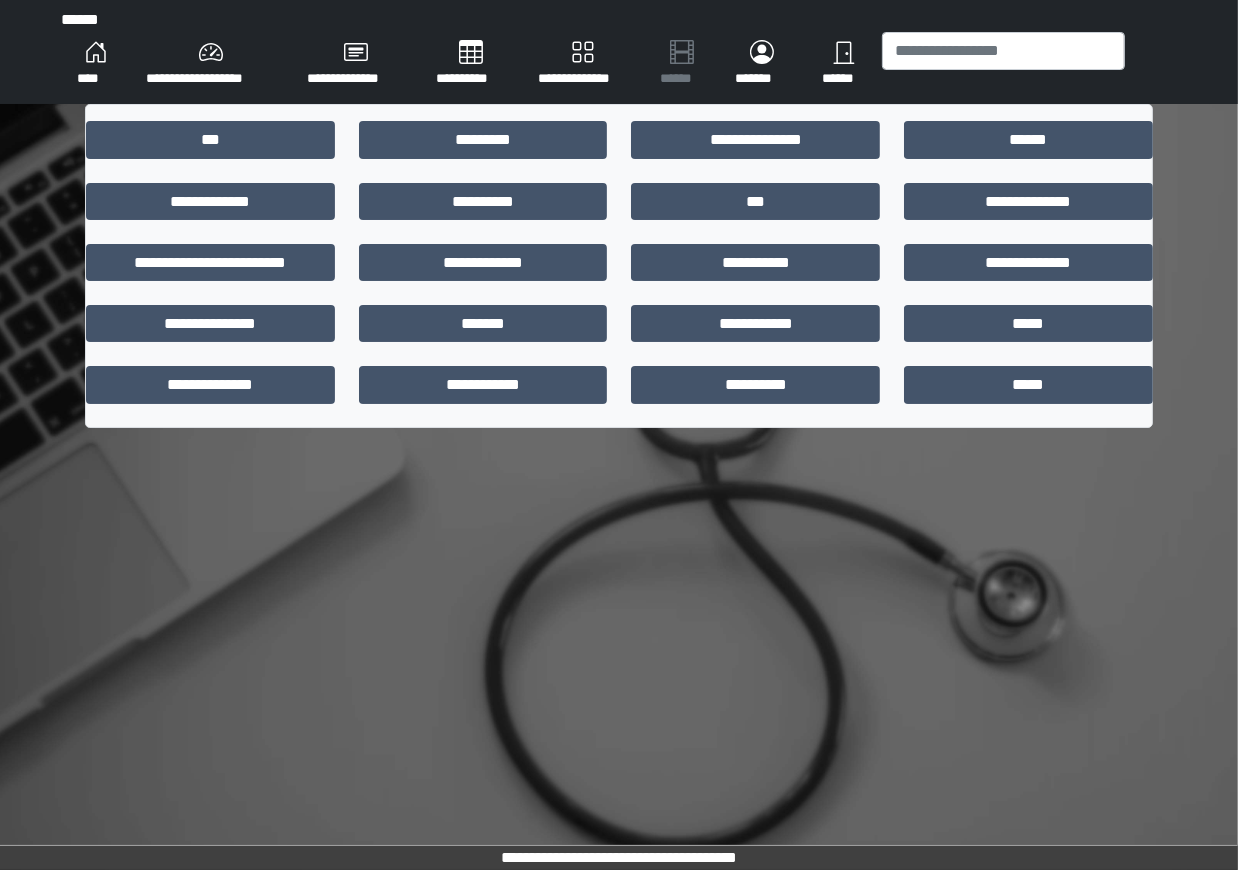 click on "**********" at bounding box center [583, 64] 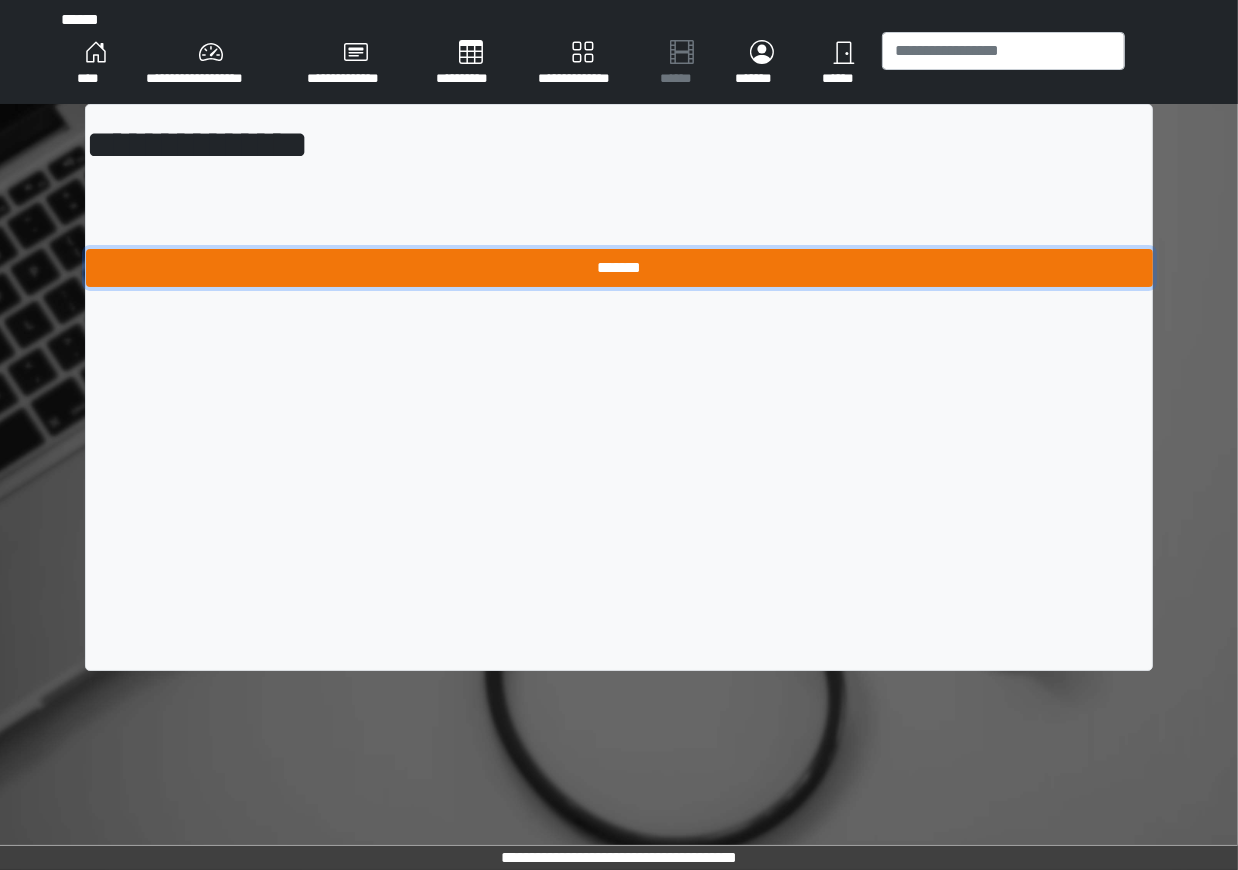 click on "*******" at bounding box center [619, 267] 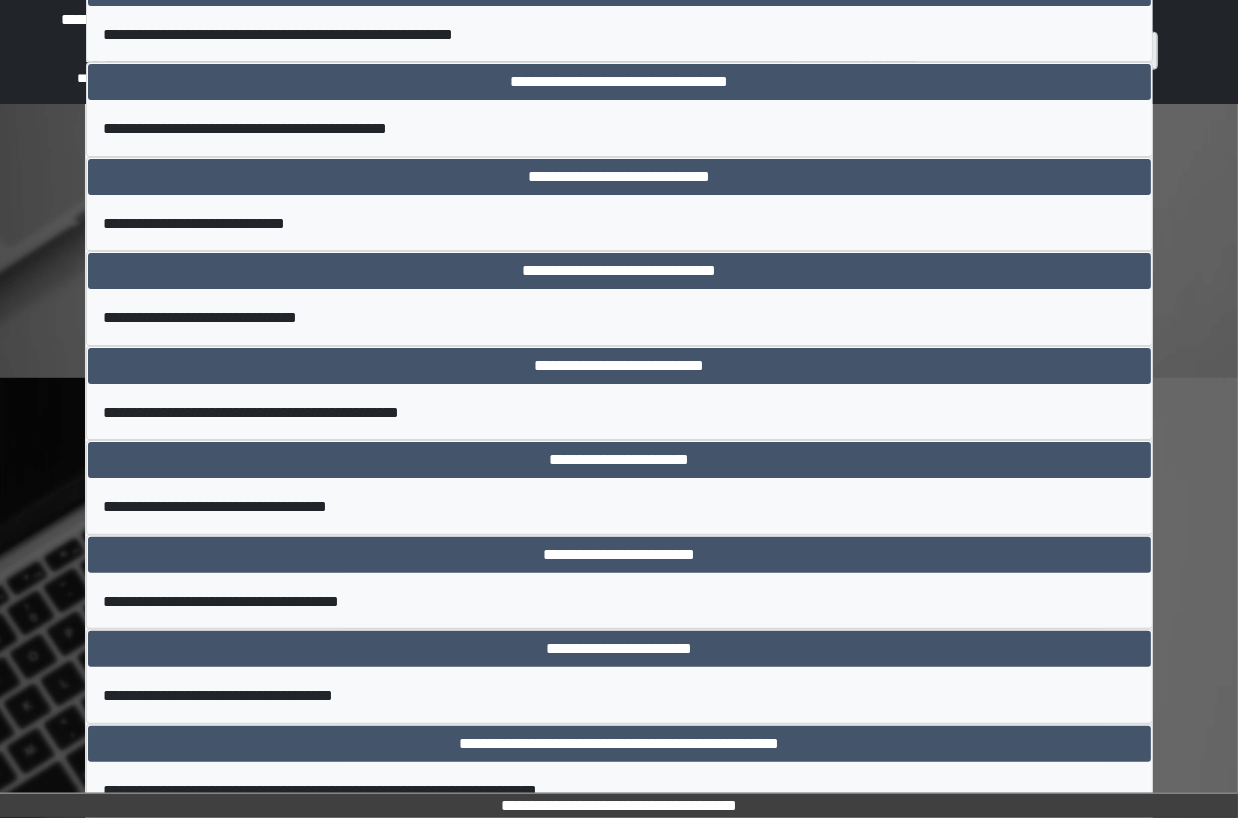 scroll, scrollTop: 1150, scrollLeft: 0, axis: vertical 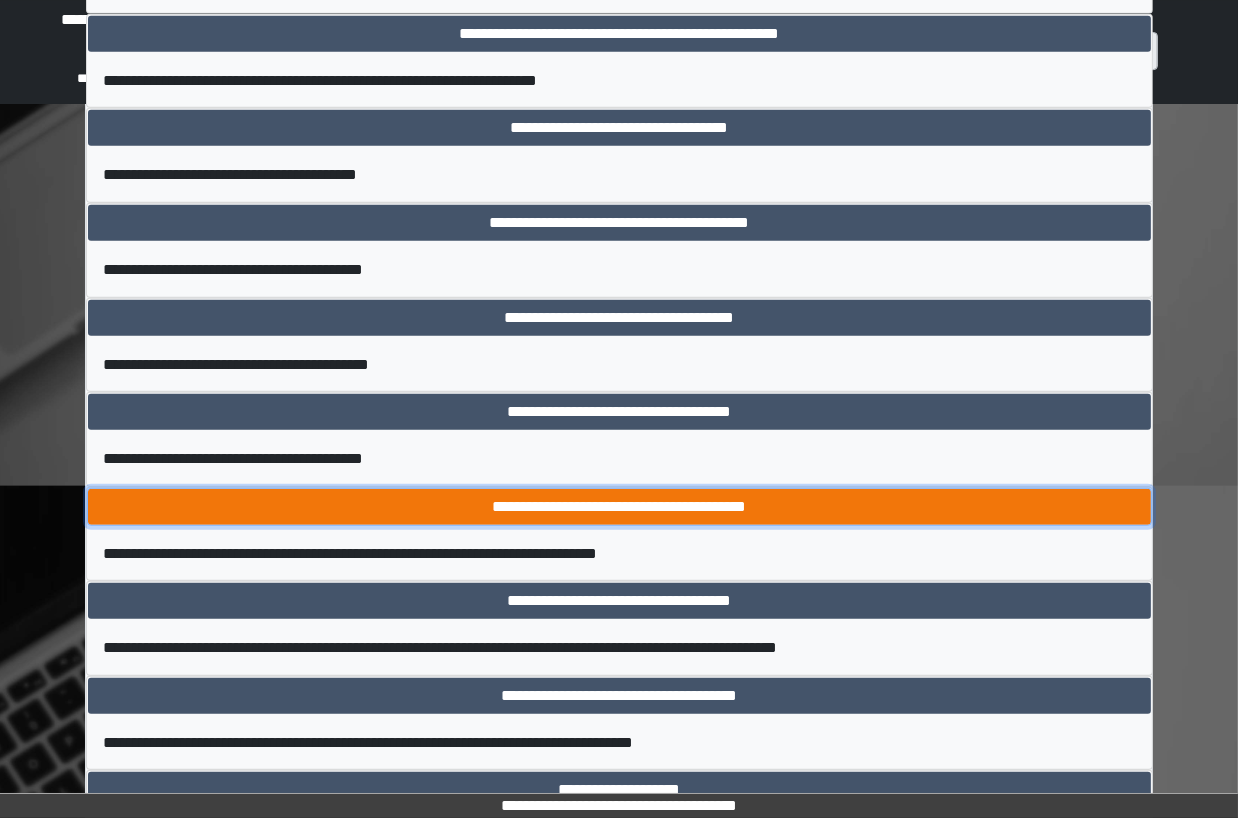 click on "**********" at bounding box center (619, 507) 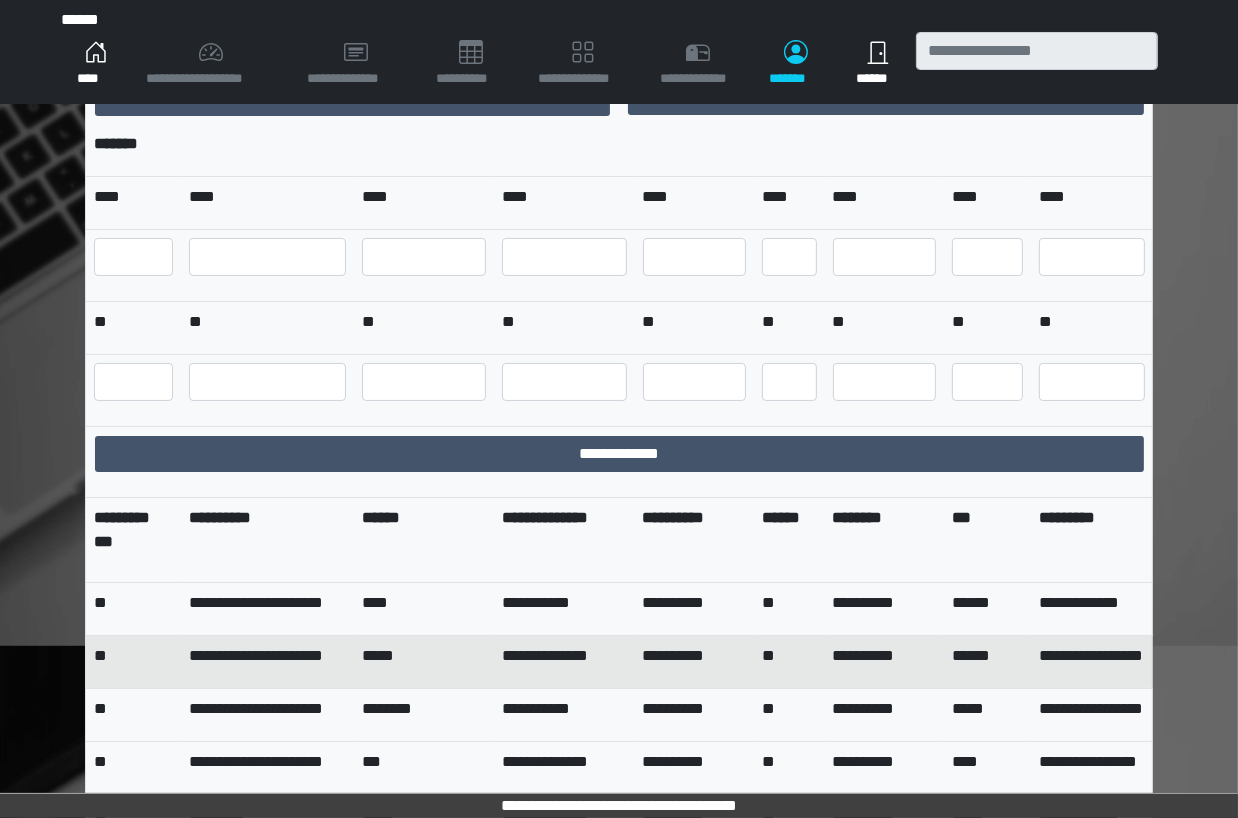 scroll, scrollTop: 179, scrollLeft: 0, axis: vertical 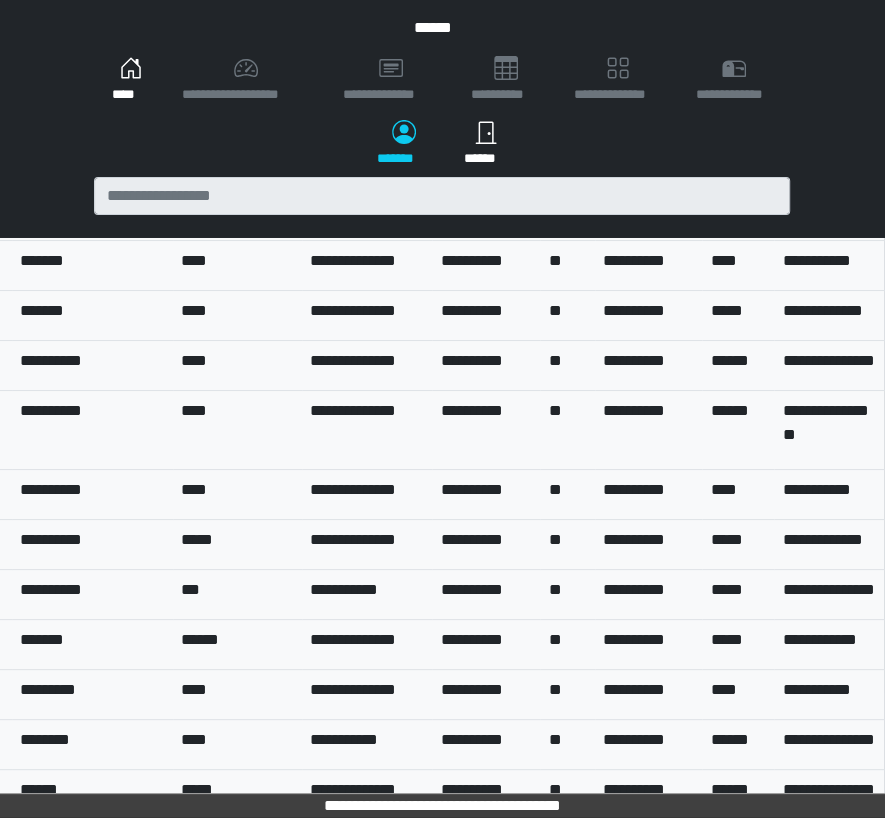 click on "**********" at bounding box center (367, 595) 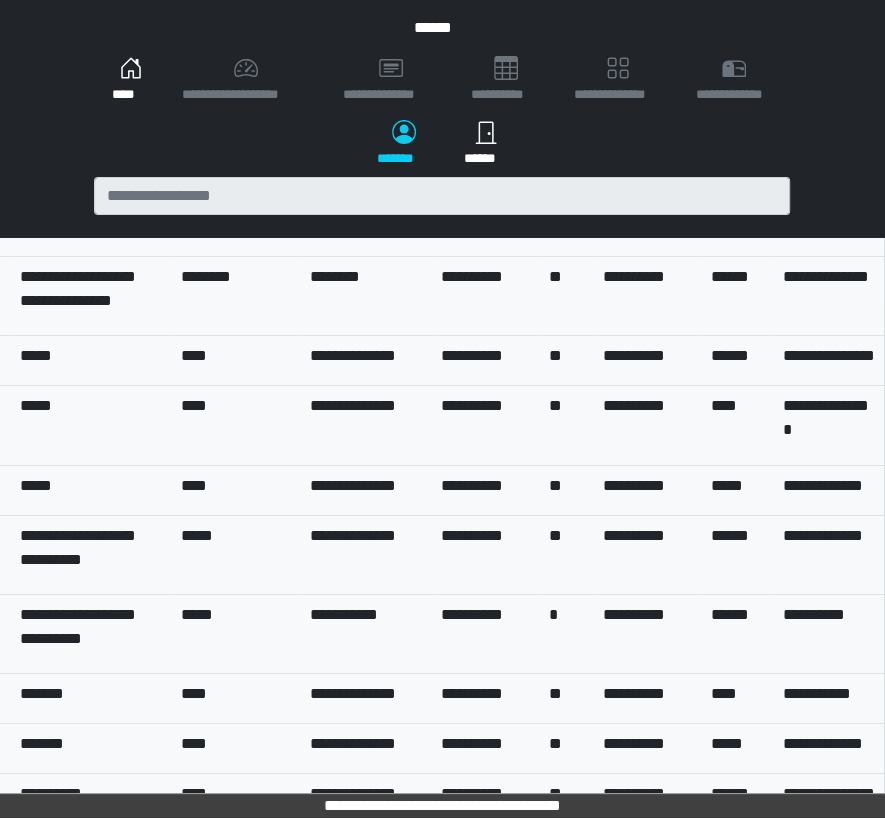 scroll, scrollTop: 7049, scrollLeft: 188, axis: both 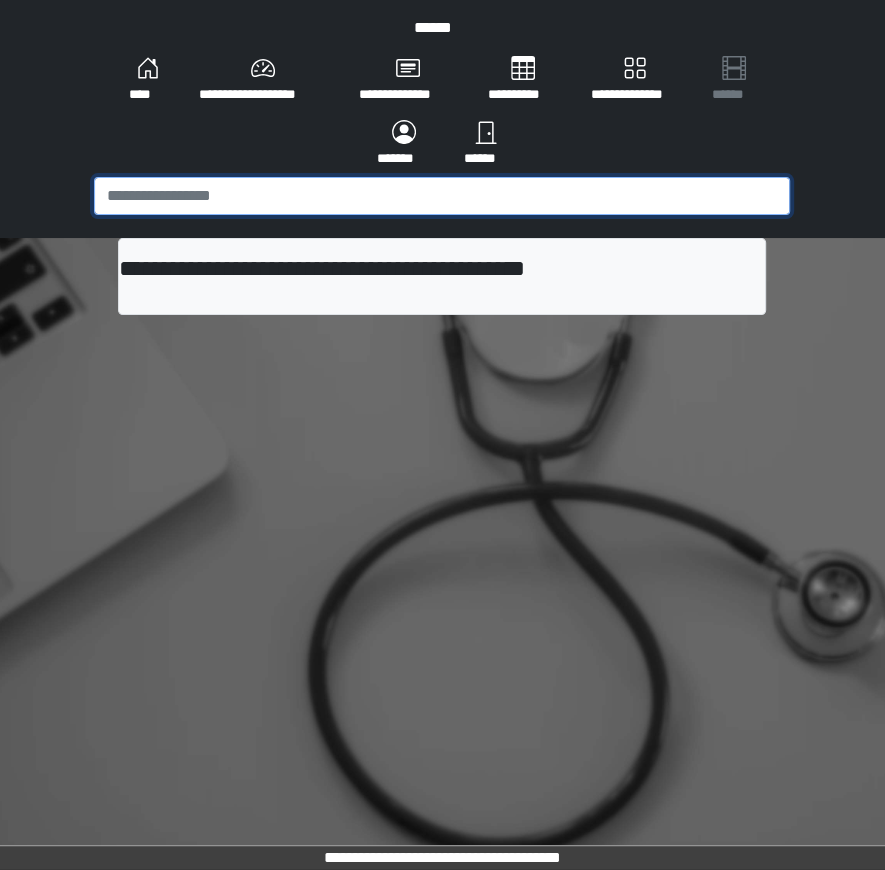 click at bounding box center (442, 196) 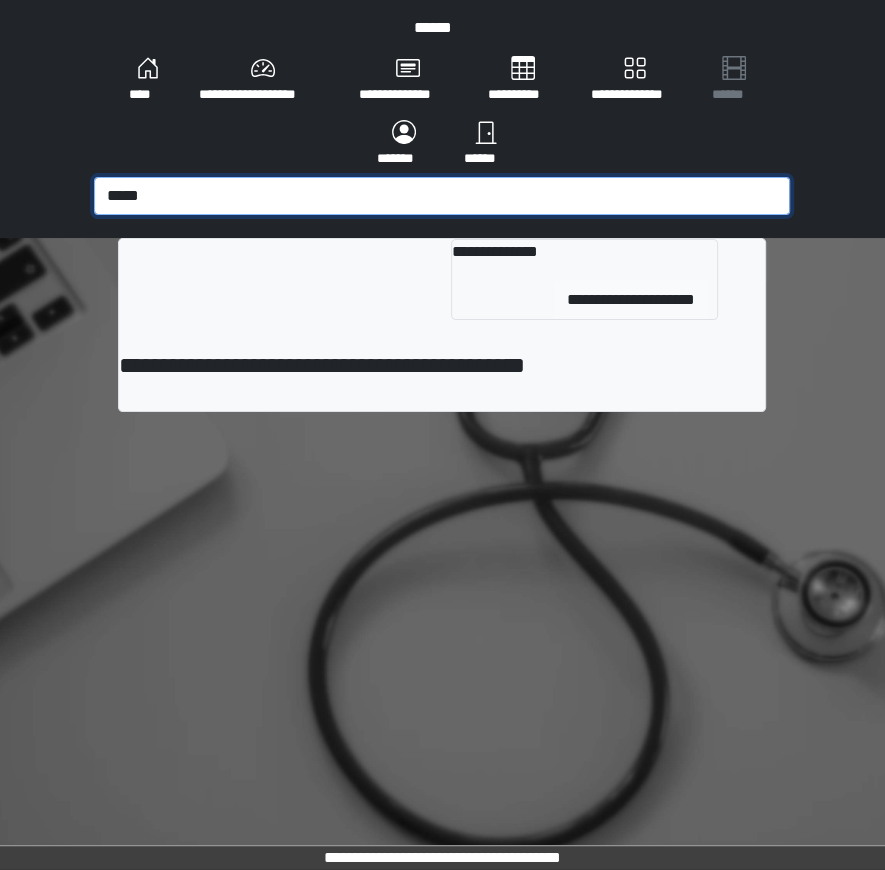 type on "*****" 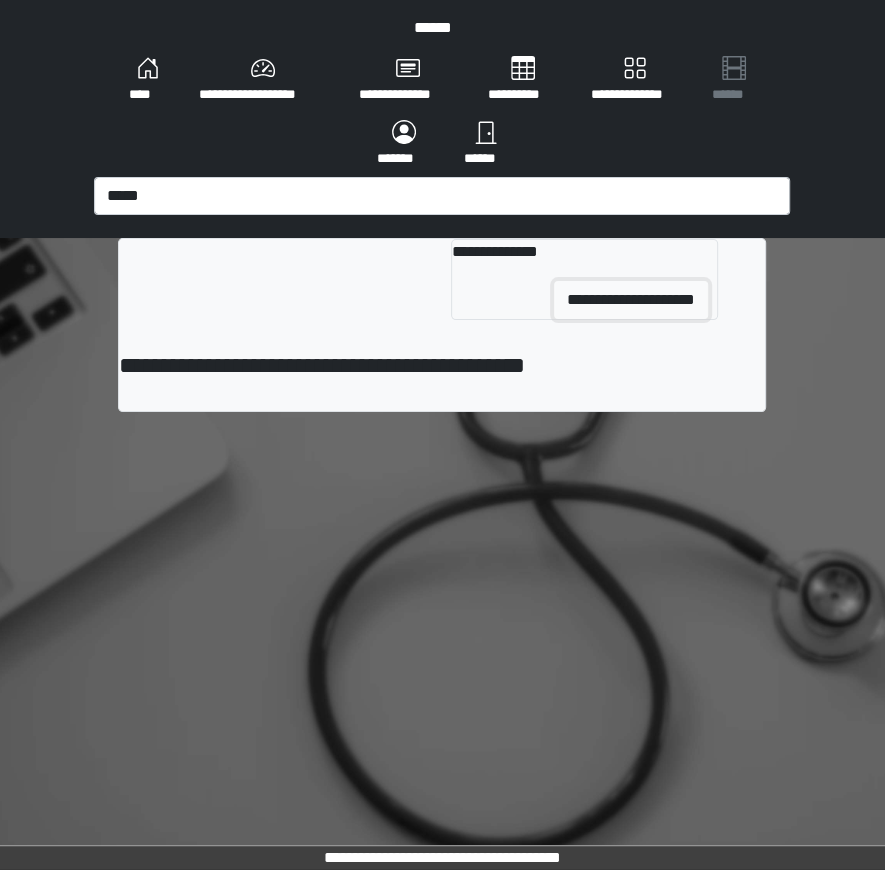 click on "**********" at bounding box center (631, 300) 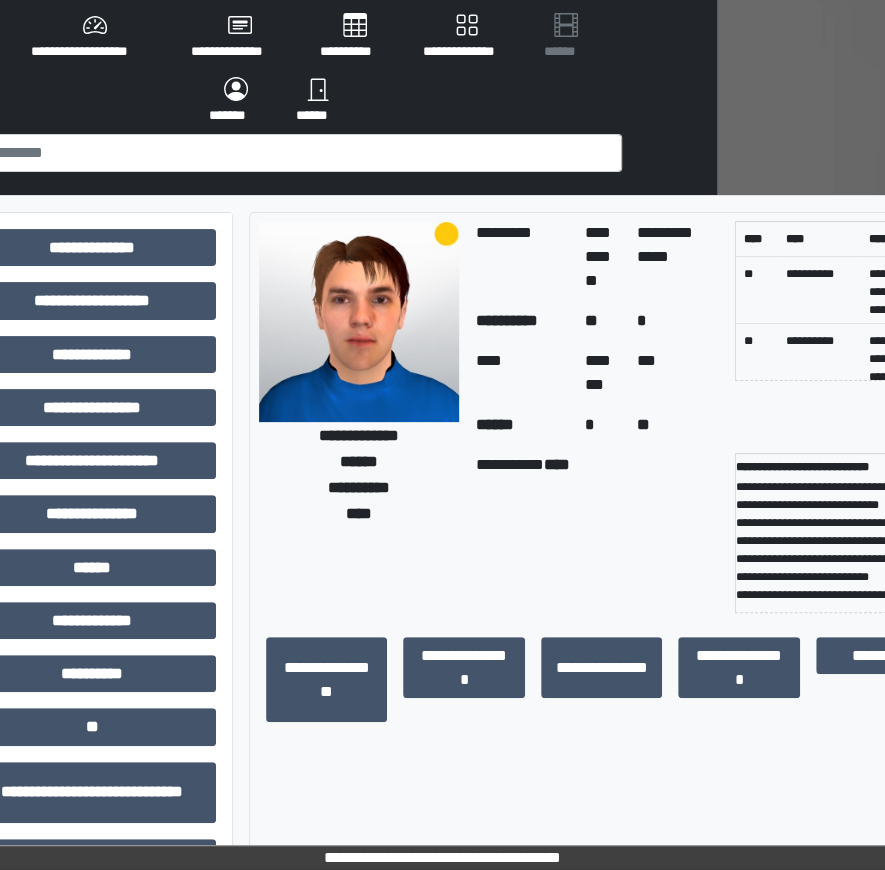 scroll, scrollTop: 43, scrollLeft: 187, axis: both 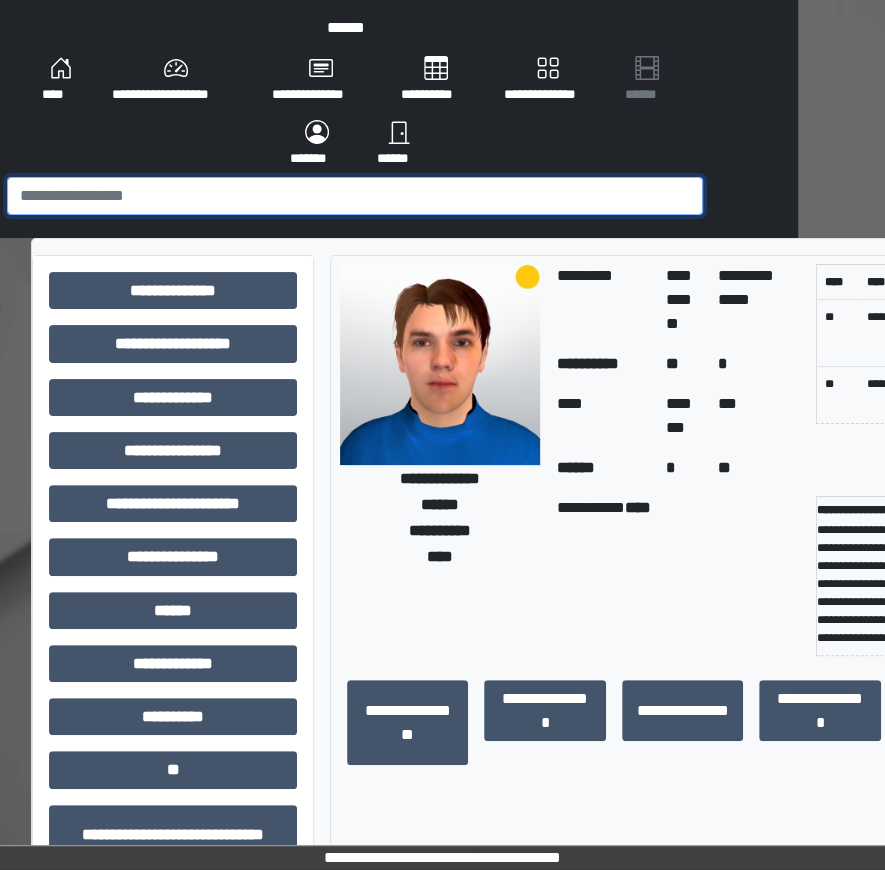 click at bounding box center (355, 196) 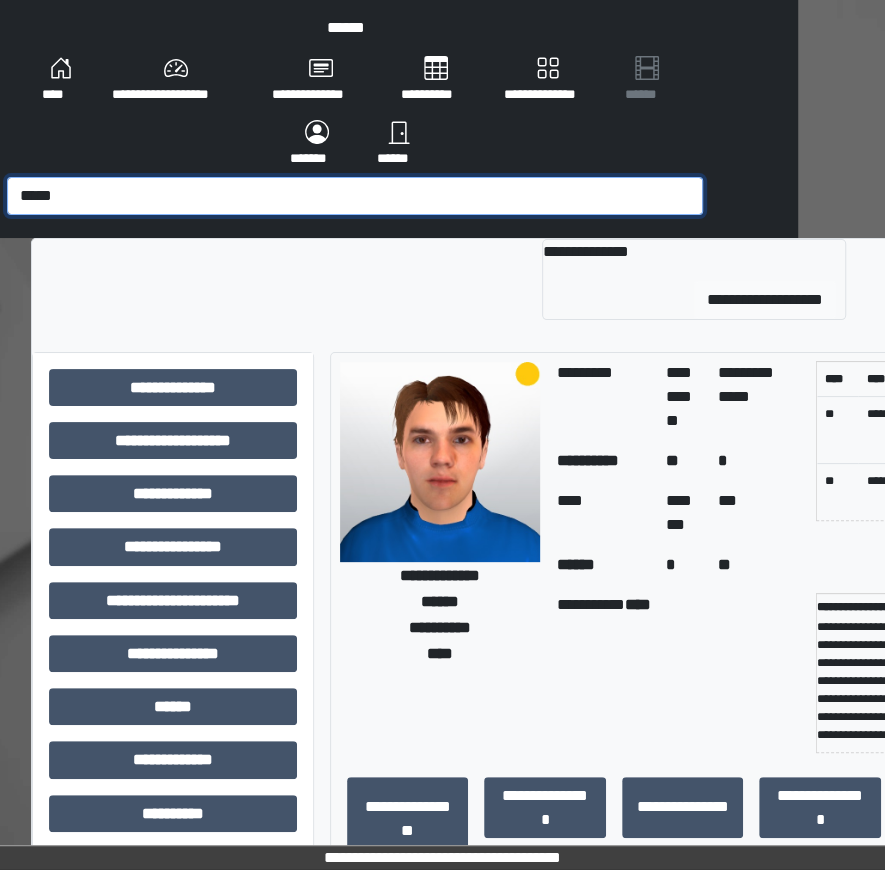 type on "*****" 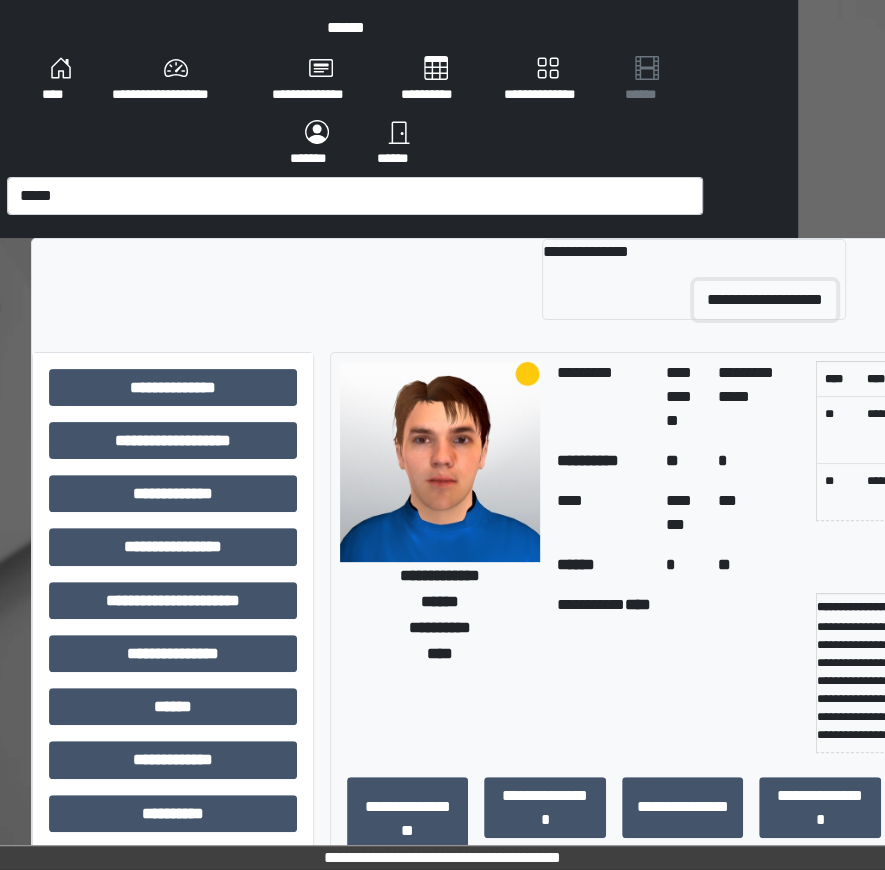 click on "**********" at bounding box center [765, 300] 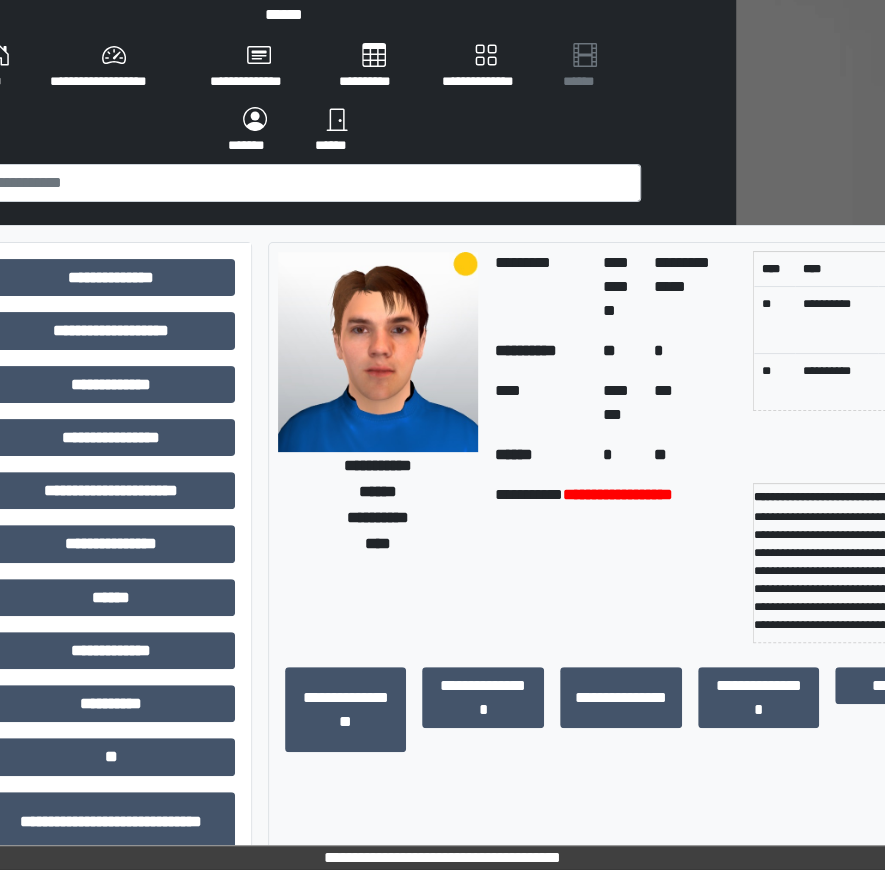 scroll, scrollTop: 204, scrollLeft: 149, axis: both 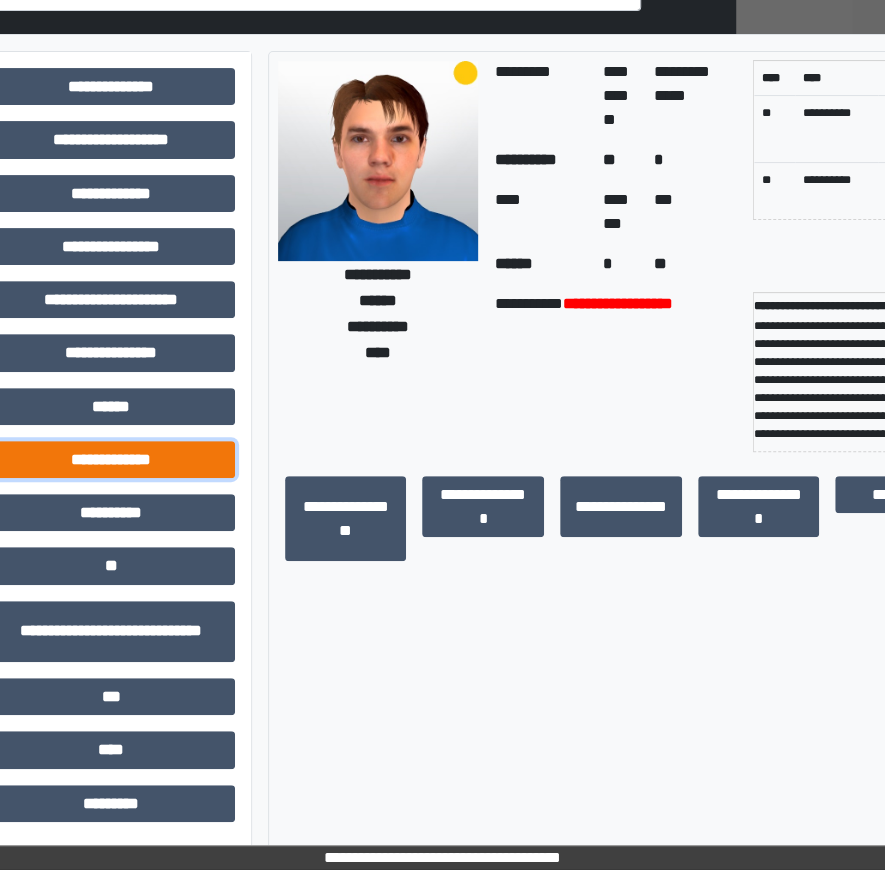 click on "**********" at bounding box center [111, 459] 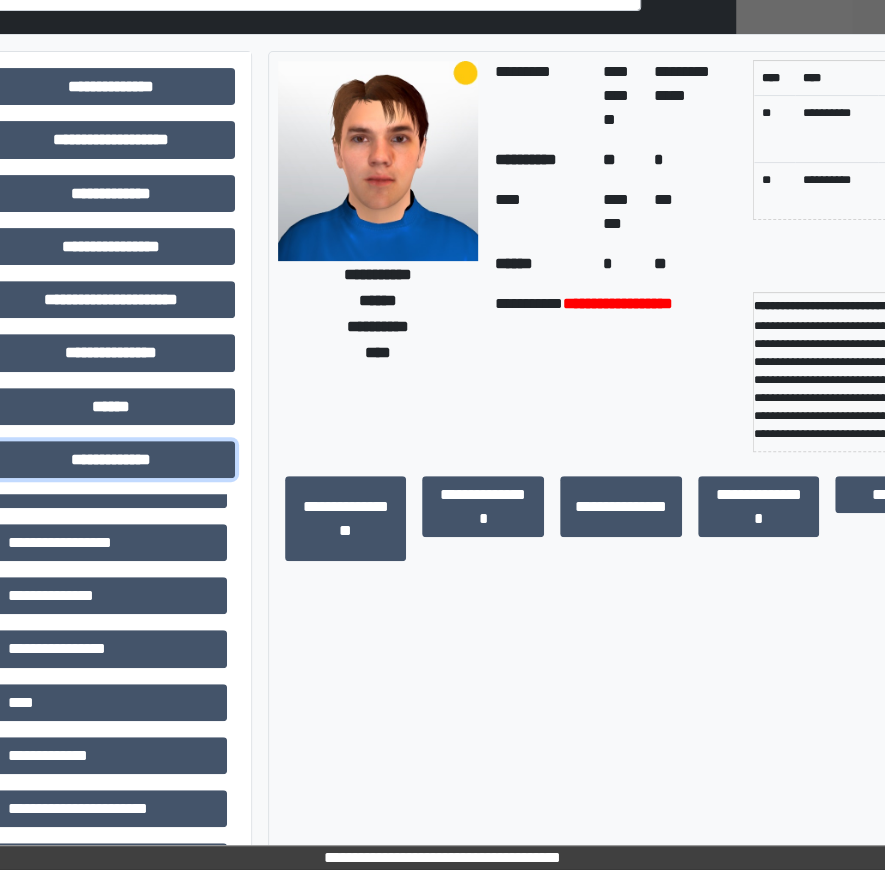 scroll, scrollTop: 697, scrollLeft: 0, axis: vertical 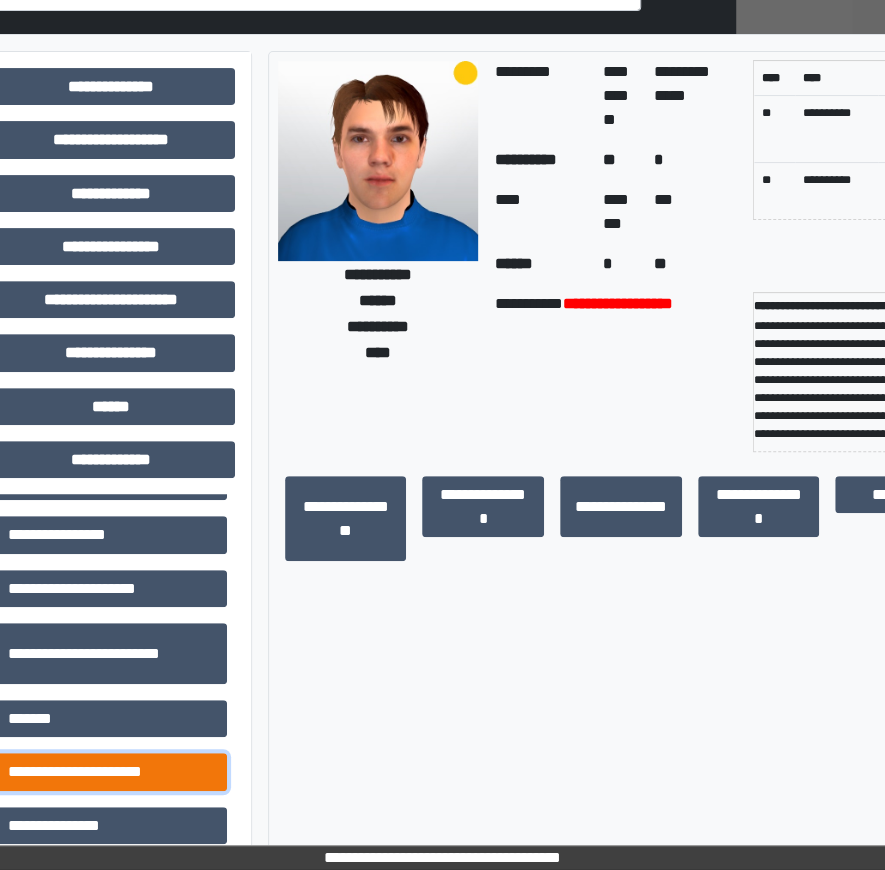 click on "**********" at bounding box center [111, 771] 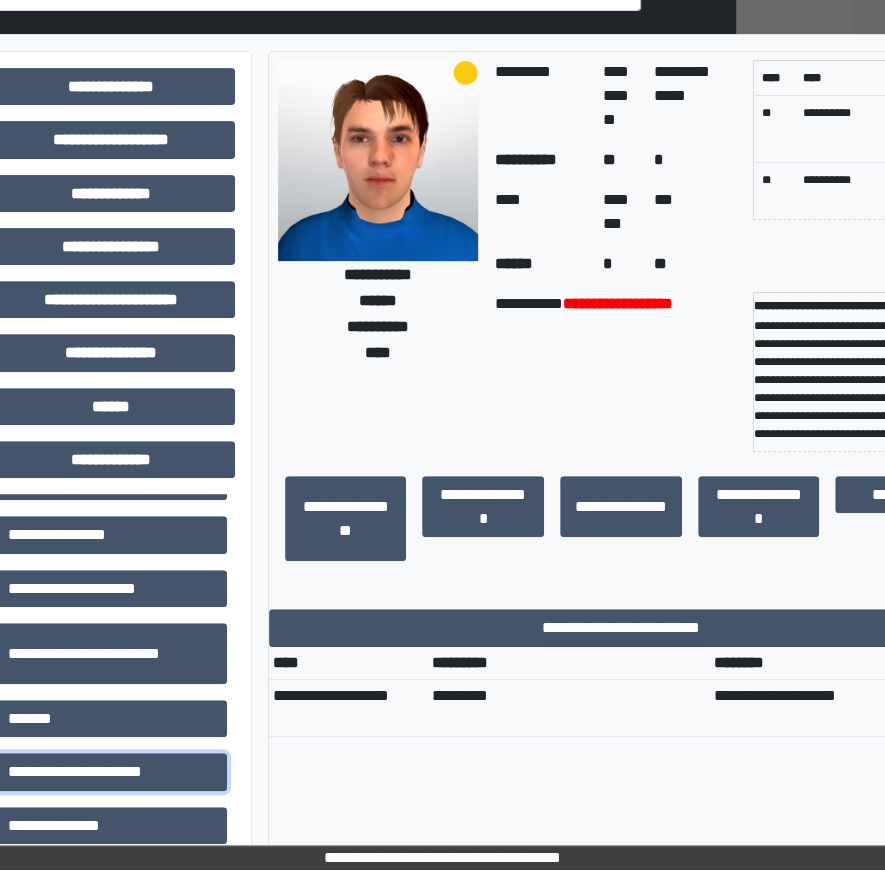 scroll, scrollTop: 103, scrollLeft: 149, axis: both 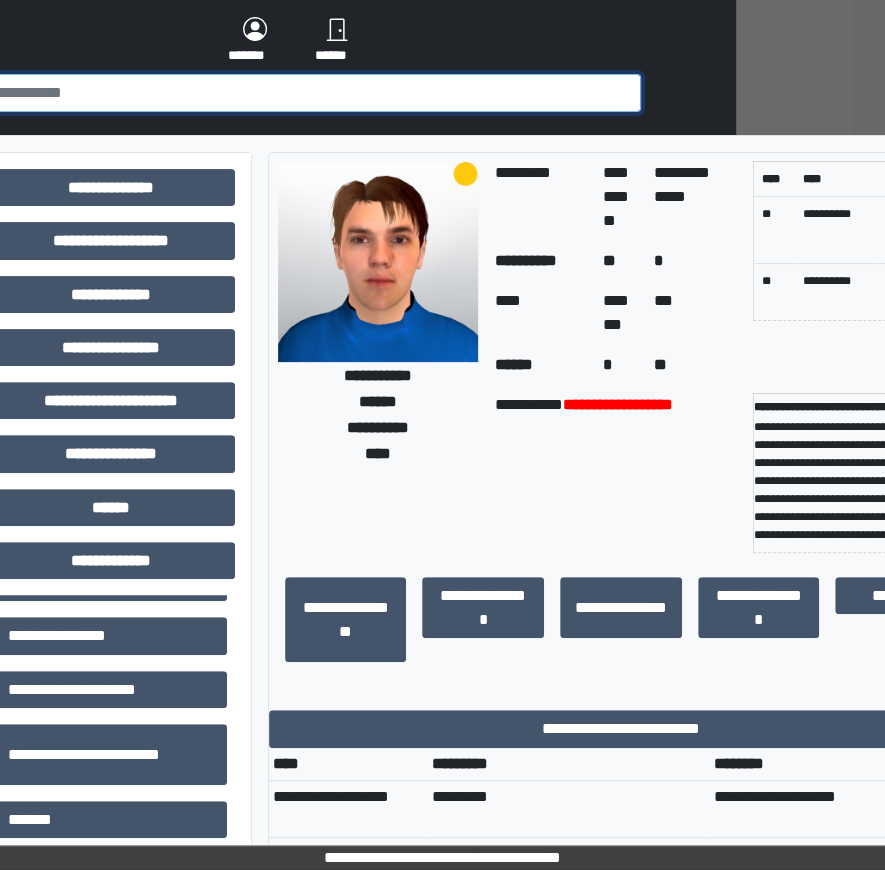 click at bounding box center [293, 93] 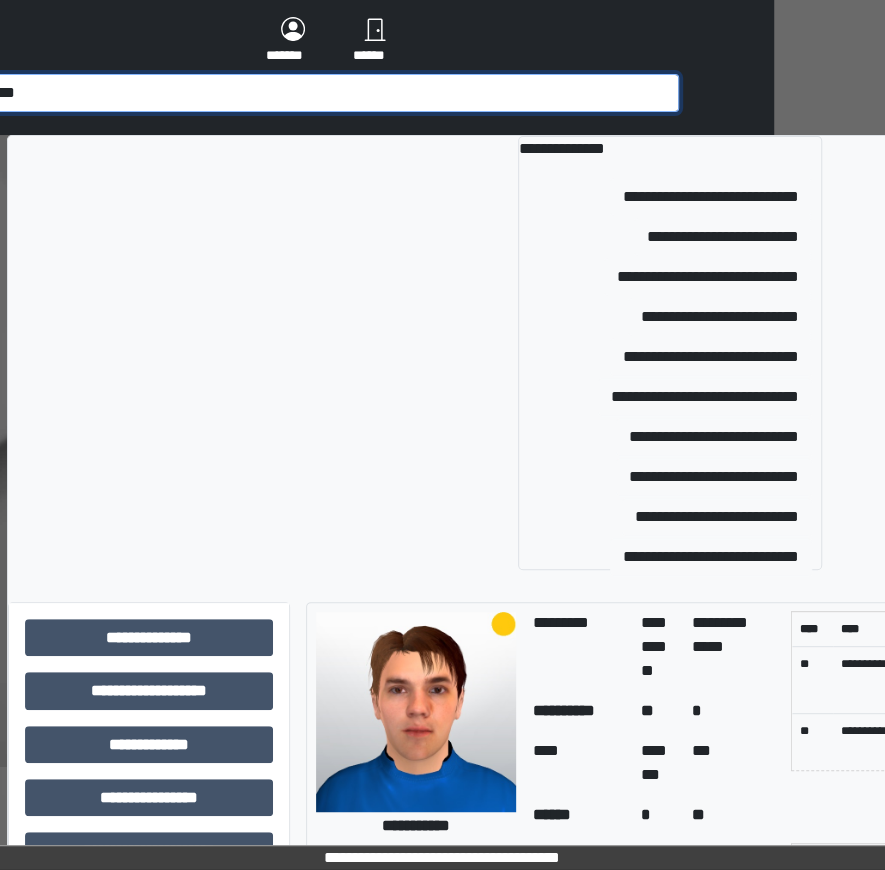 type on "*" 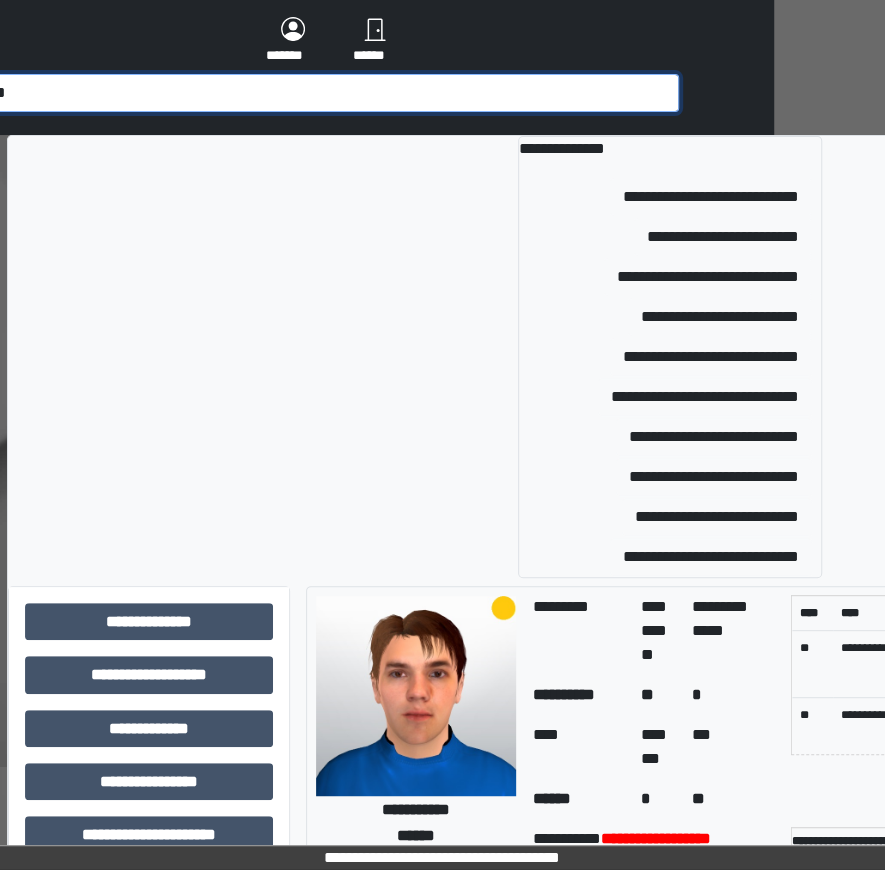 scroll, scrollTop: 103, scrollLeft: 107, axis: both 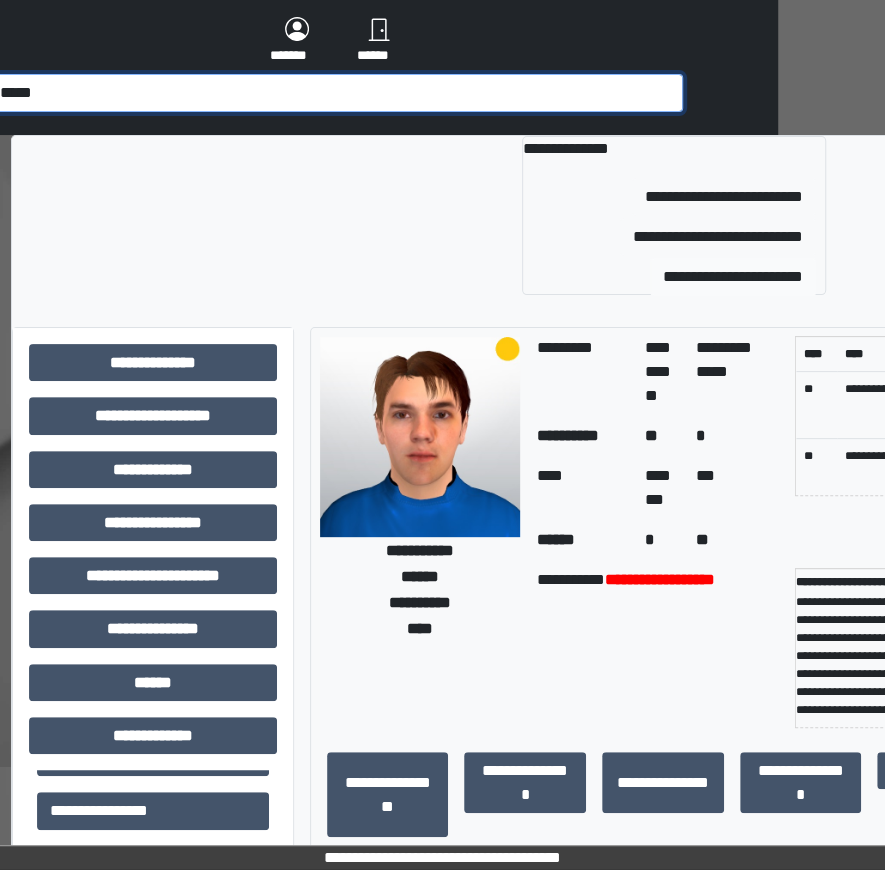 type on "*****" 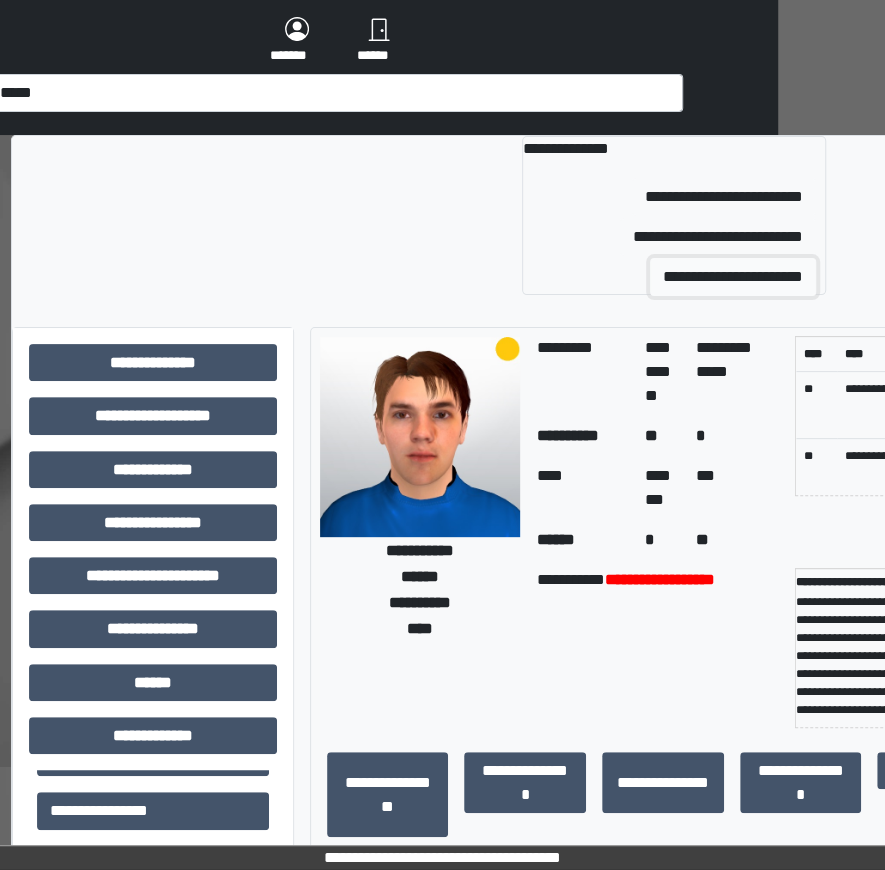 click on "**********" at bounding box center [733, 277] 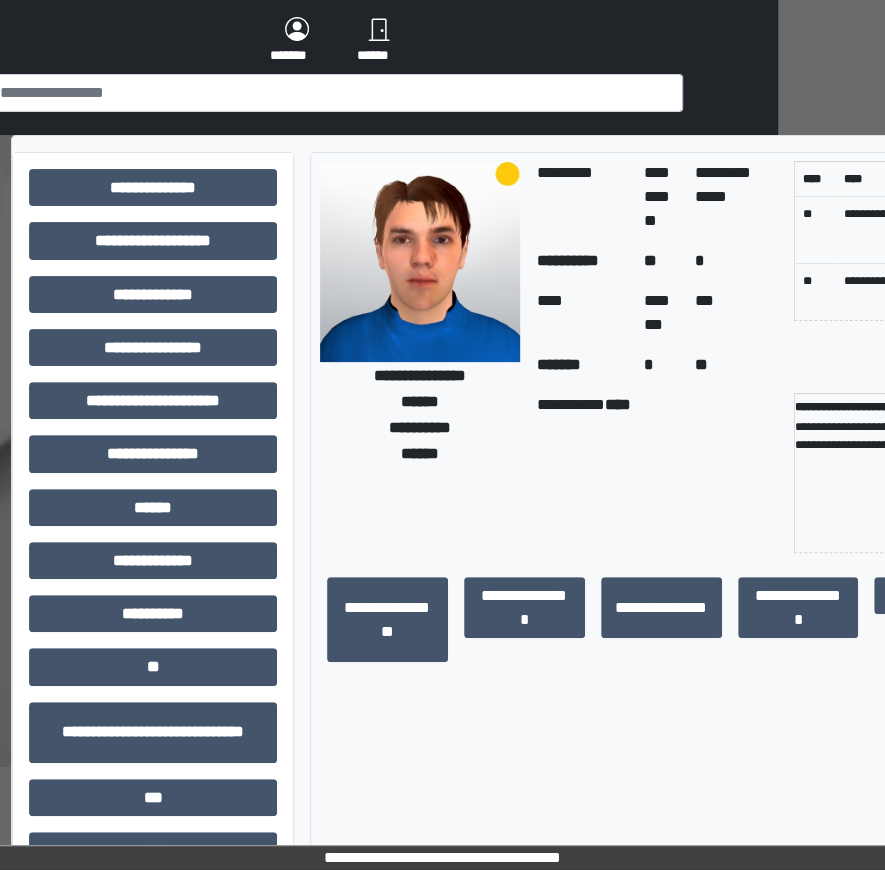 scroll, scrollTop: 204, scrollLeft: 107, axis: both 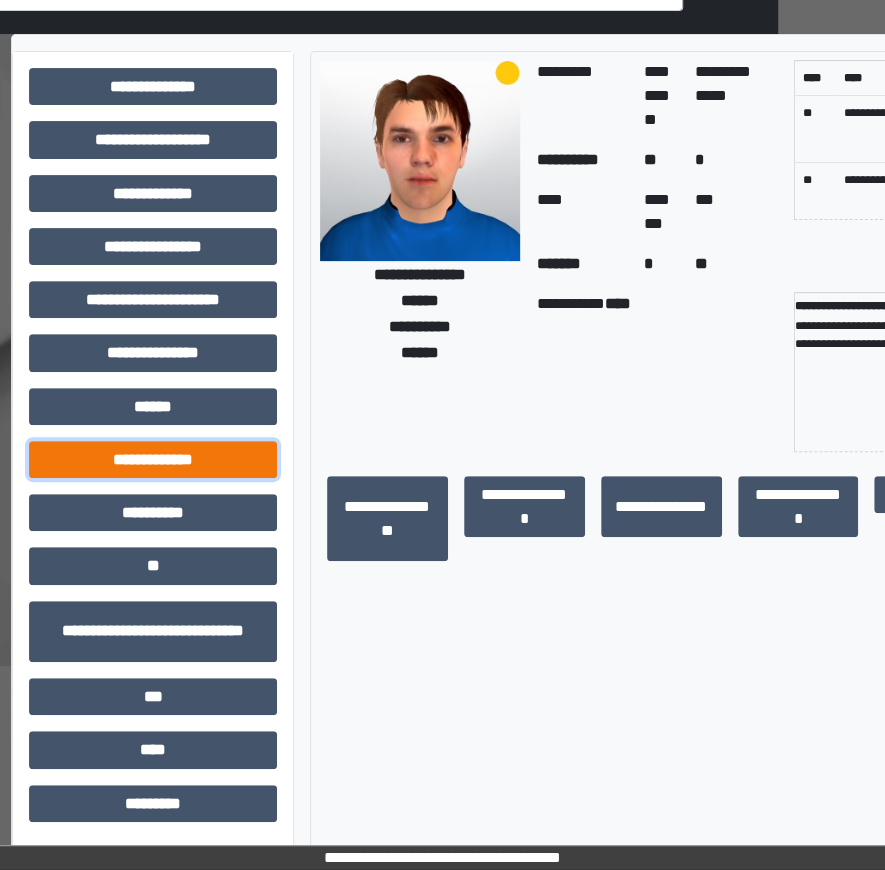 click on "**********" at bounding box center (153, 459) 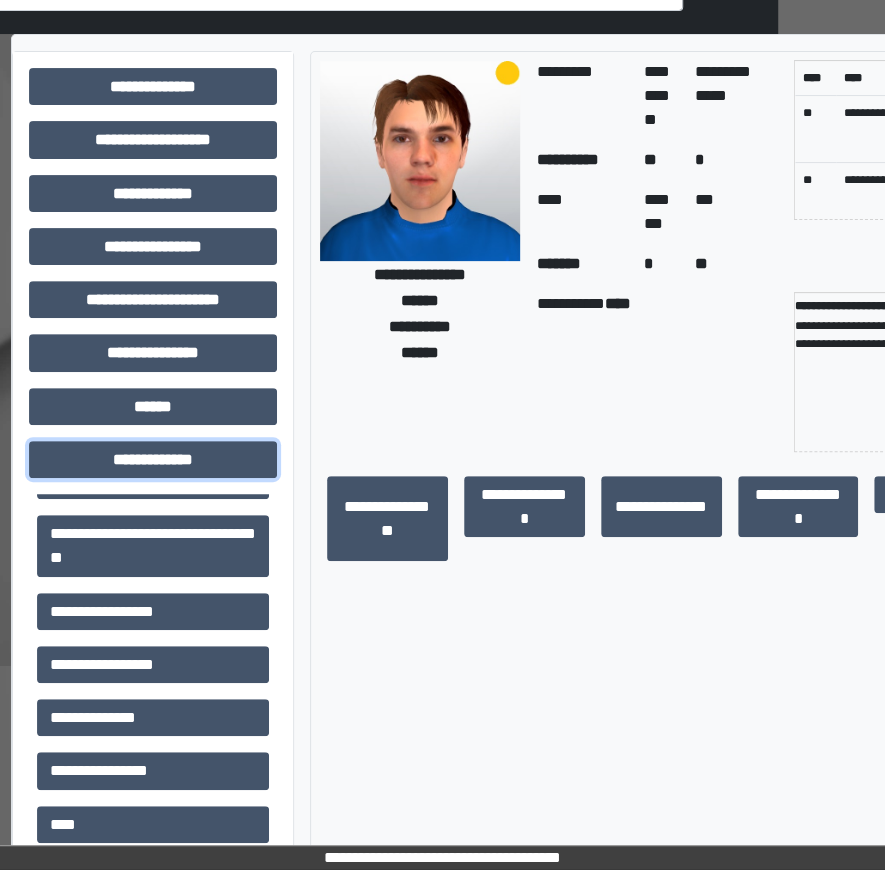 scroll, scrollTop: 697, scrollLeft: 0, axis: vertical 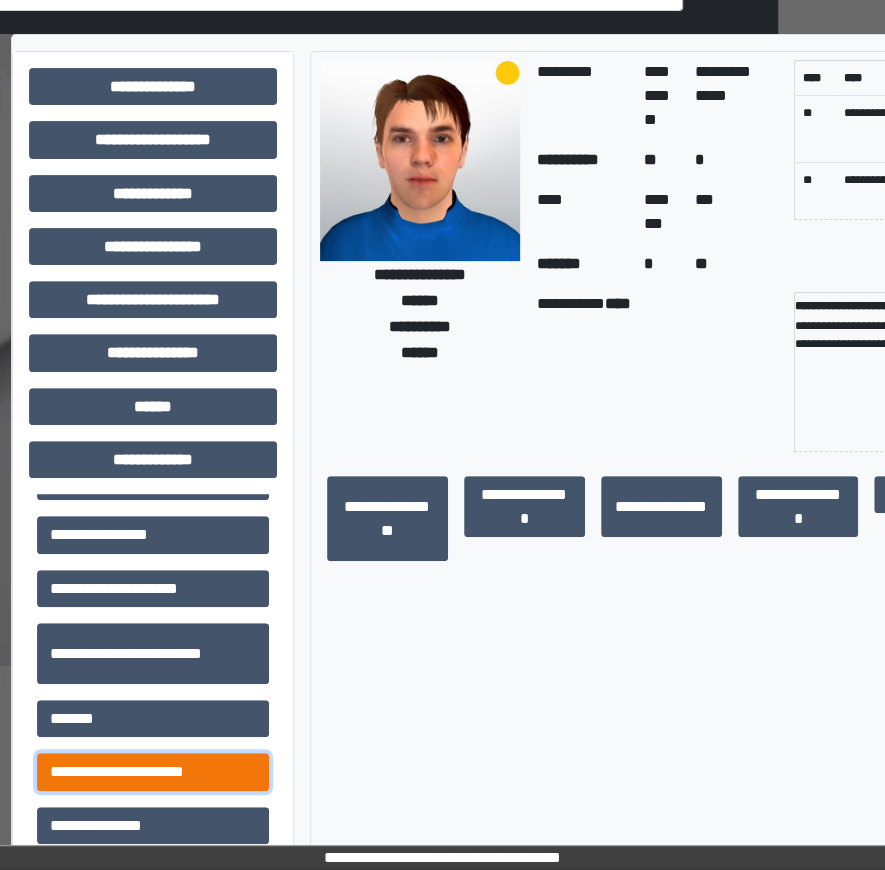 click on "**********" at bounding box center (153, 771) 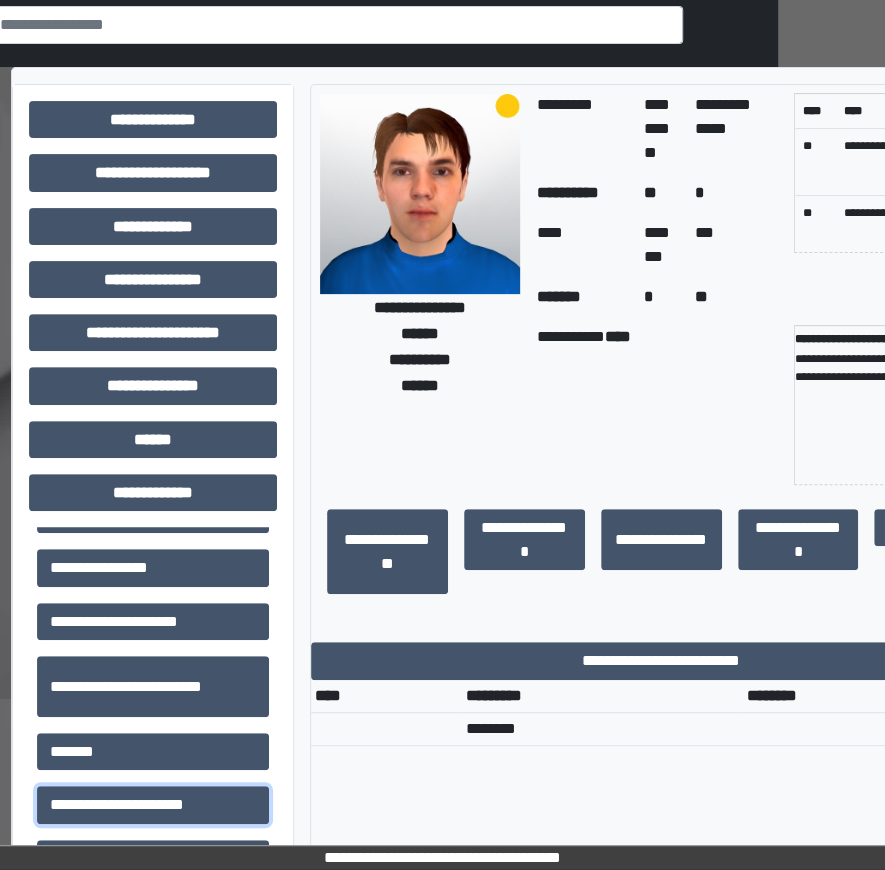 scroll, scrollTop: 167, scrollLeft: 105, axis: both 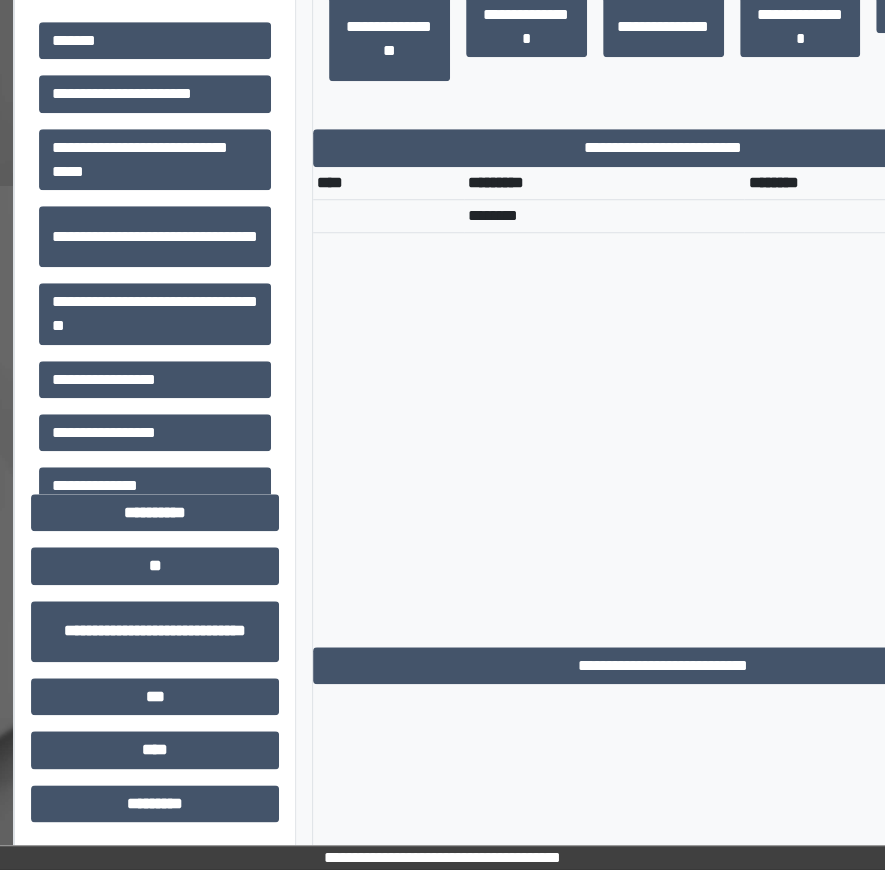 click on "*******" at bounding box center (155, 40) 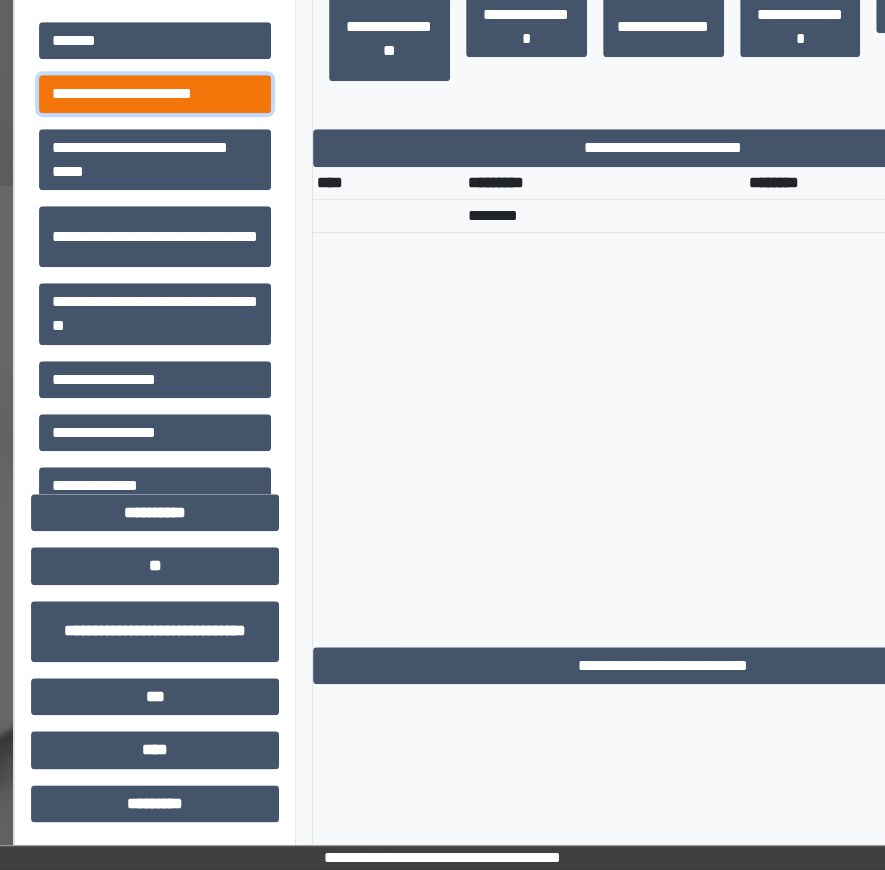 click on "**********" at bounding box center (155, 93) 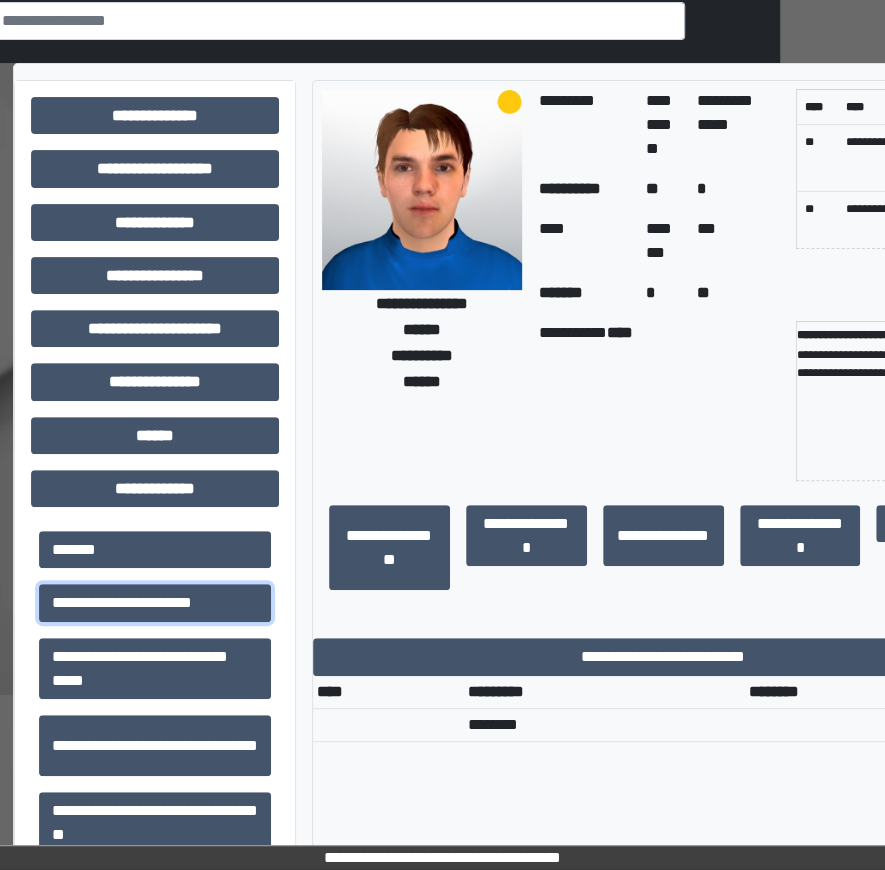 scroll, scrollTop: 172, scrollLeft: 105, axis: both 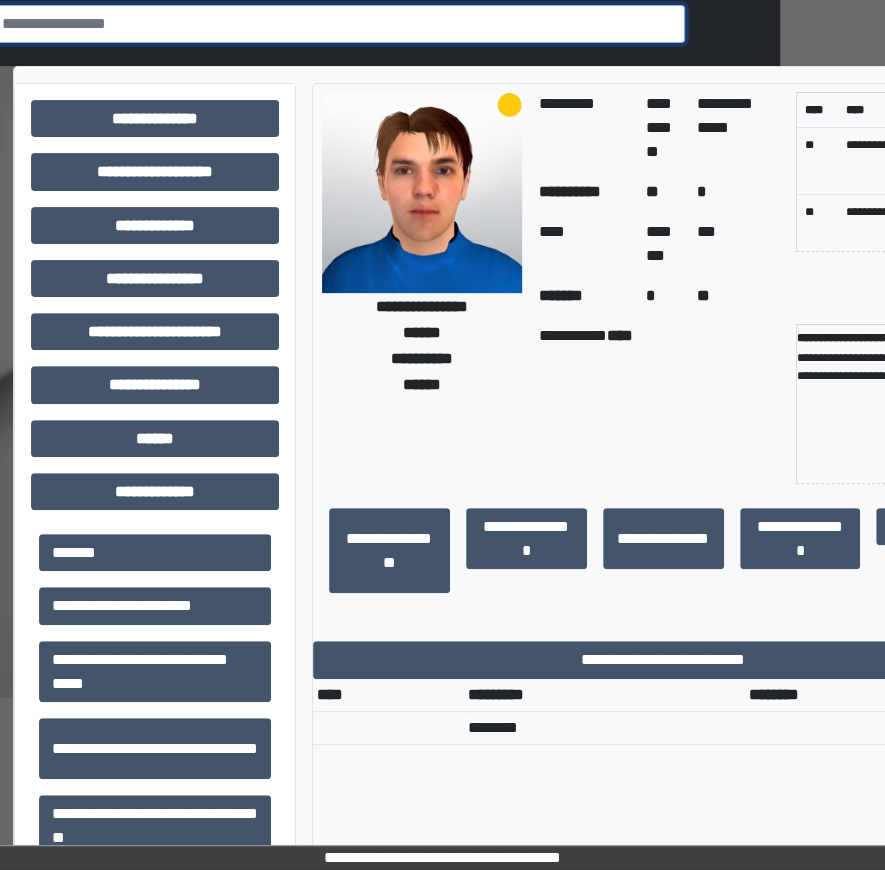 click at bounding box center [337, 24] 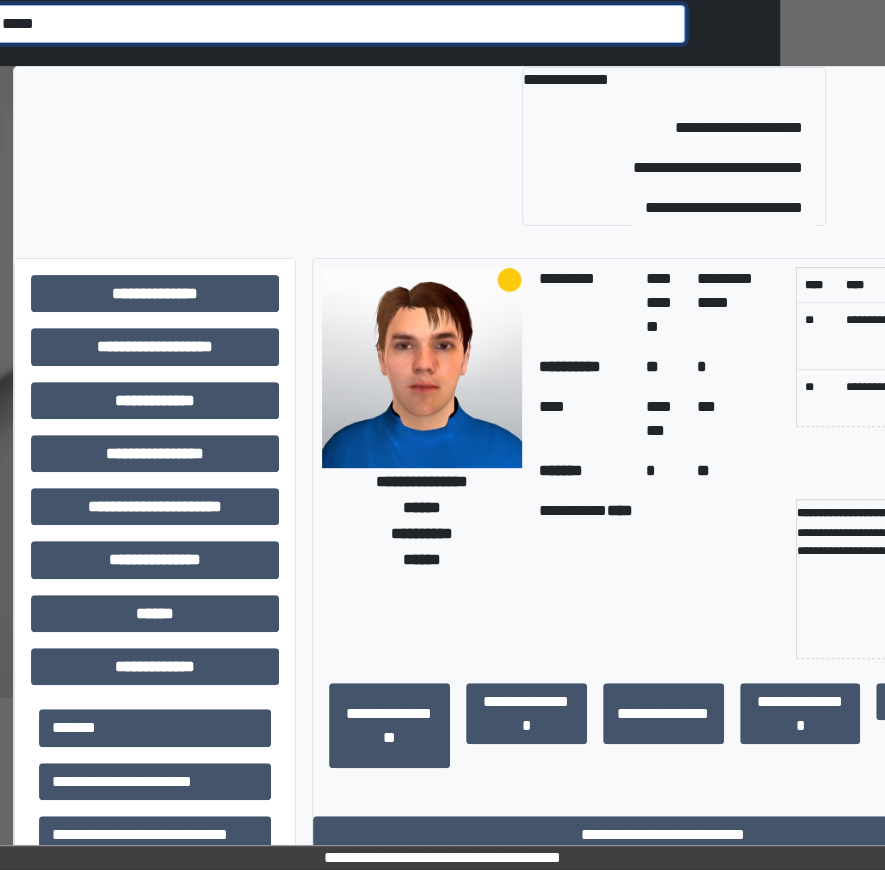 type on "*****" 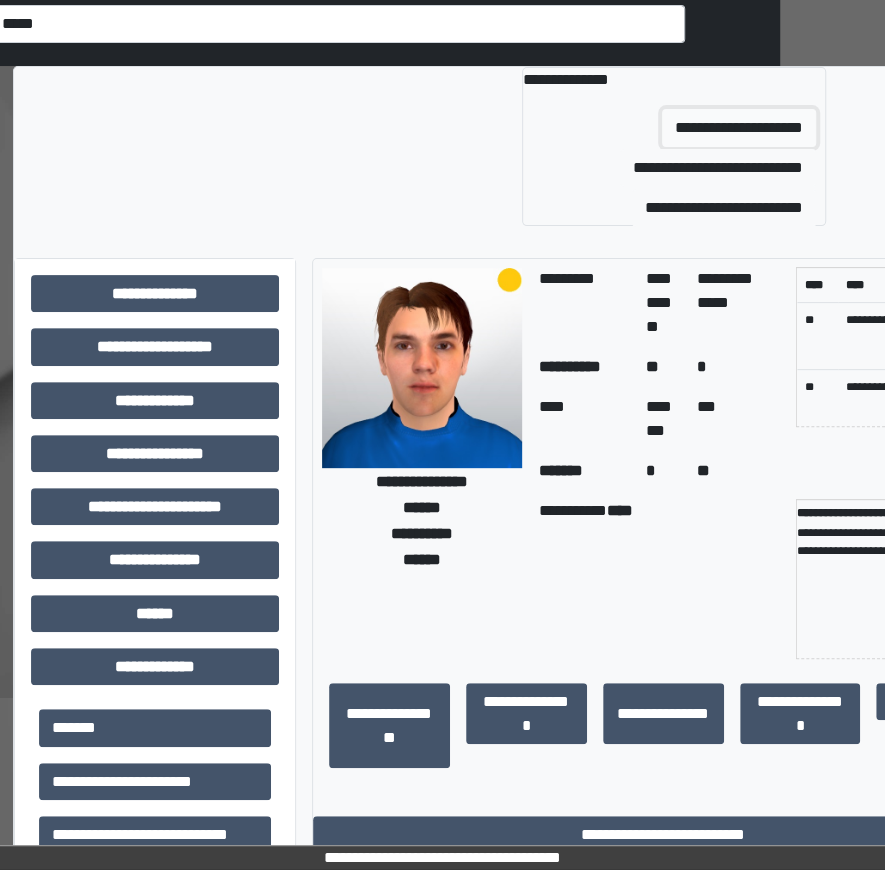 click on "**********" at bounding box center [739, 128] 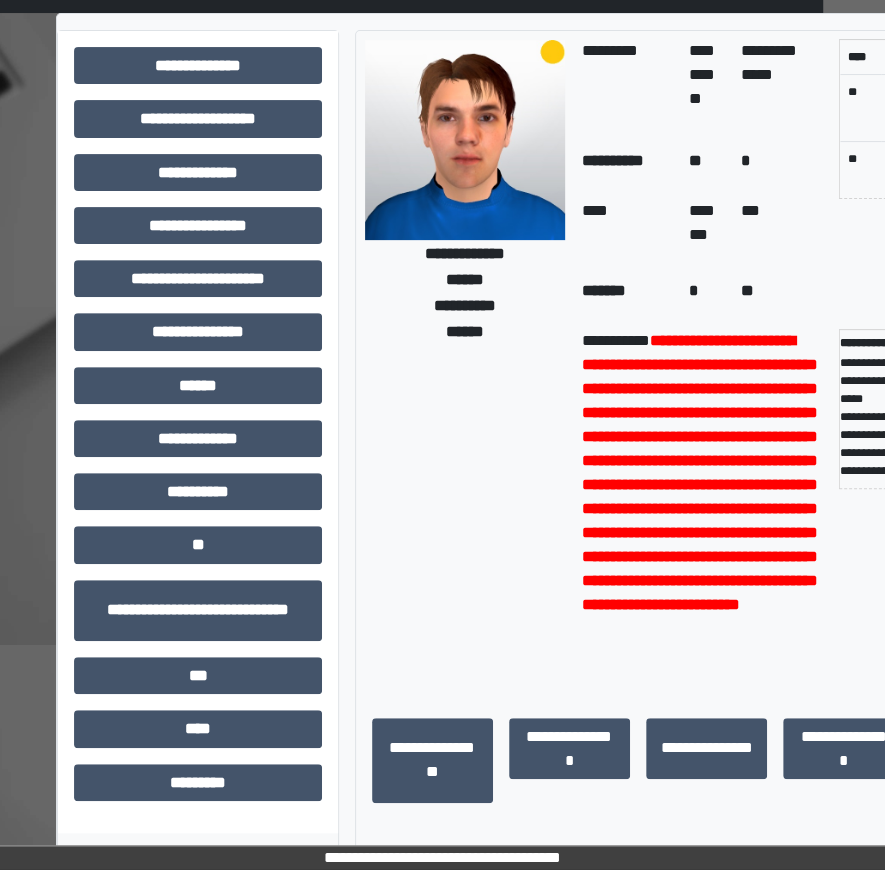 scroll, scrollTop: 256, scrollLeft: 62, axis: both 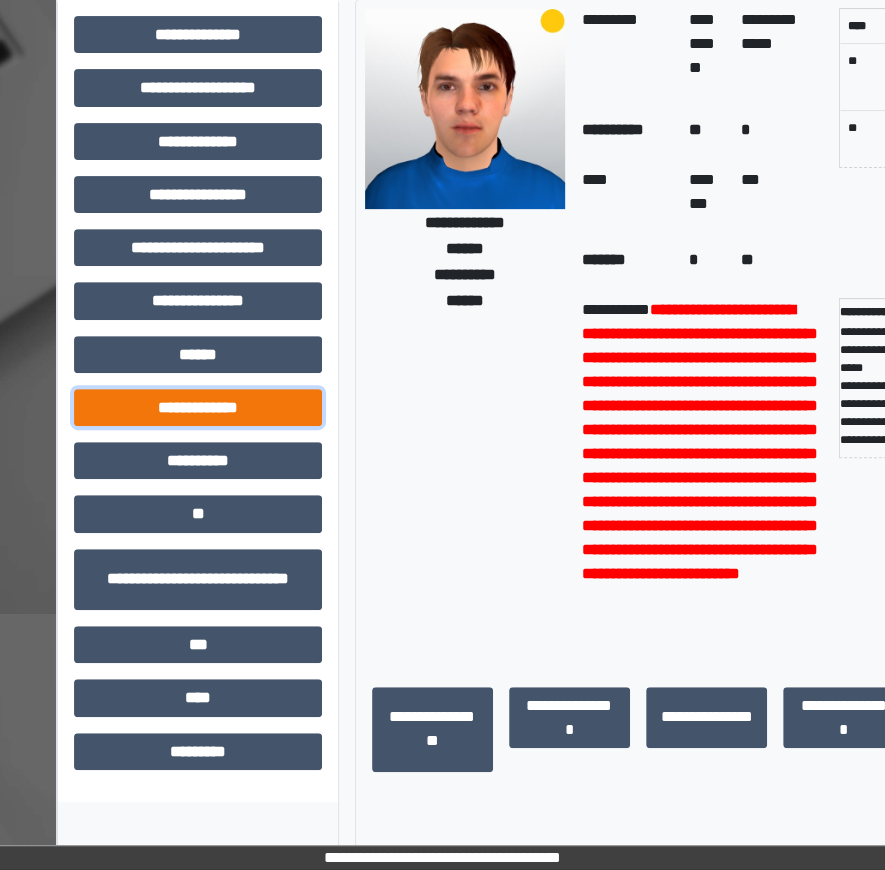 click on "**********" at bounding box center [198, 407] 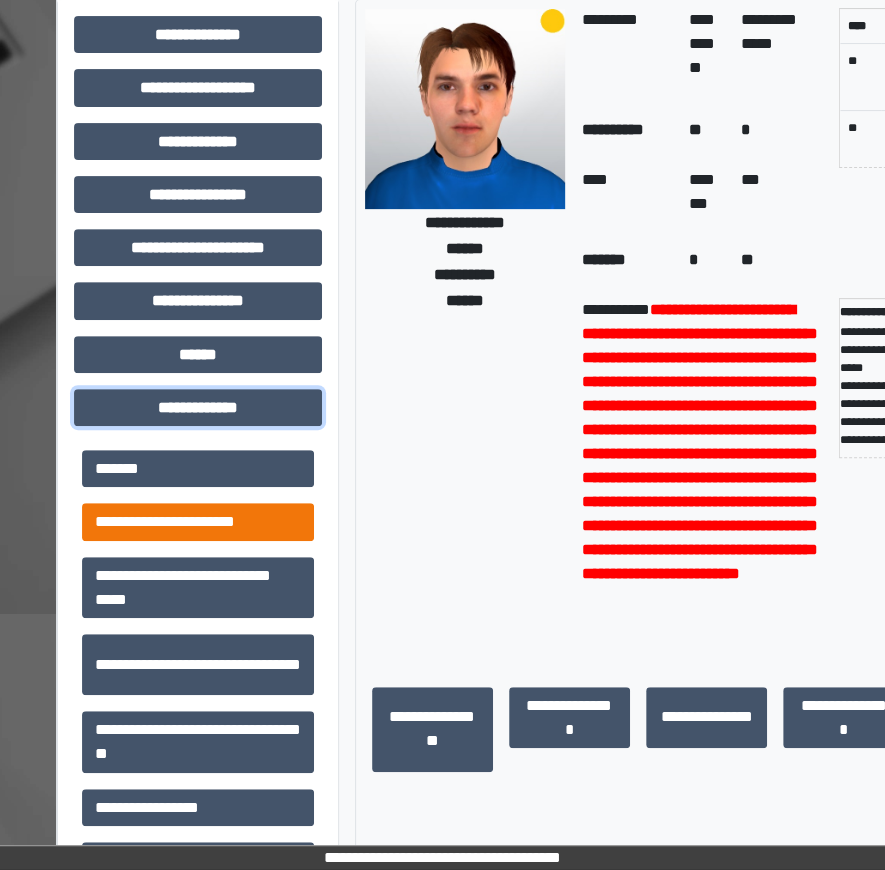 scroll, scrollTop: 697, scrollLeft: 0, axis: vertical 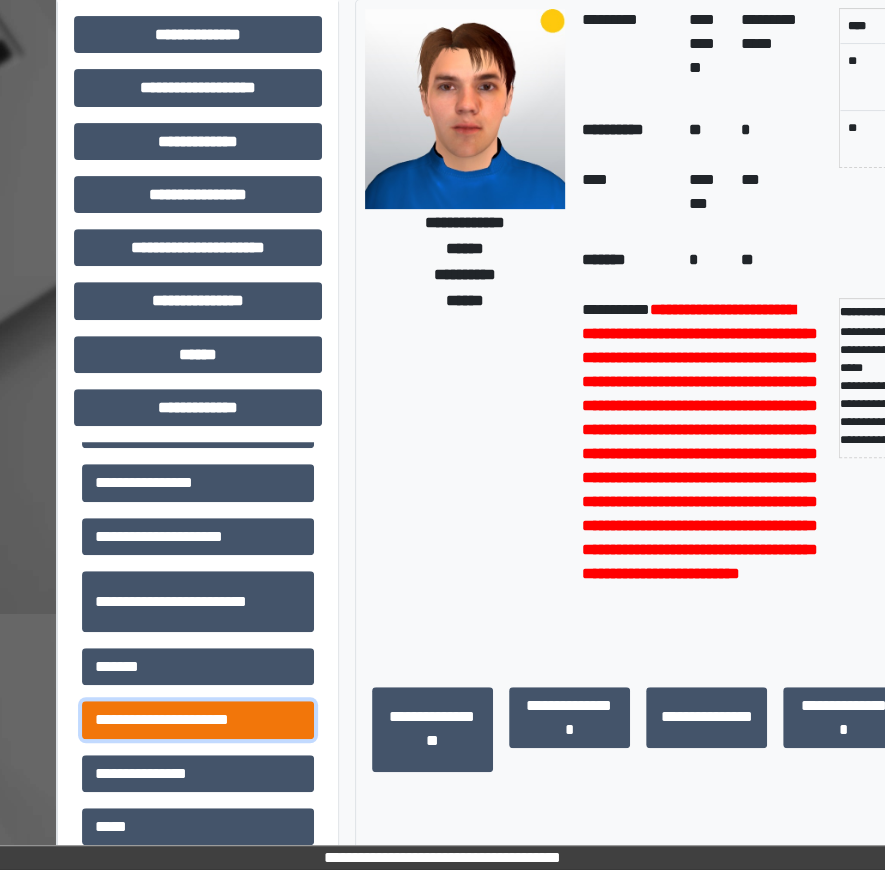 click on "**********" at bounding box center (198, 719) 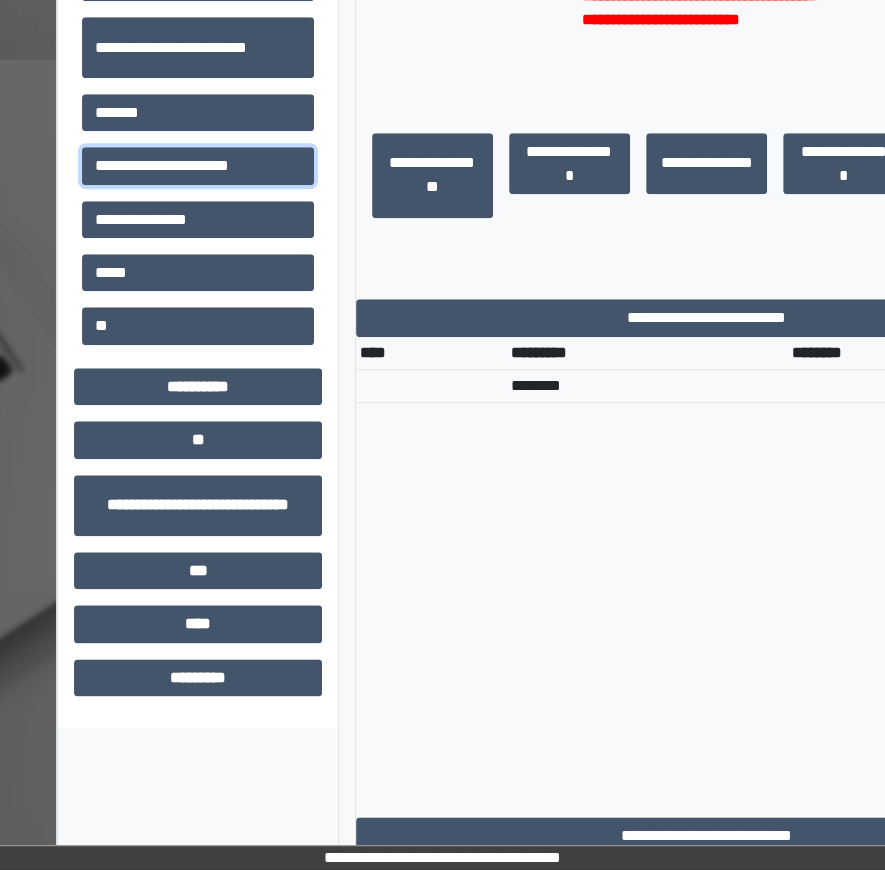 scroll, scrollTop: 0, scrollLeft: 62, axis: horizontal 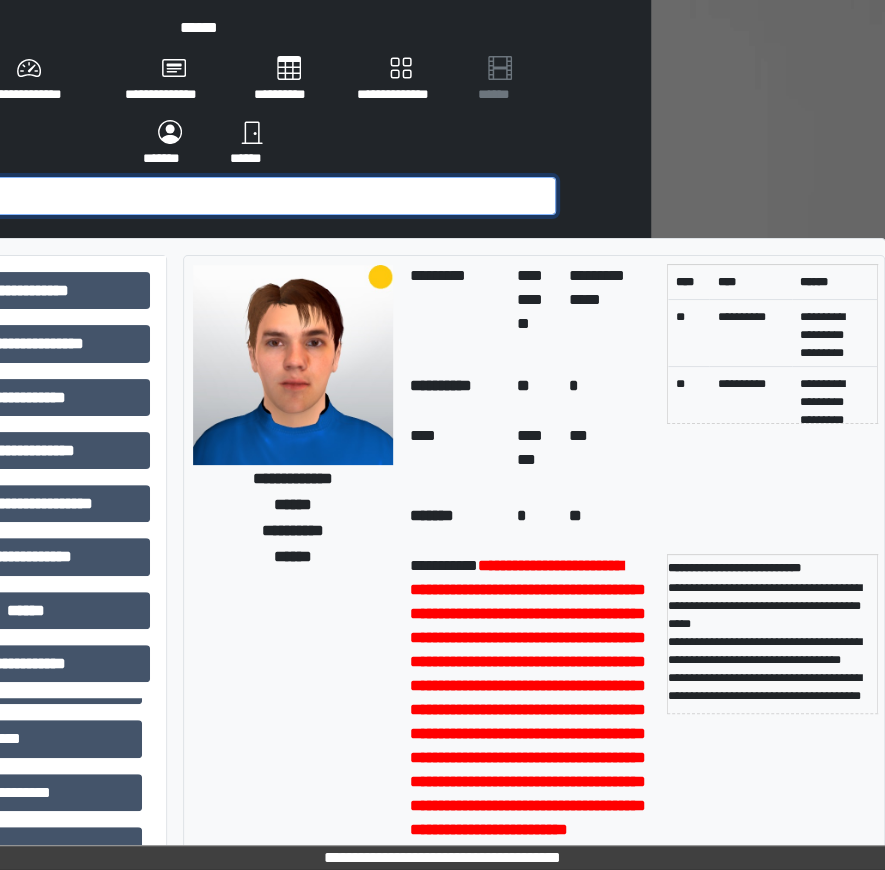 click at bounding box center [208, 196] 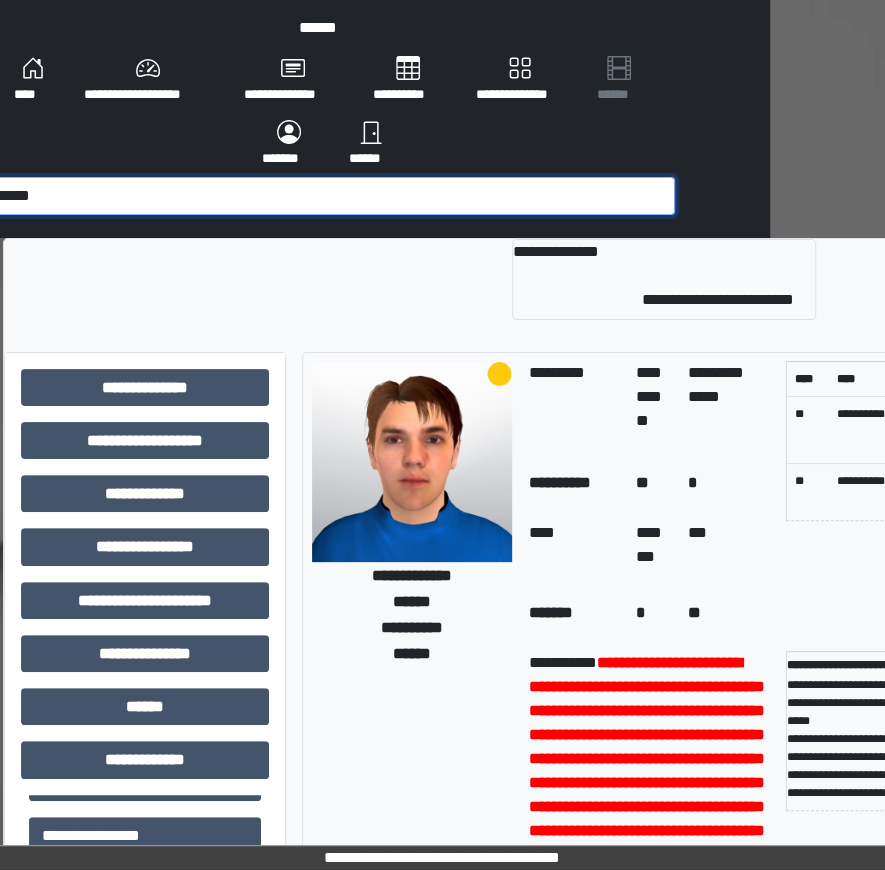 type on "******" 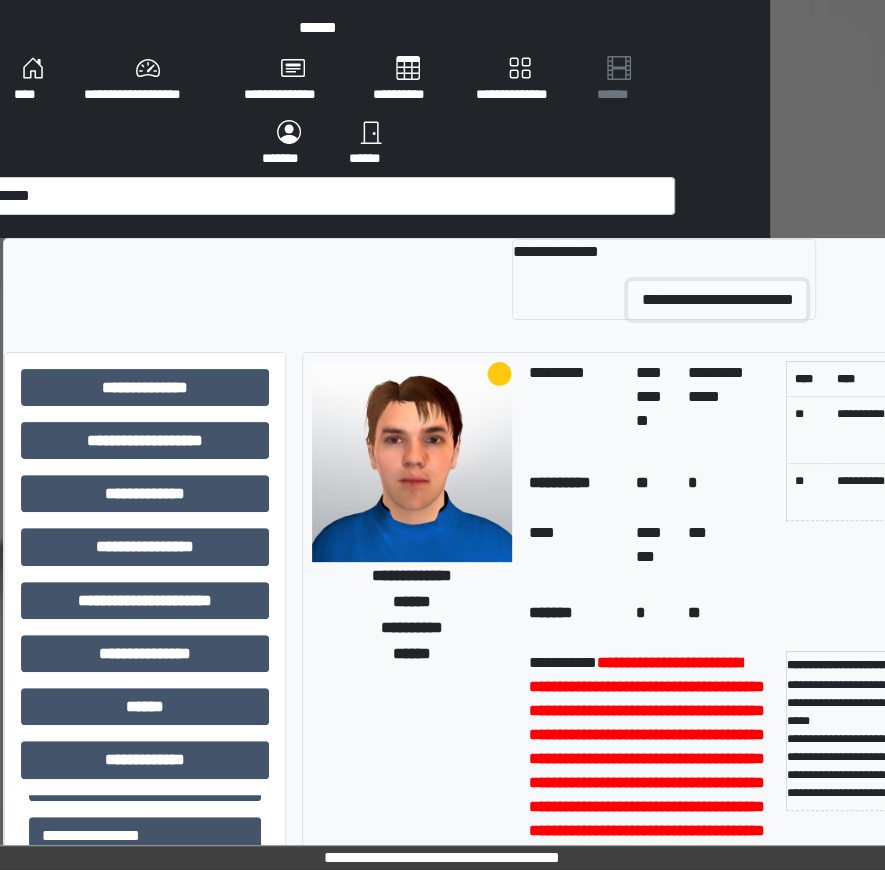 click on "**********" at bounding box center (717, 300) 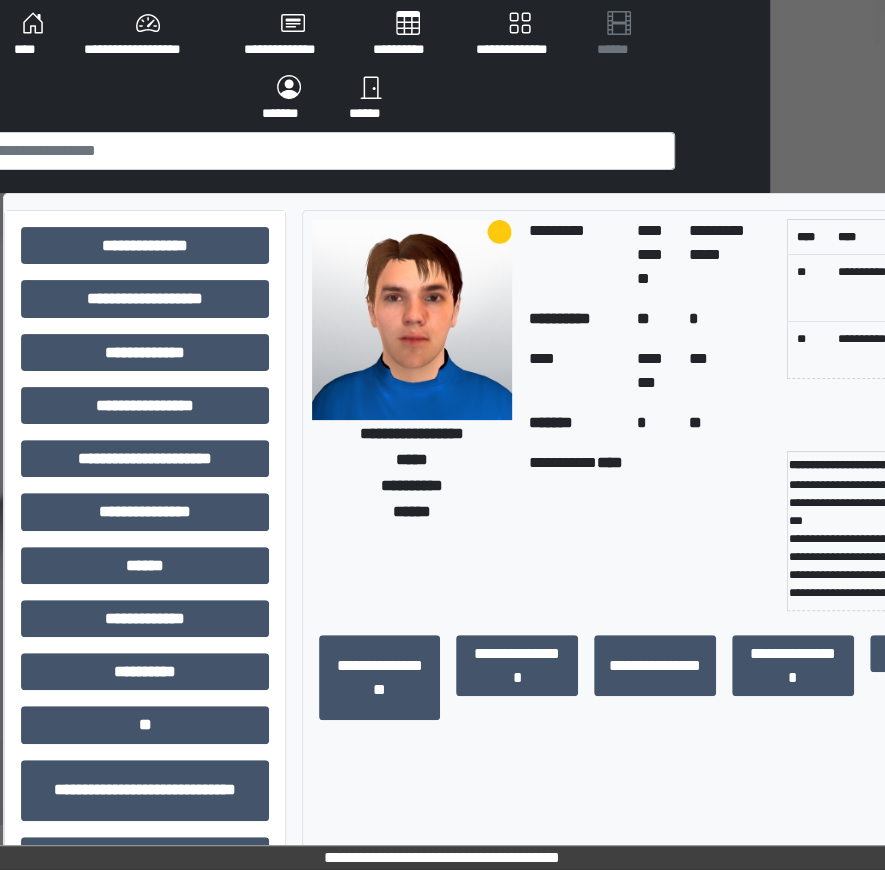 scroll, scrollTop: 50, scrollLeft: 115, axis: both 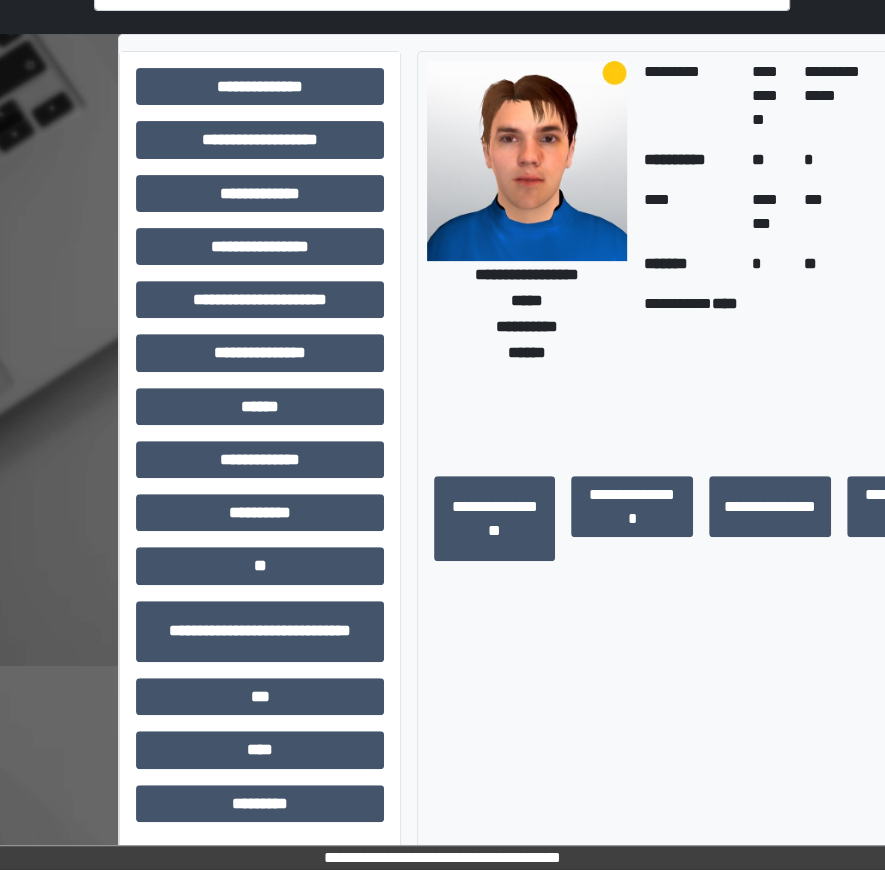 click on "**********" at bounding box center (260, 453) 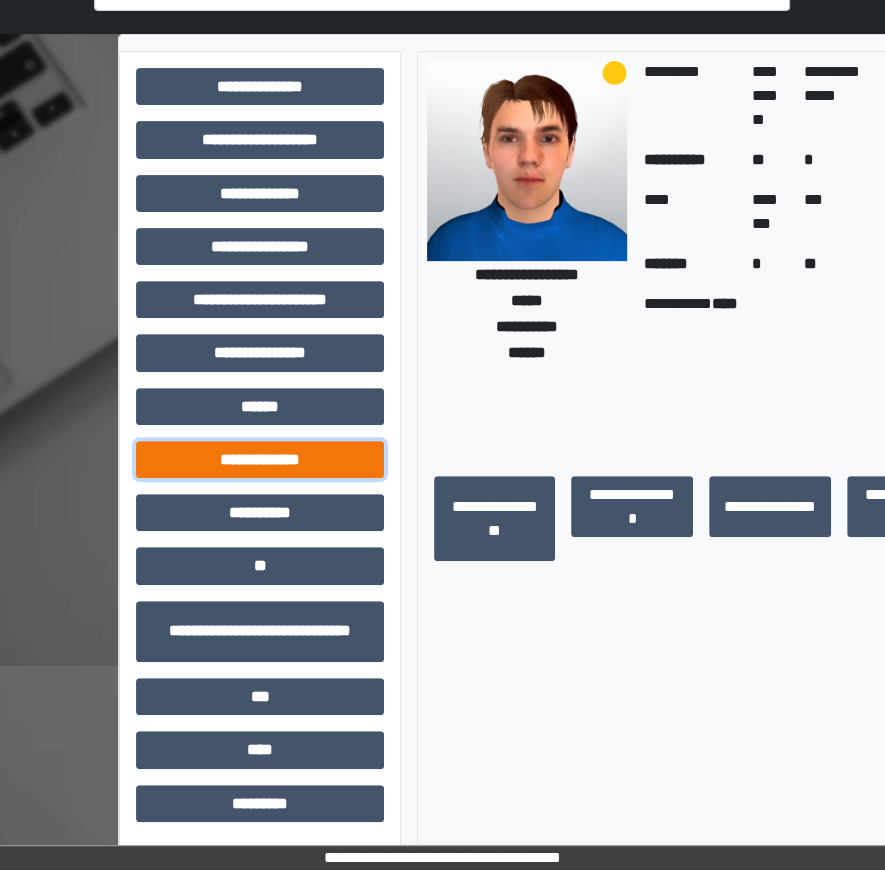 click on "**********" at bounding box center (260, 459) 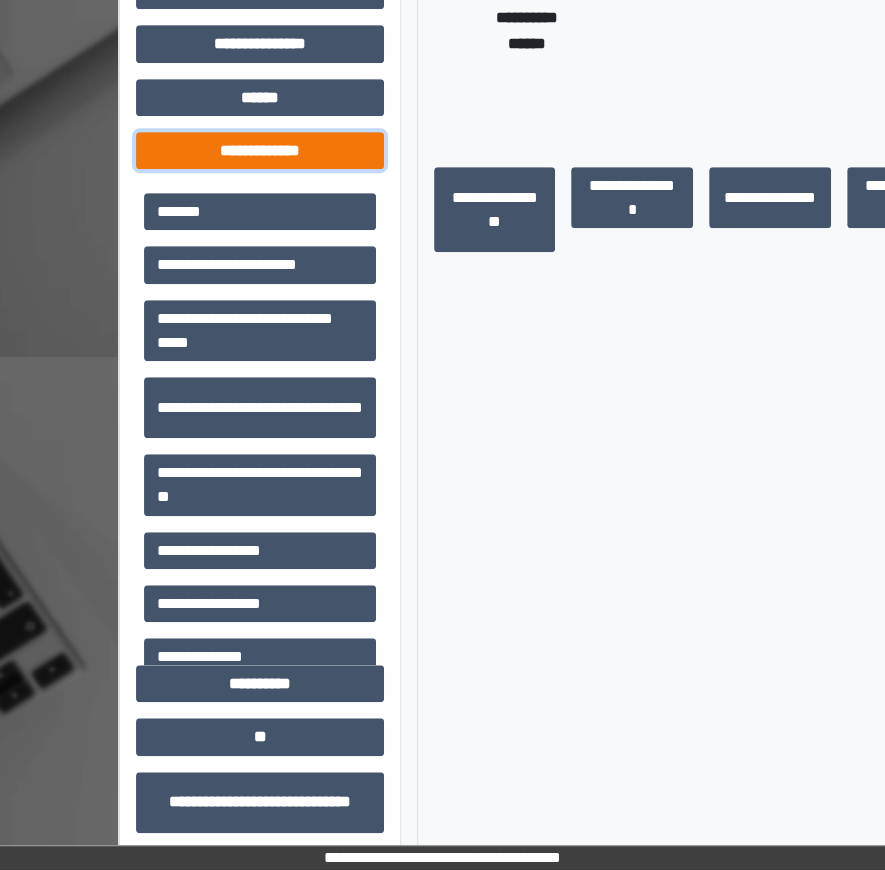 scroll, scrollTop: 684, scrollLeft: 0, axis: vertical 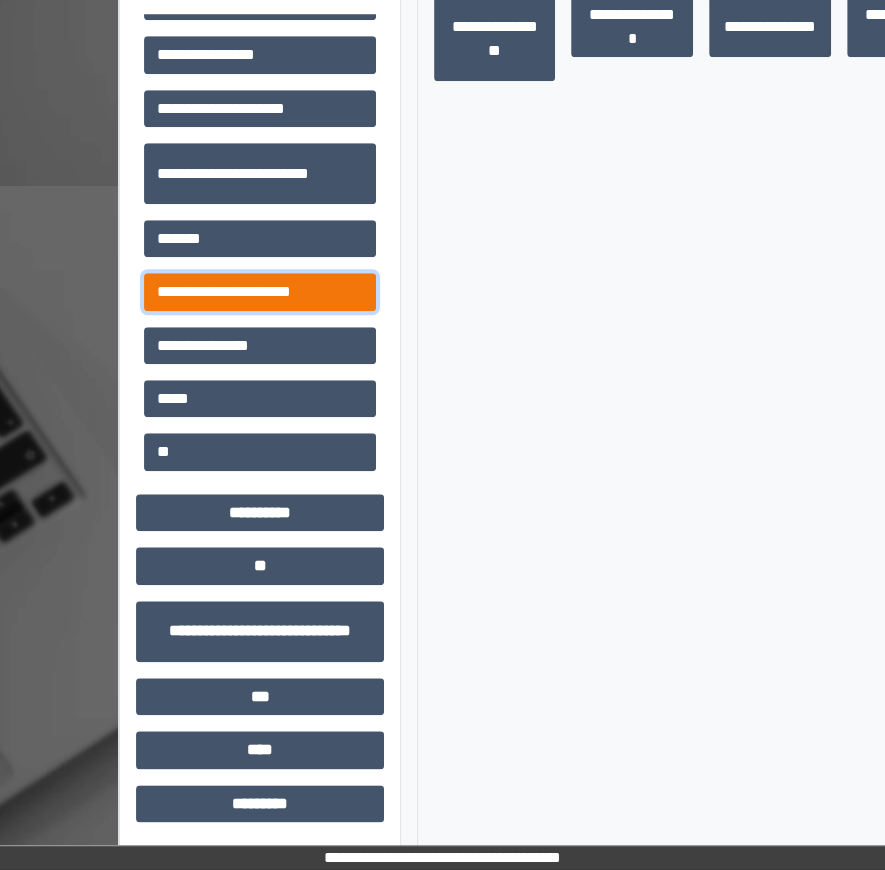 click on "**********" at bounding box center (260, 291) 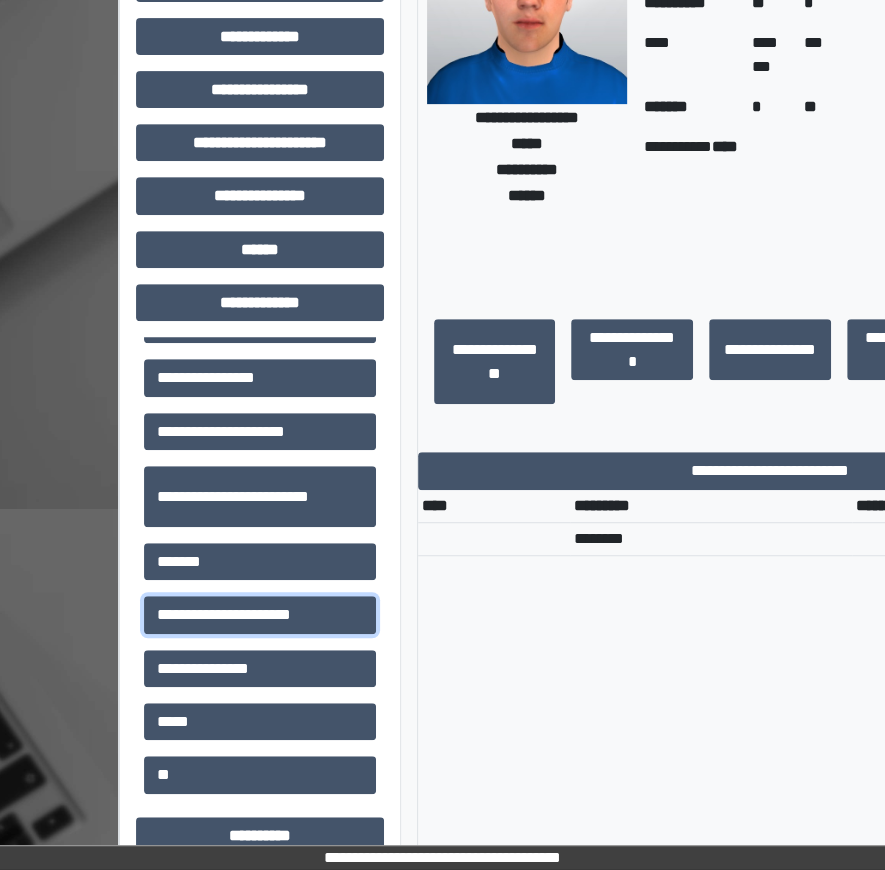 scroll, scrollTop: 351, scrollLeft: 0, axis: vertical 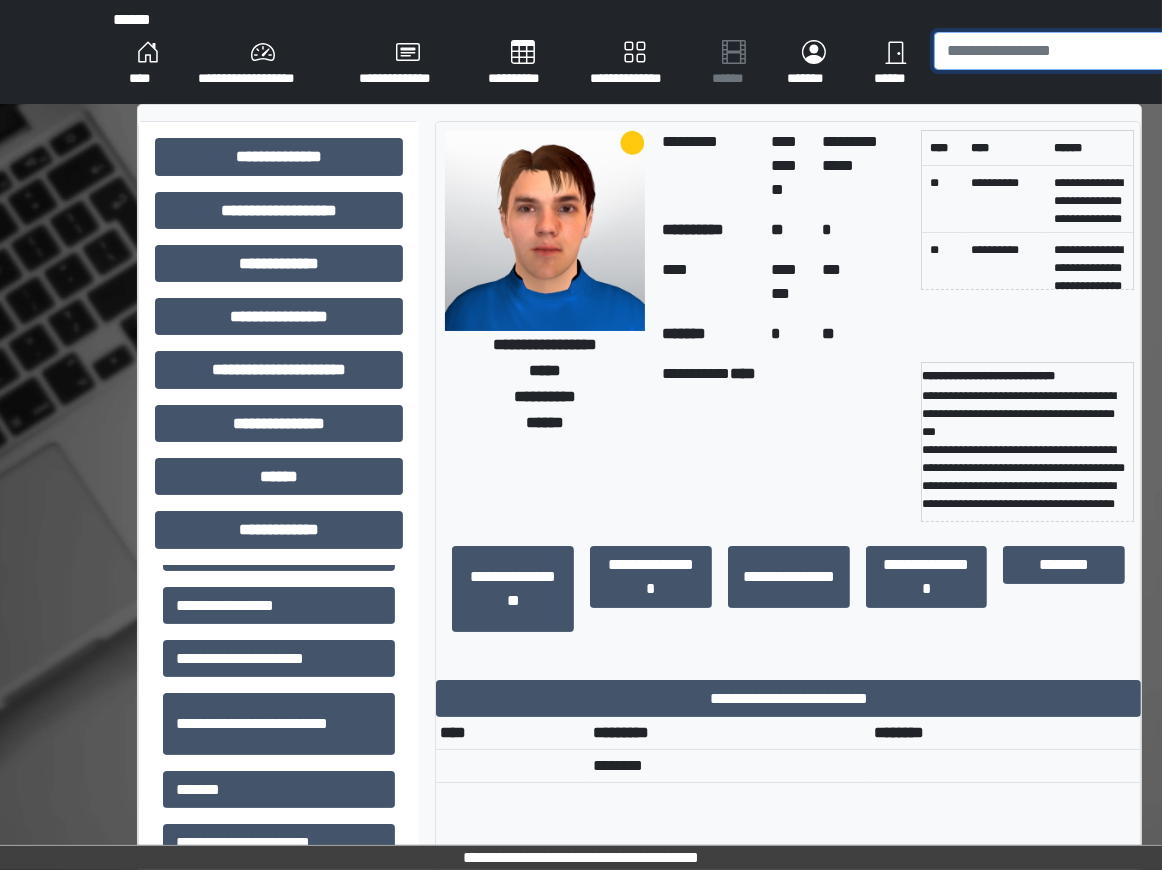 click at bounding box center [1055, 51] 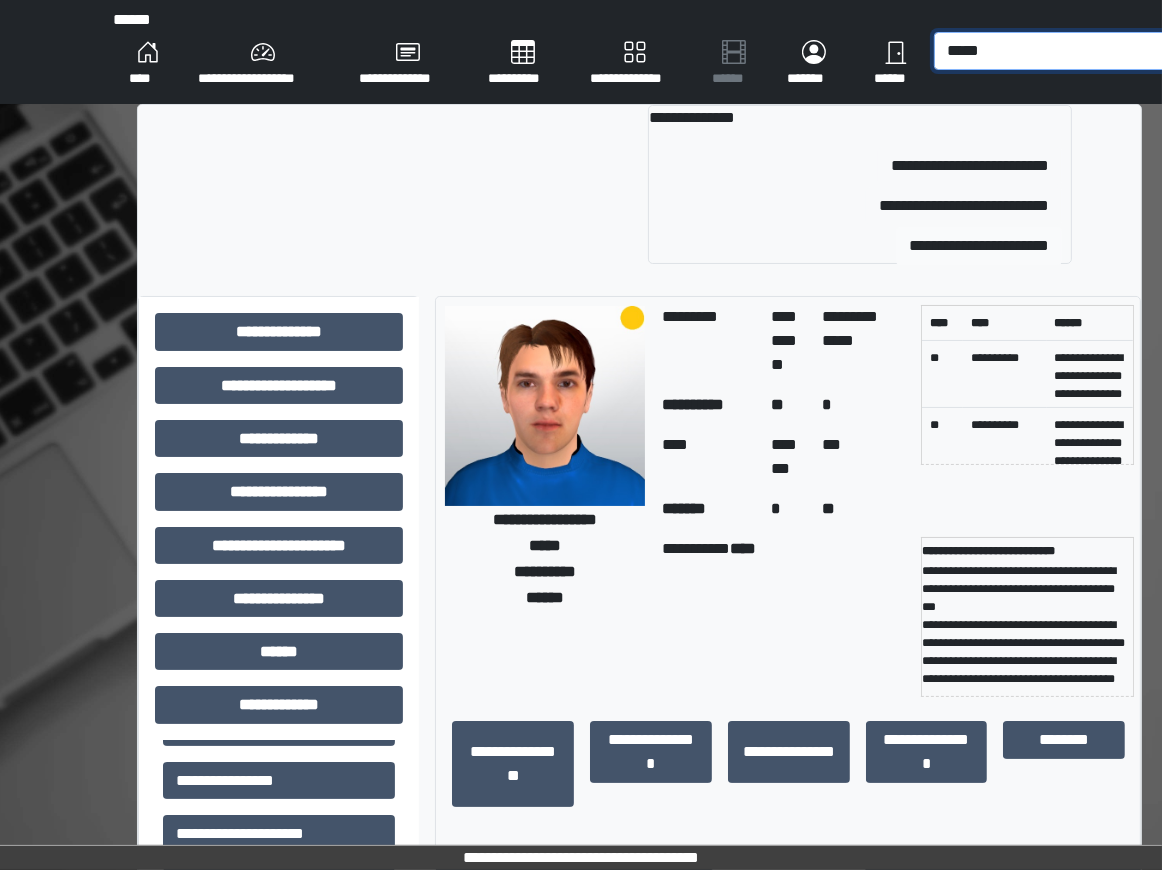 type on "*****" 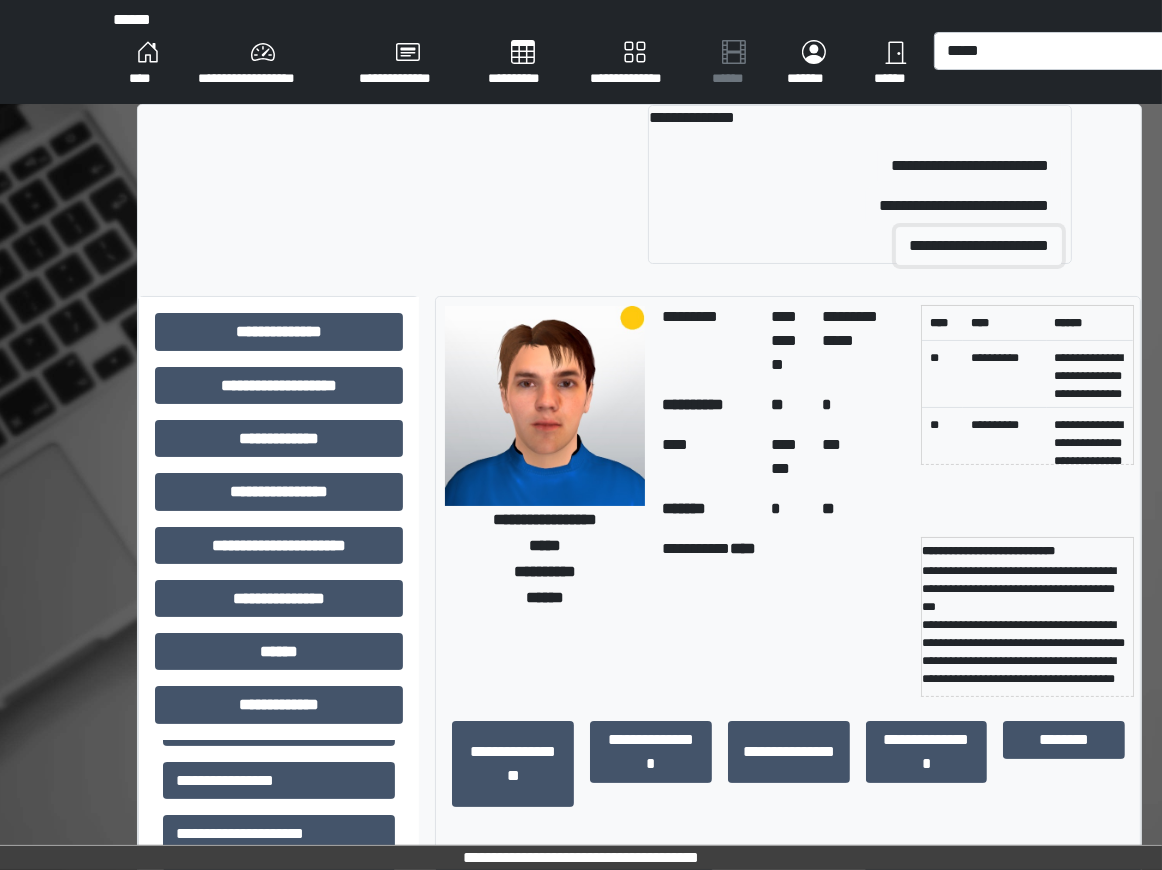 click on "**********" at bounding box center [979, 246] 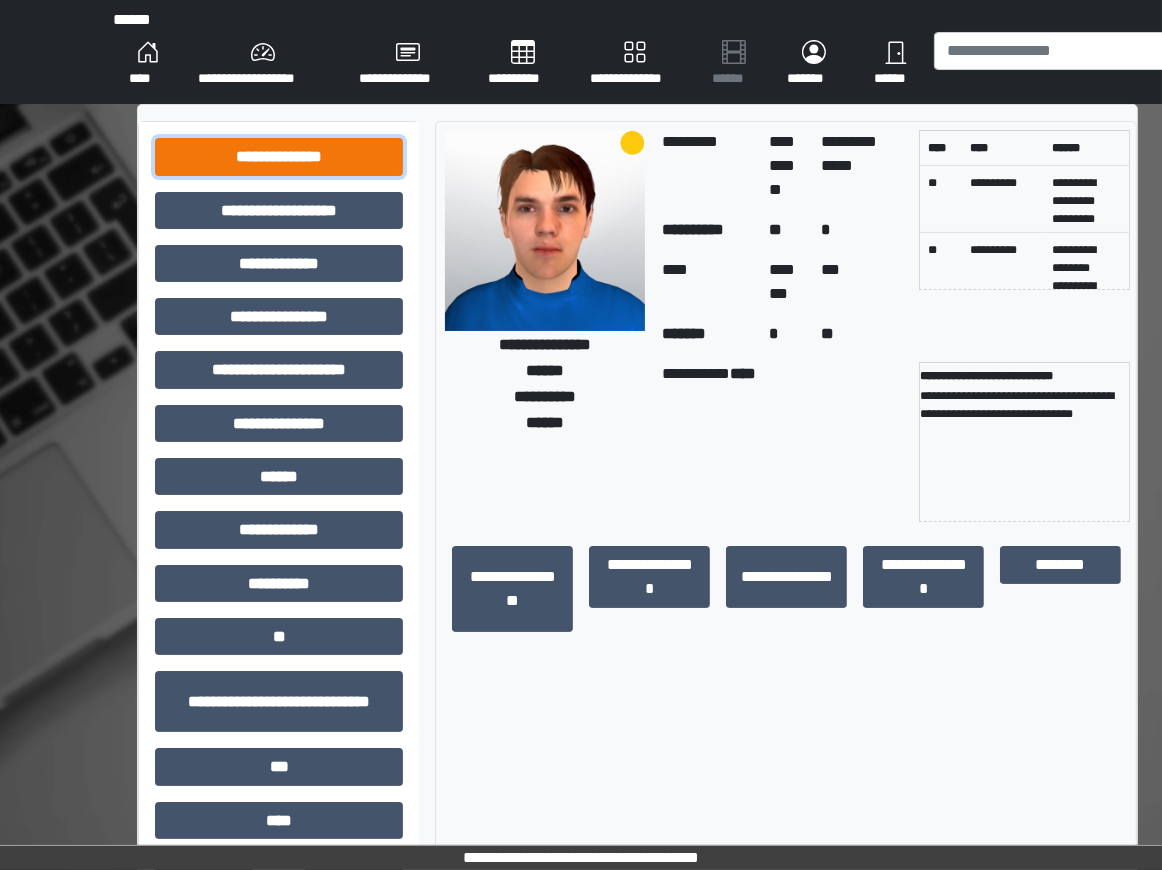 click on "**********" at bounding box center [279, 156] 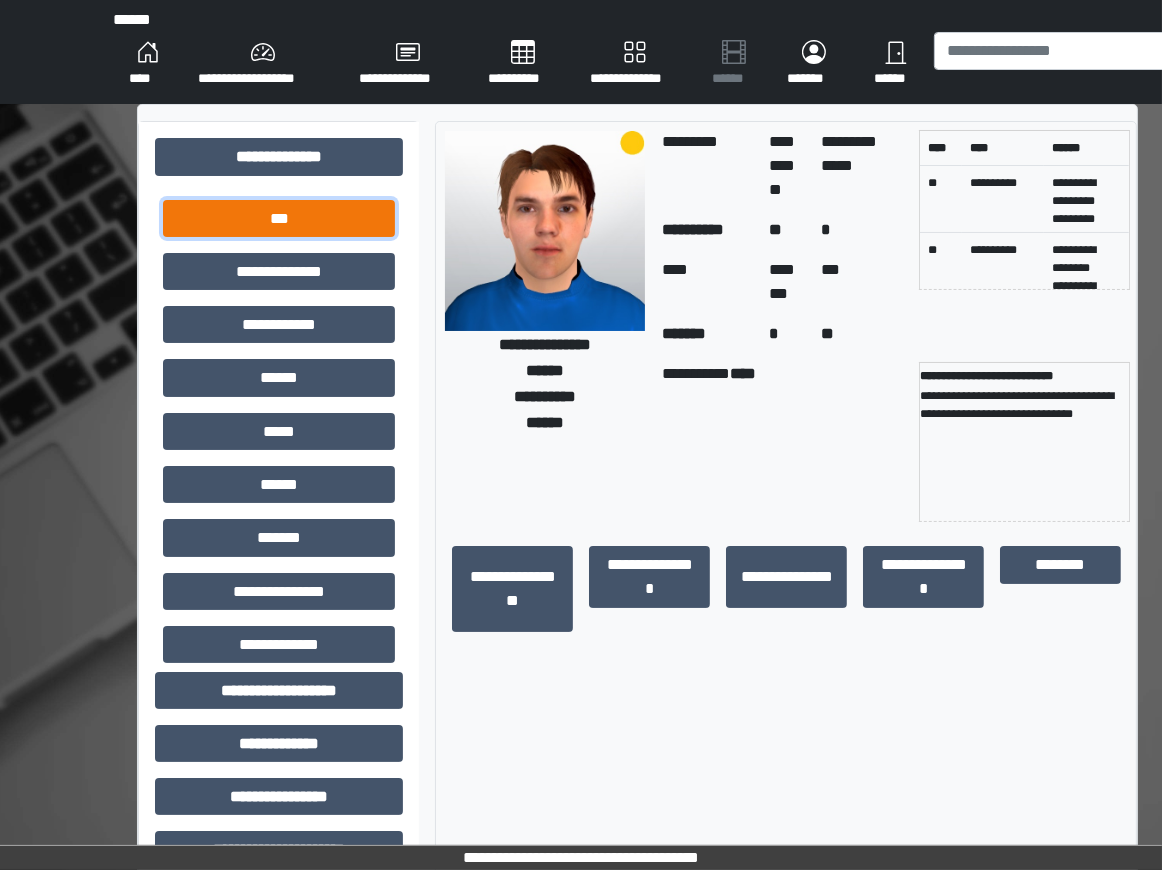 click on "***" at bounding box center (279, 218) 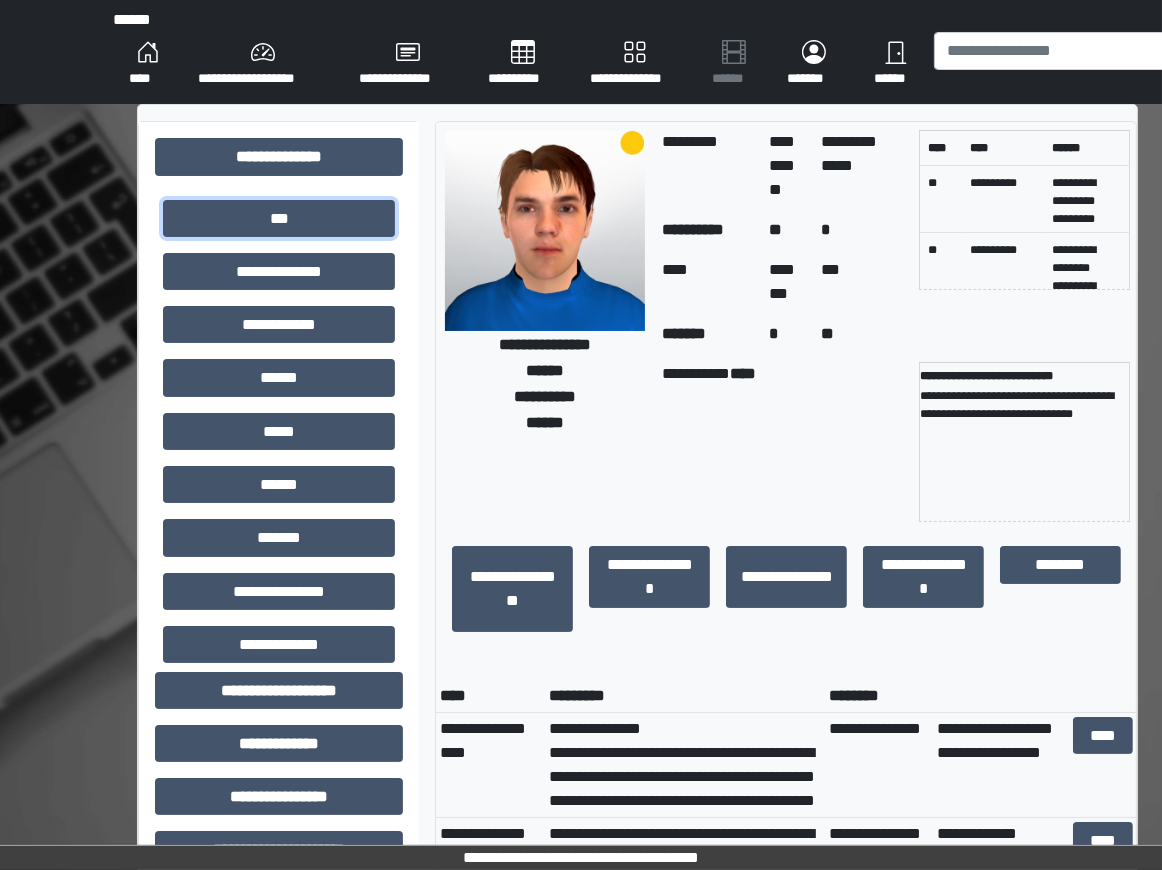 scroll, scrollTop: 390, scrollLeft: 0, axis: vertical 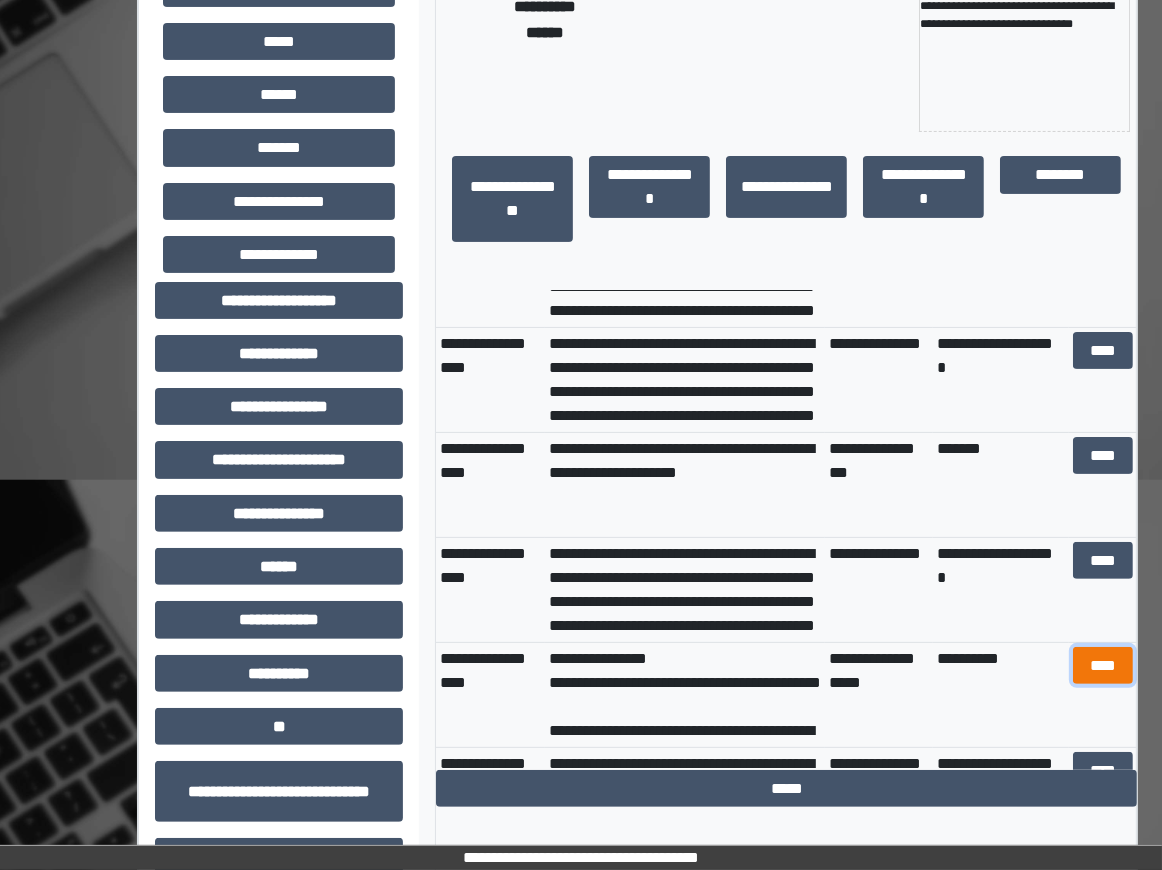 click on "****" at bounding box center (1103, 665) 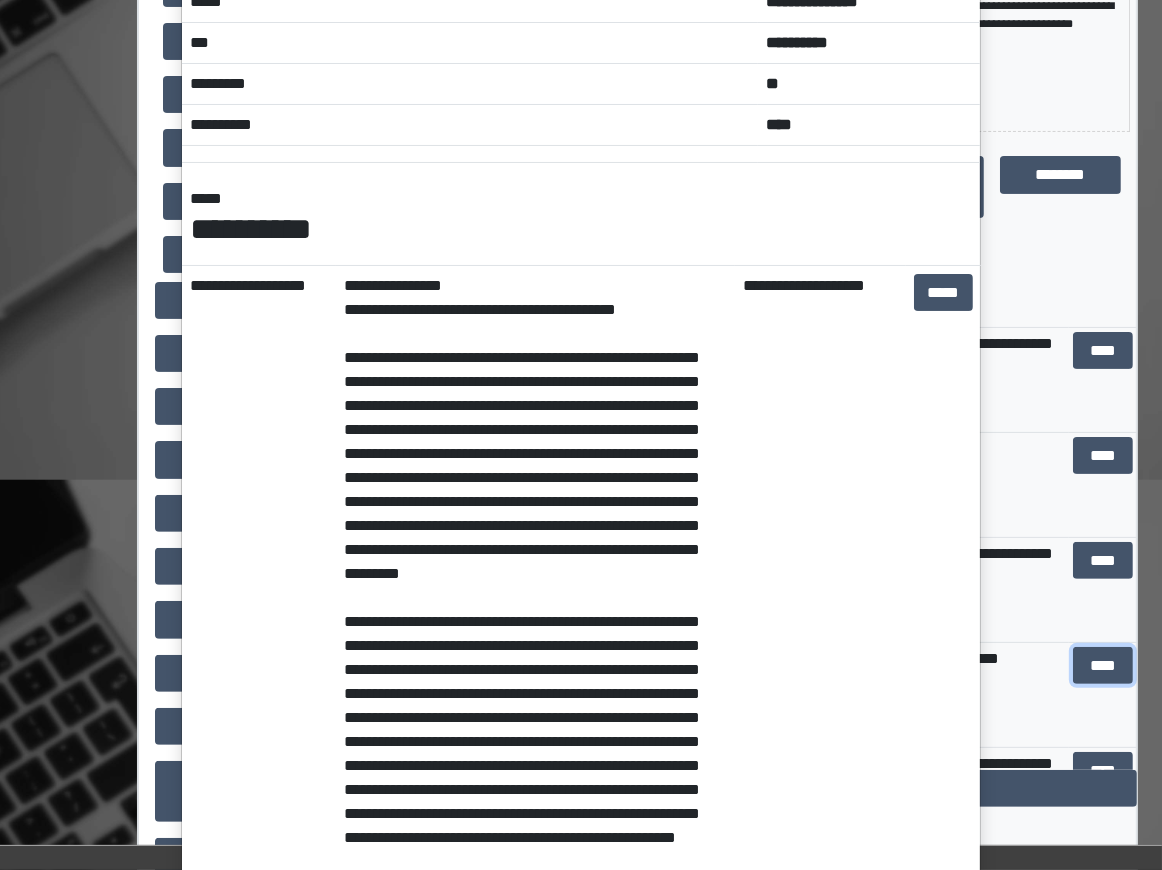 scroll, scrollTop: 0, scrollLeft: 0, axis: both 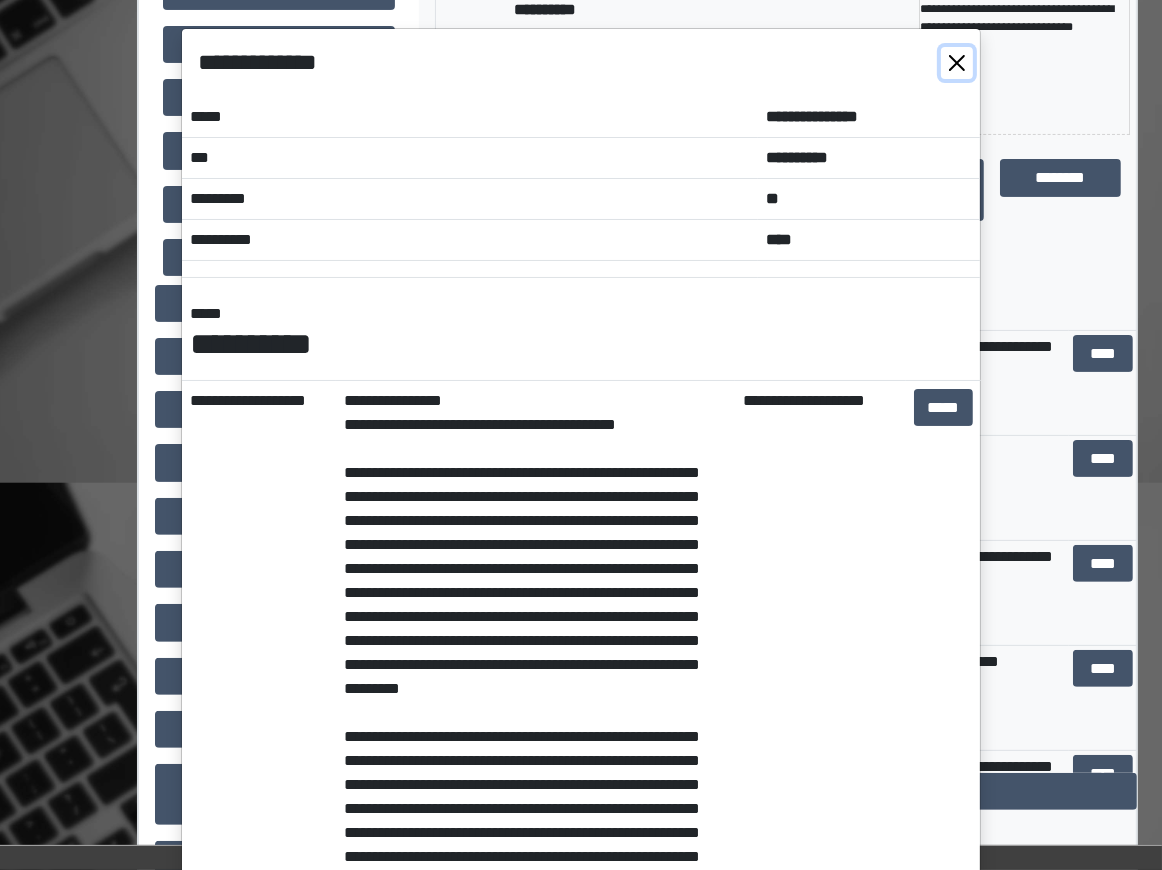 click at bounding box center (957, 63) 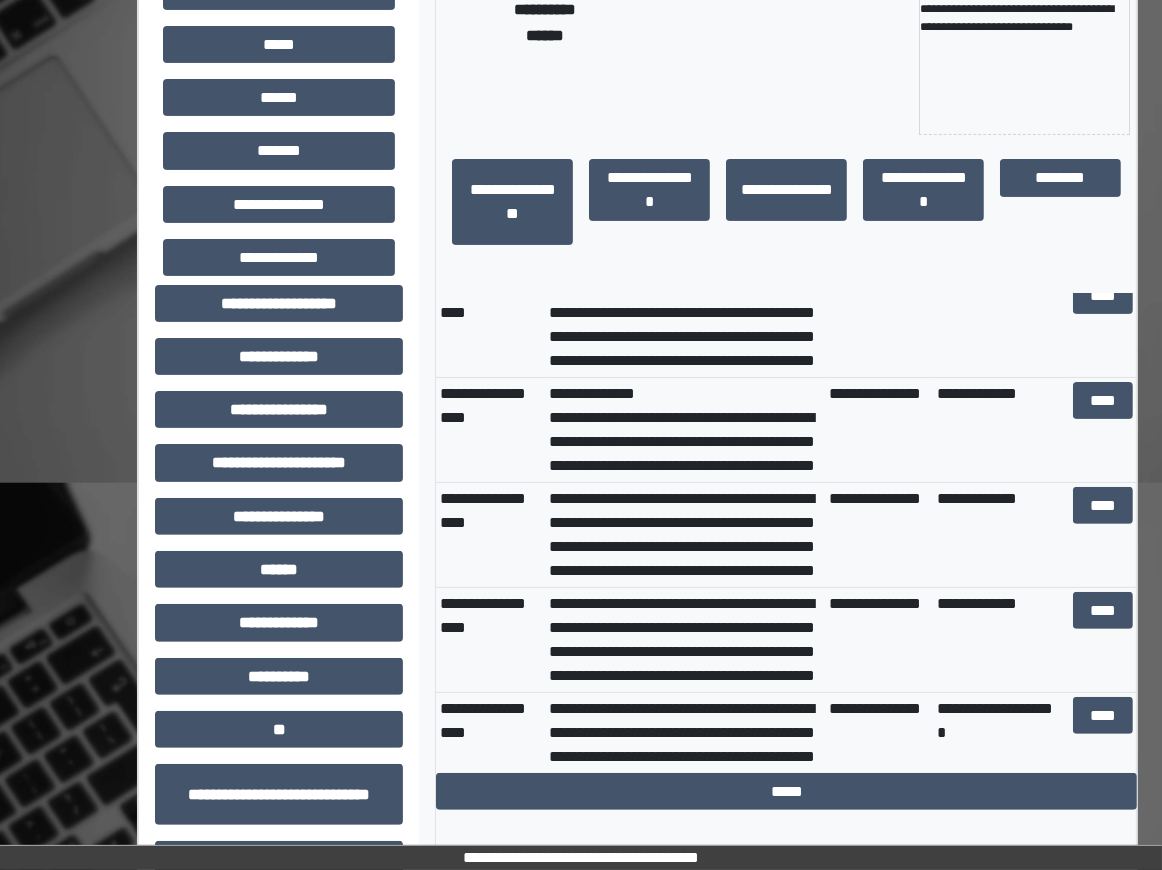scroll, scrollTop: 0, scrollLeft: 0, axis: both 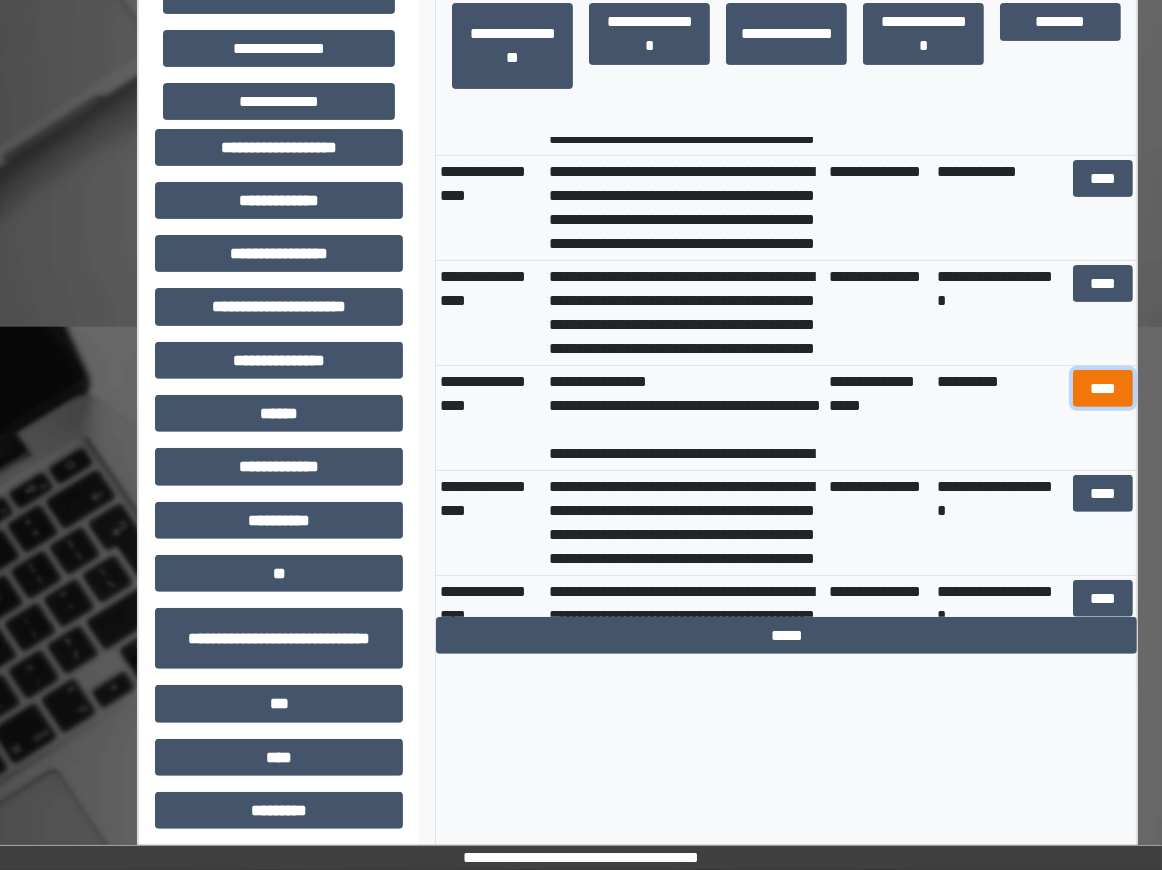 click on "****" at bounding box center (1103, 388) 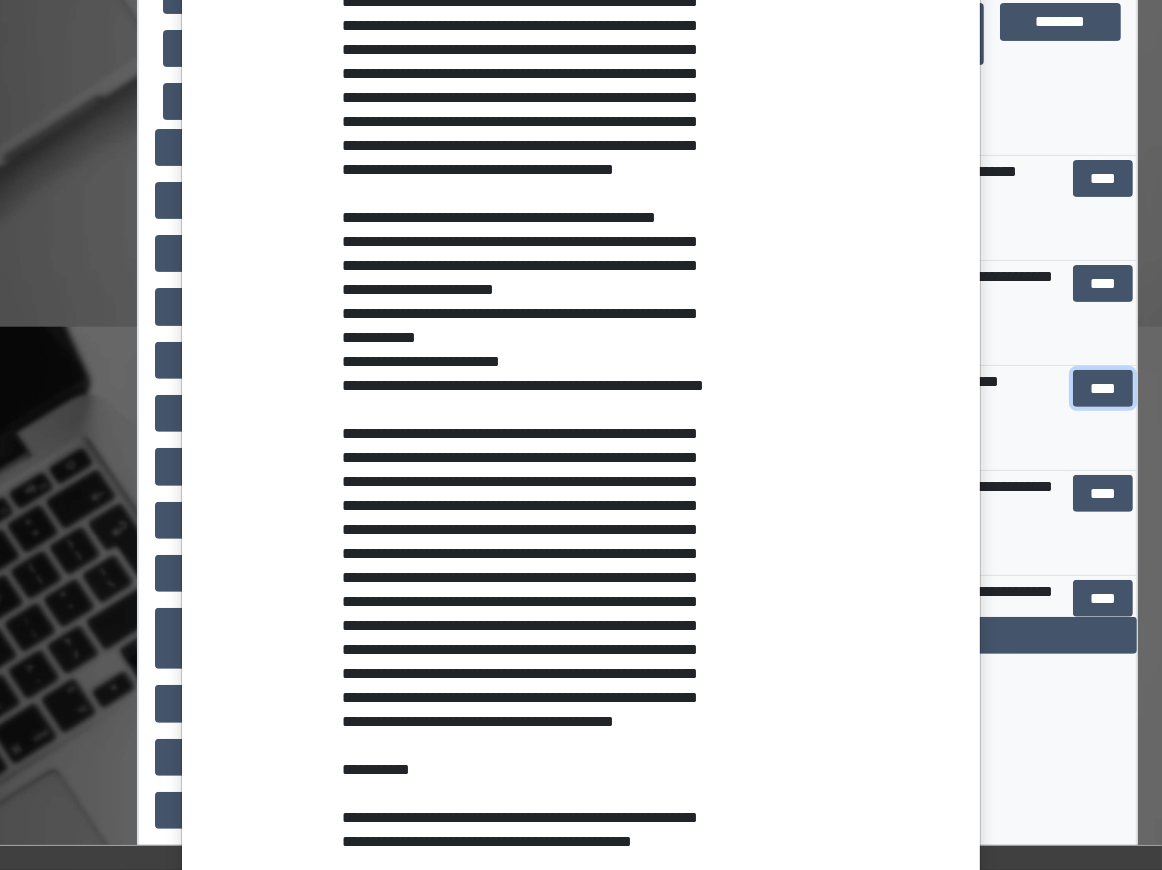 scroll, scrollTop: 1905, scrollLeft: 0, axis: vertical 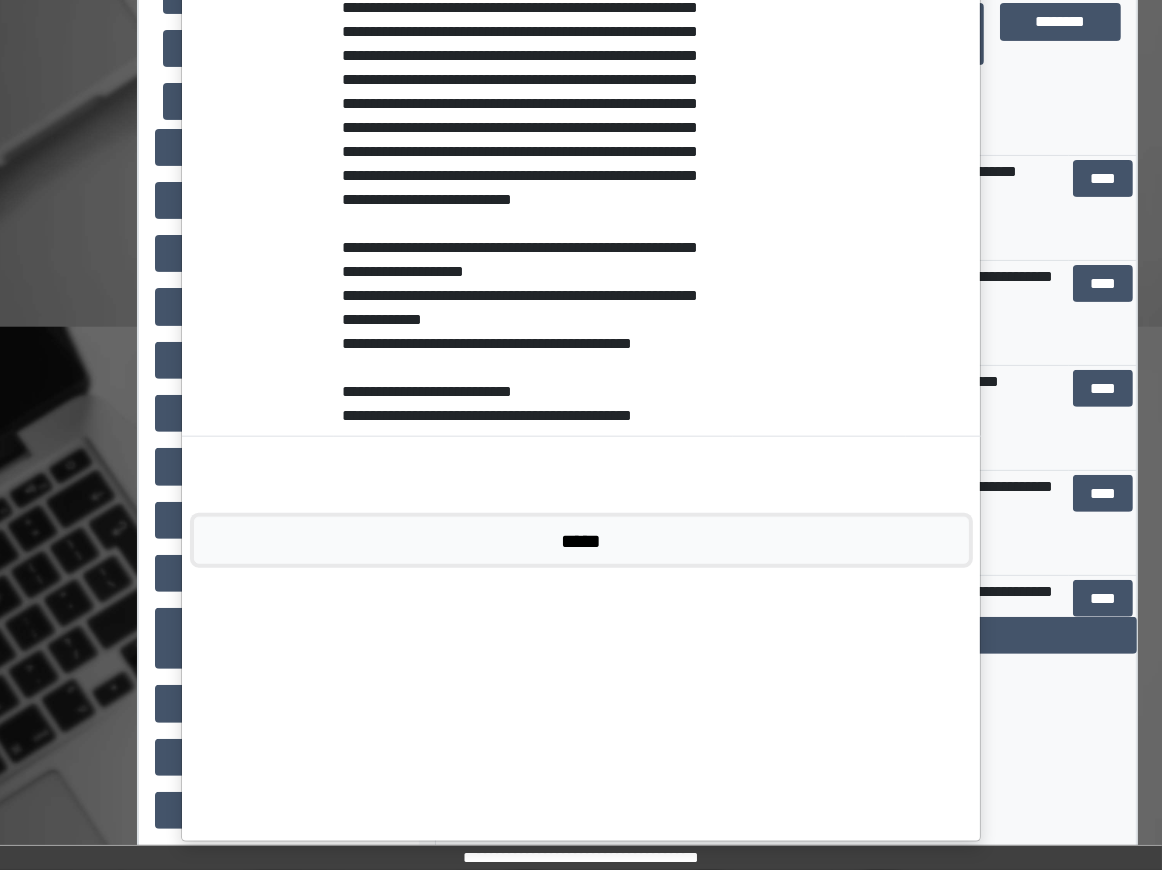 click on "*****" at bounding box center [581, 540] 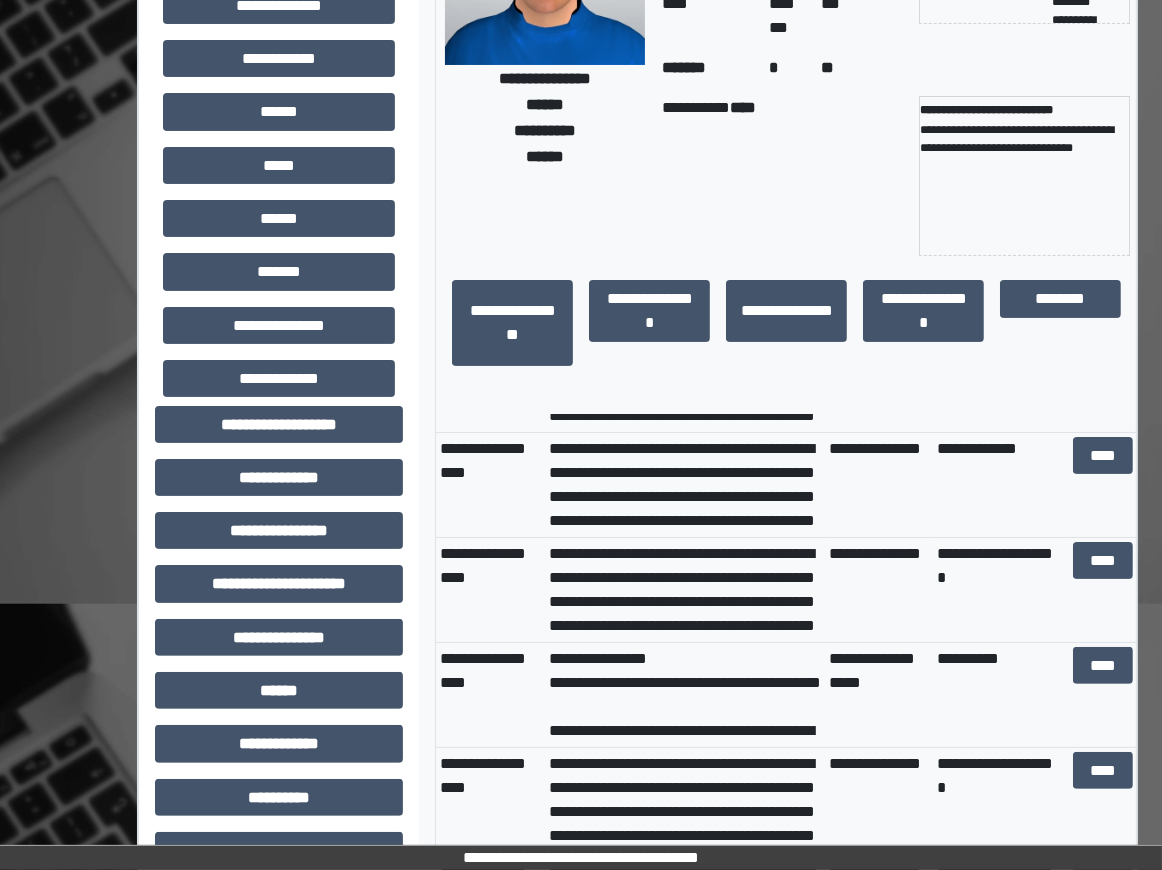scroll, scrollTop: 0, scrollLeft: 0, axis: both 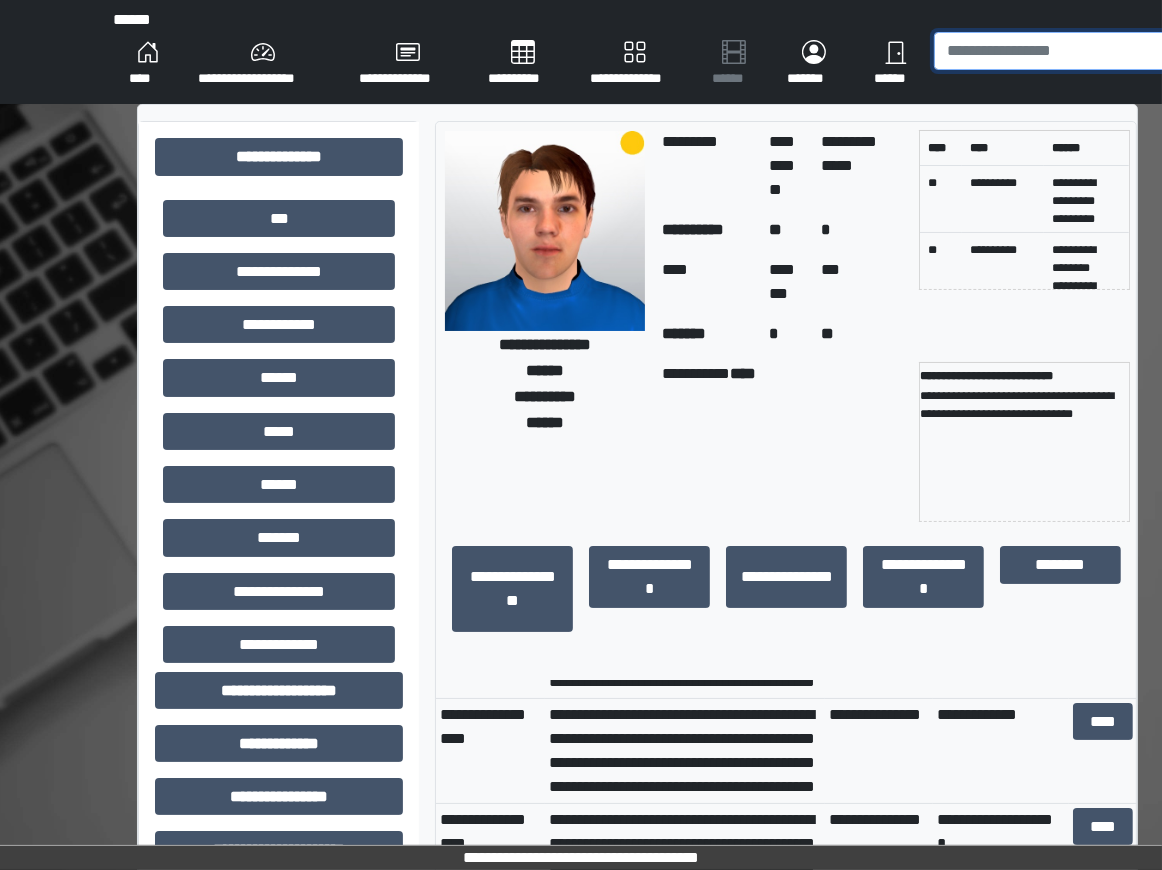 click at bounding box center [1055, 51] 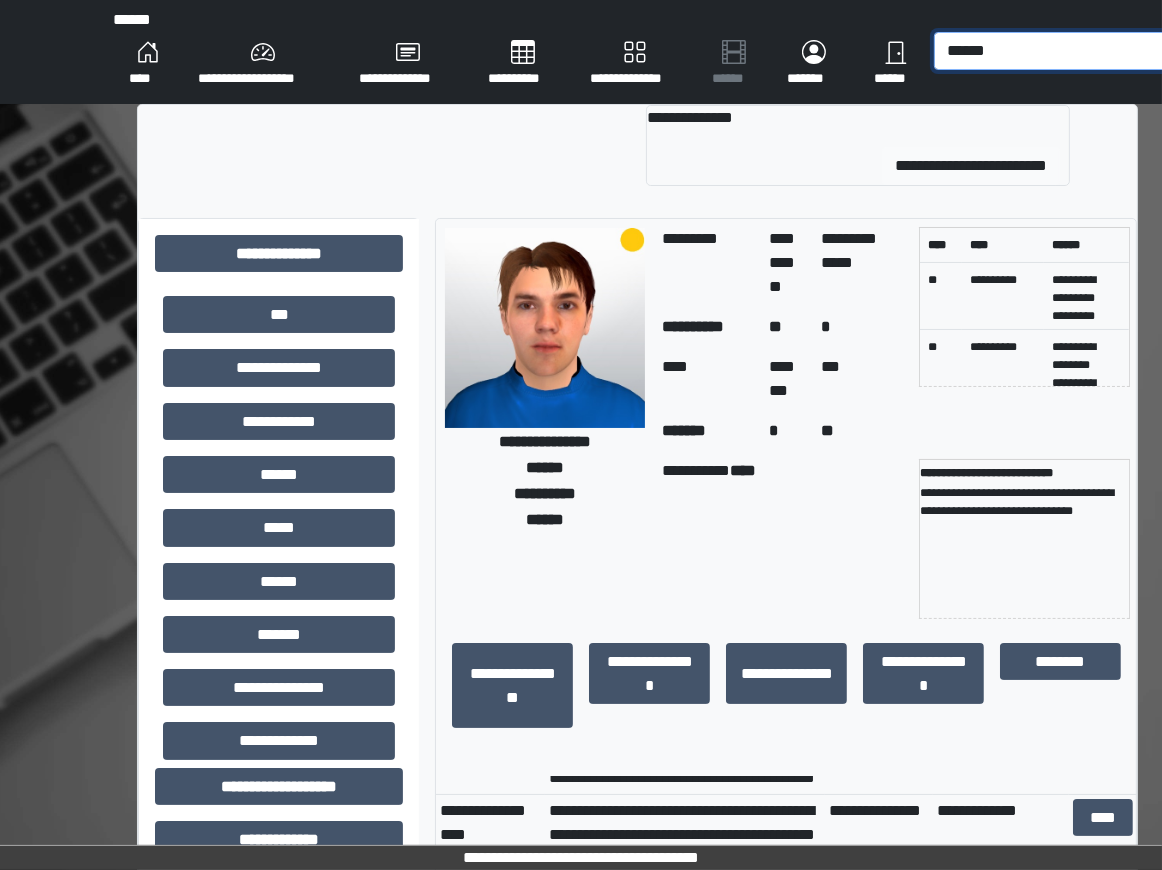 type on "******" 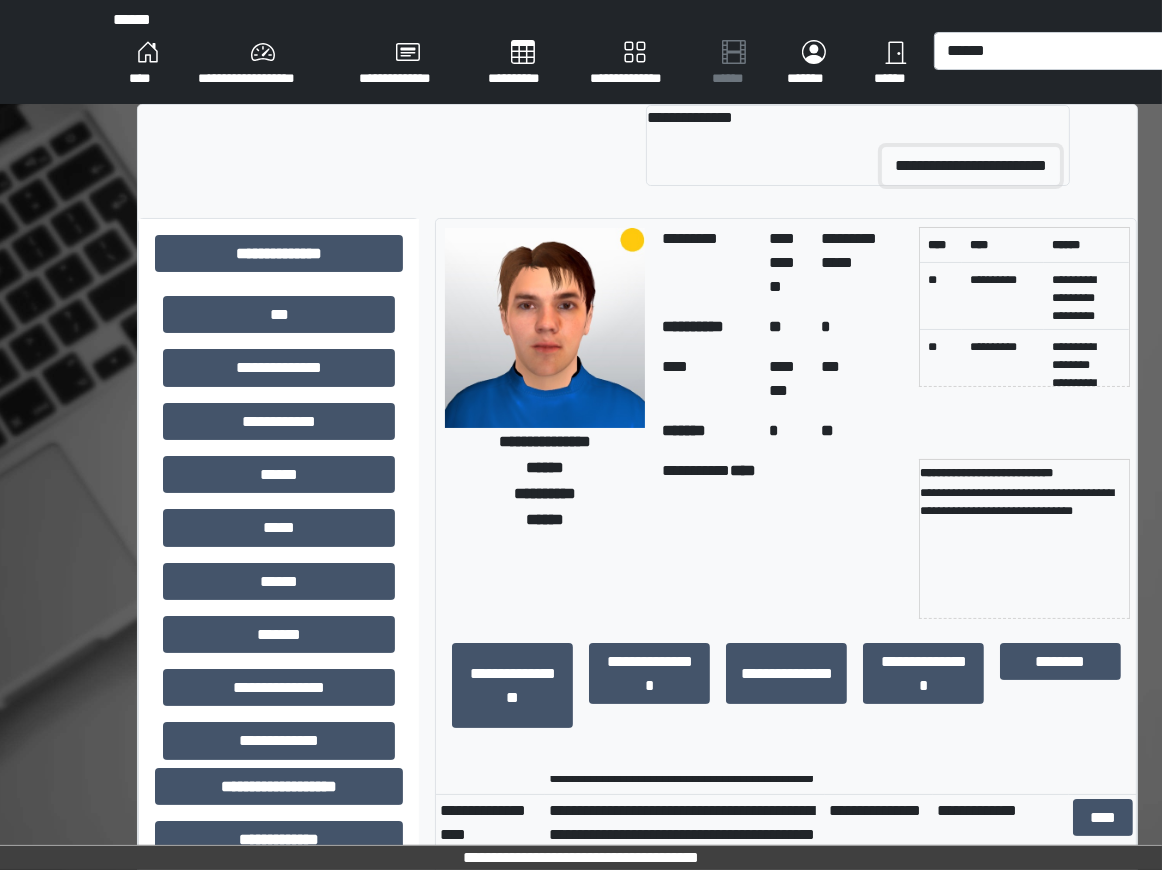 click on "**********" at bounding box center [971, 166] 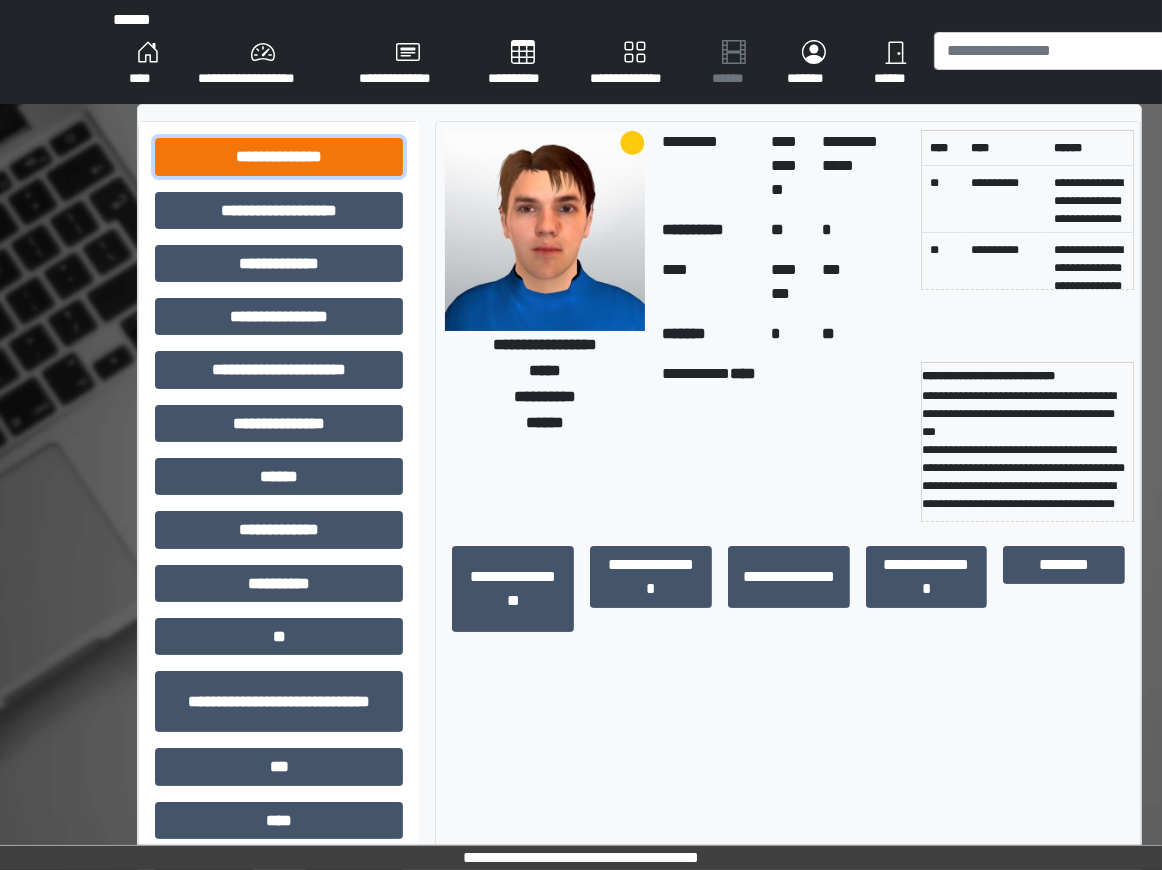click on "**********" at bounding box center [279, 156] 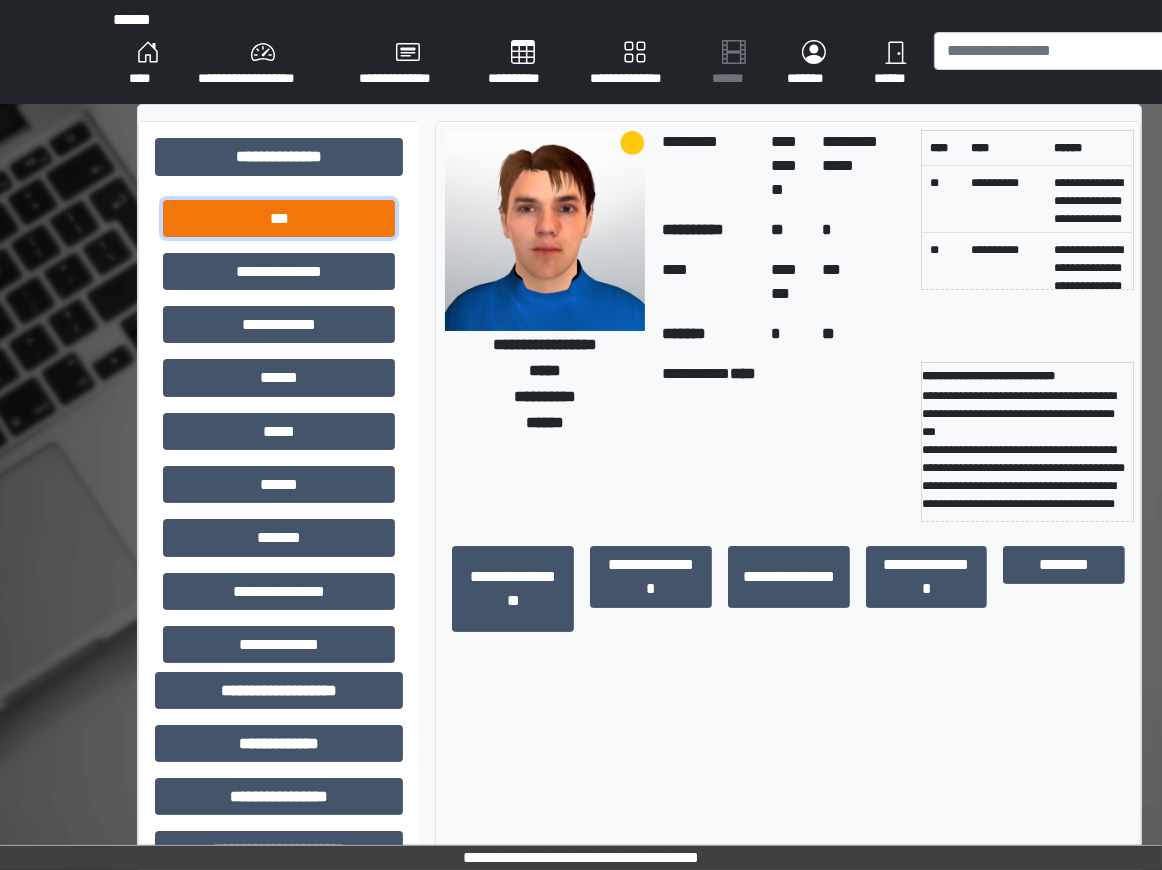 click on "***" at bounding box center (279, 218) 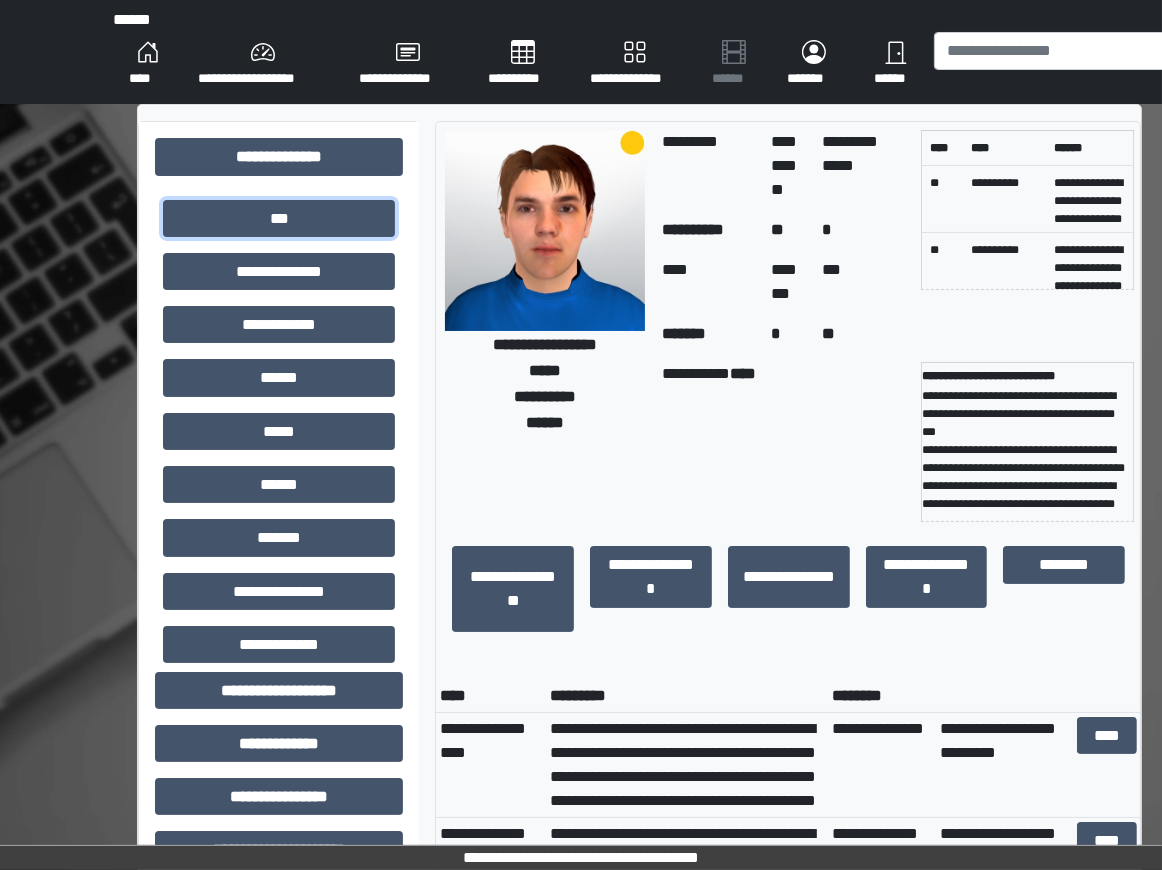 scroll, scrollTop: 222, scrollLeft: 0, axis: vertical 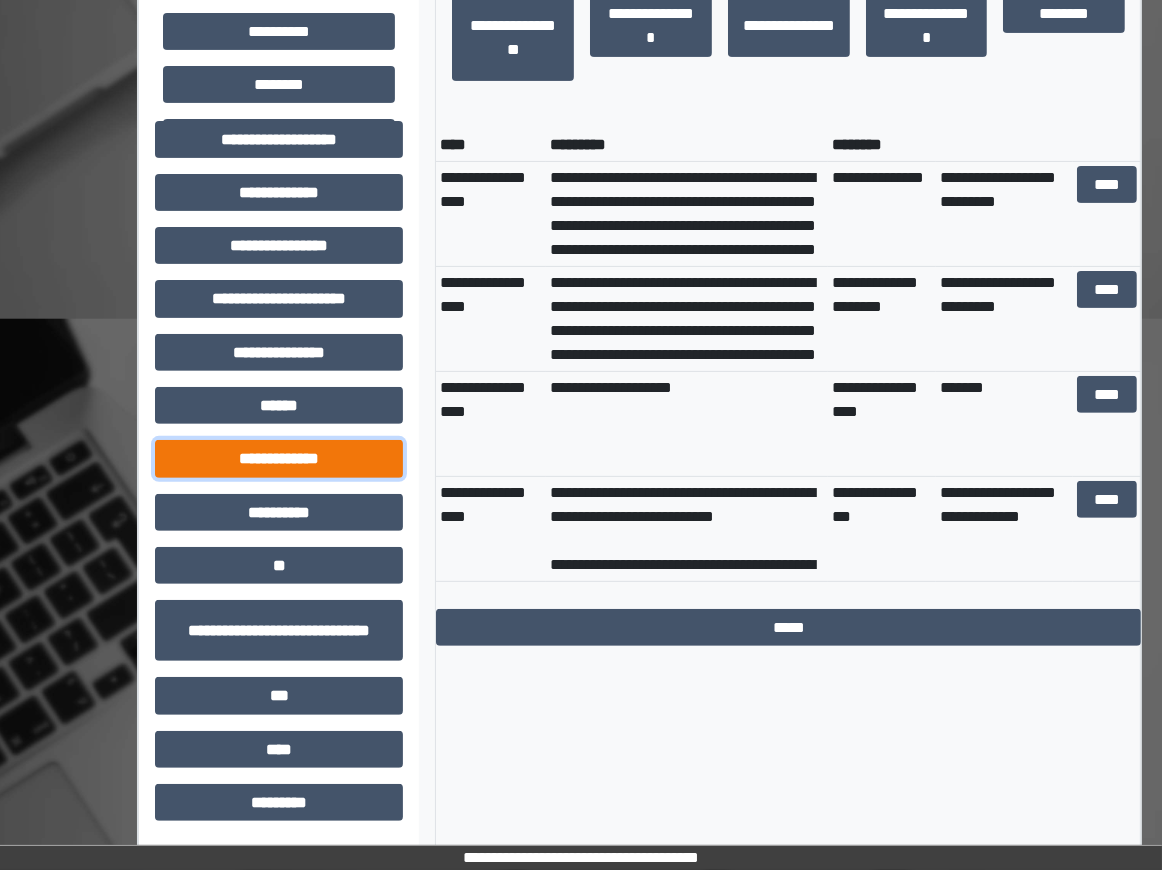 click on "**********" at bounding box center [279, 458] 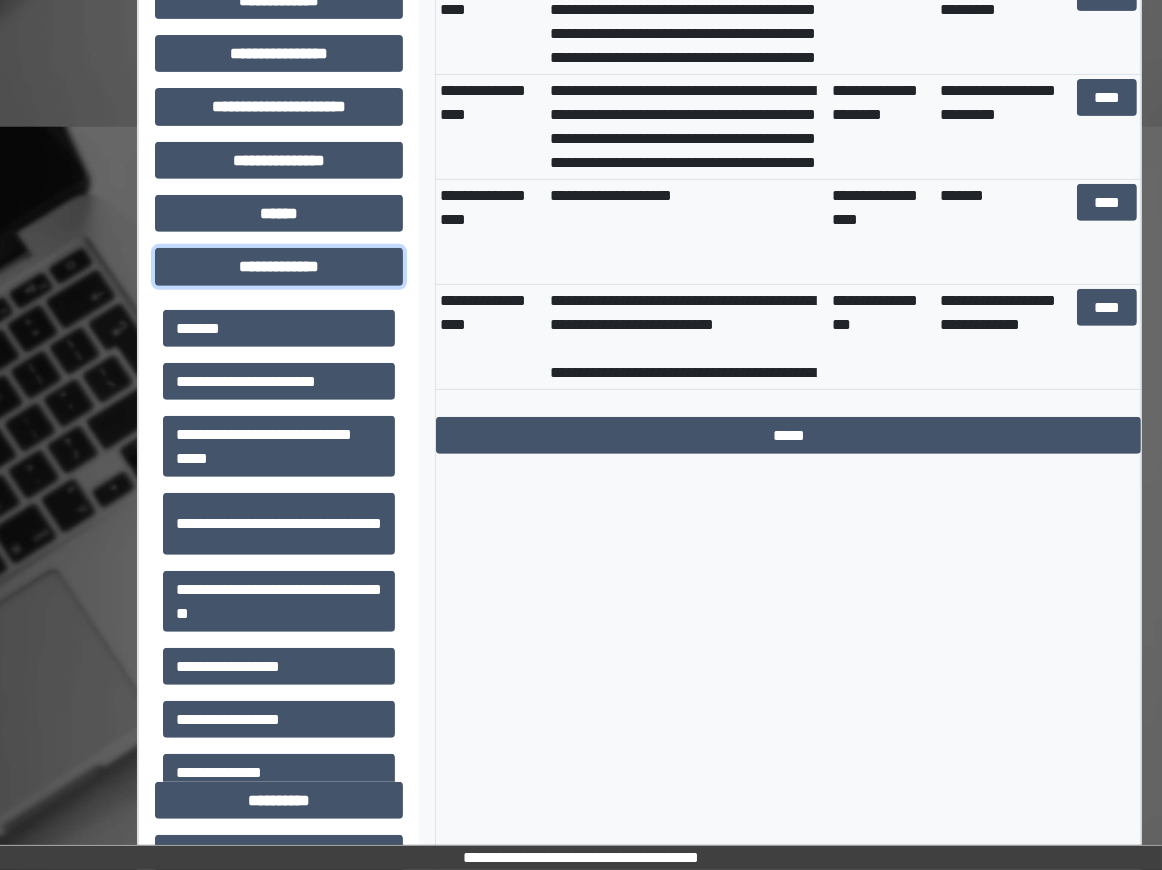 scroll, scrollTop: 1031, scrollLeft: 0, axis: vertical 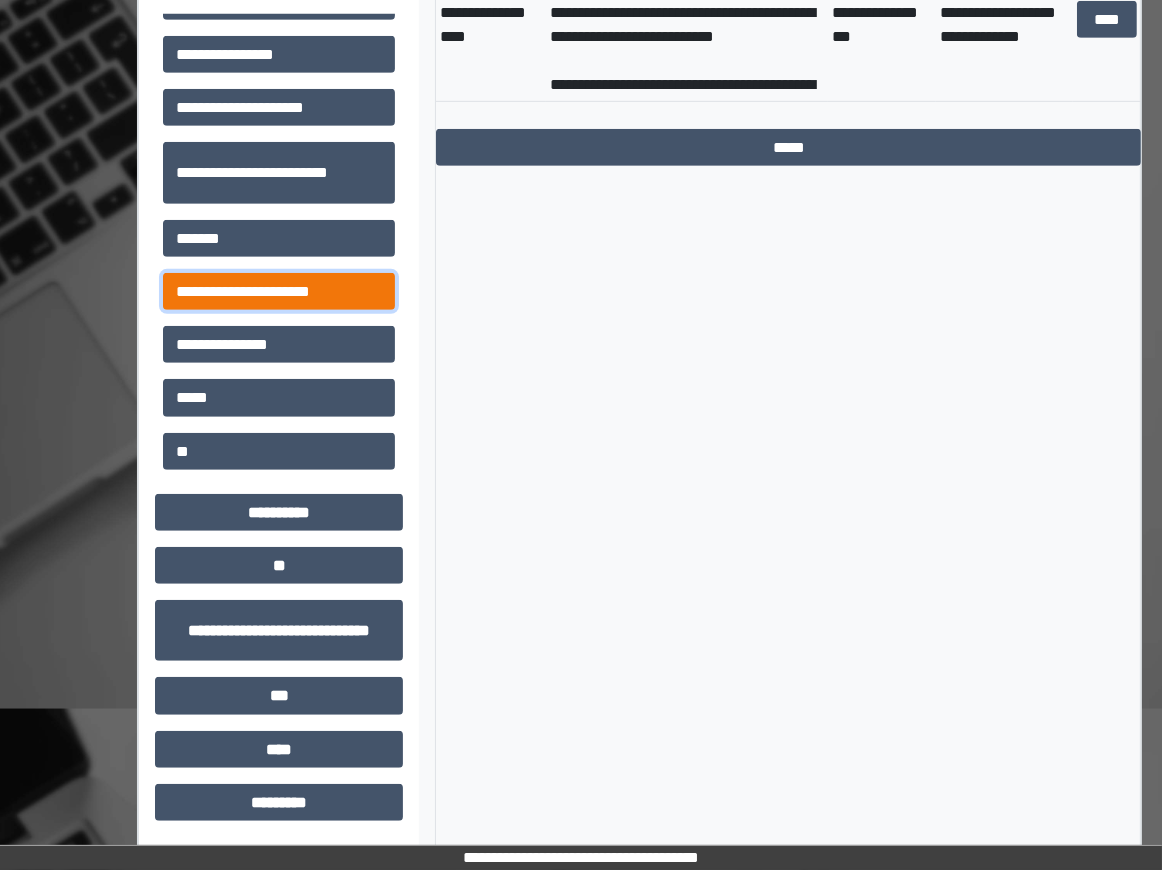 click on "**********" at bounding box center (279, 291) 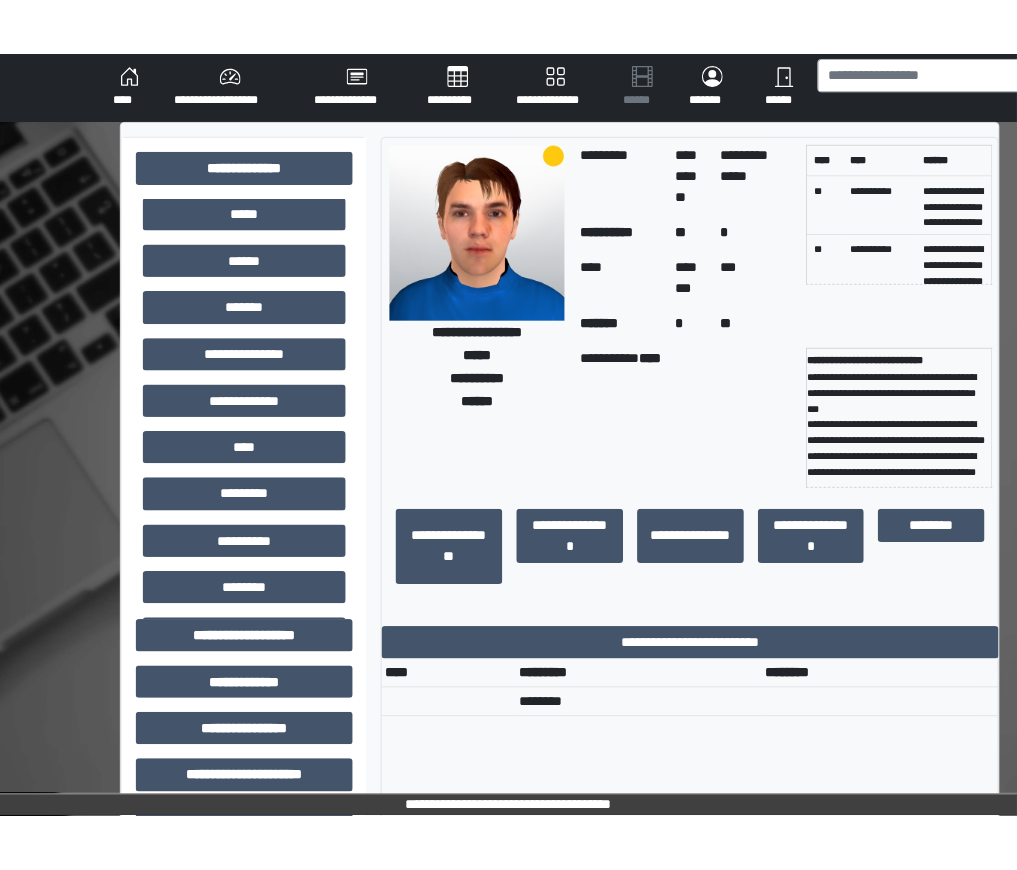 scroll, scrollTop: 0, scrollLeft: 0, axis: both 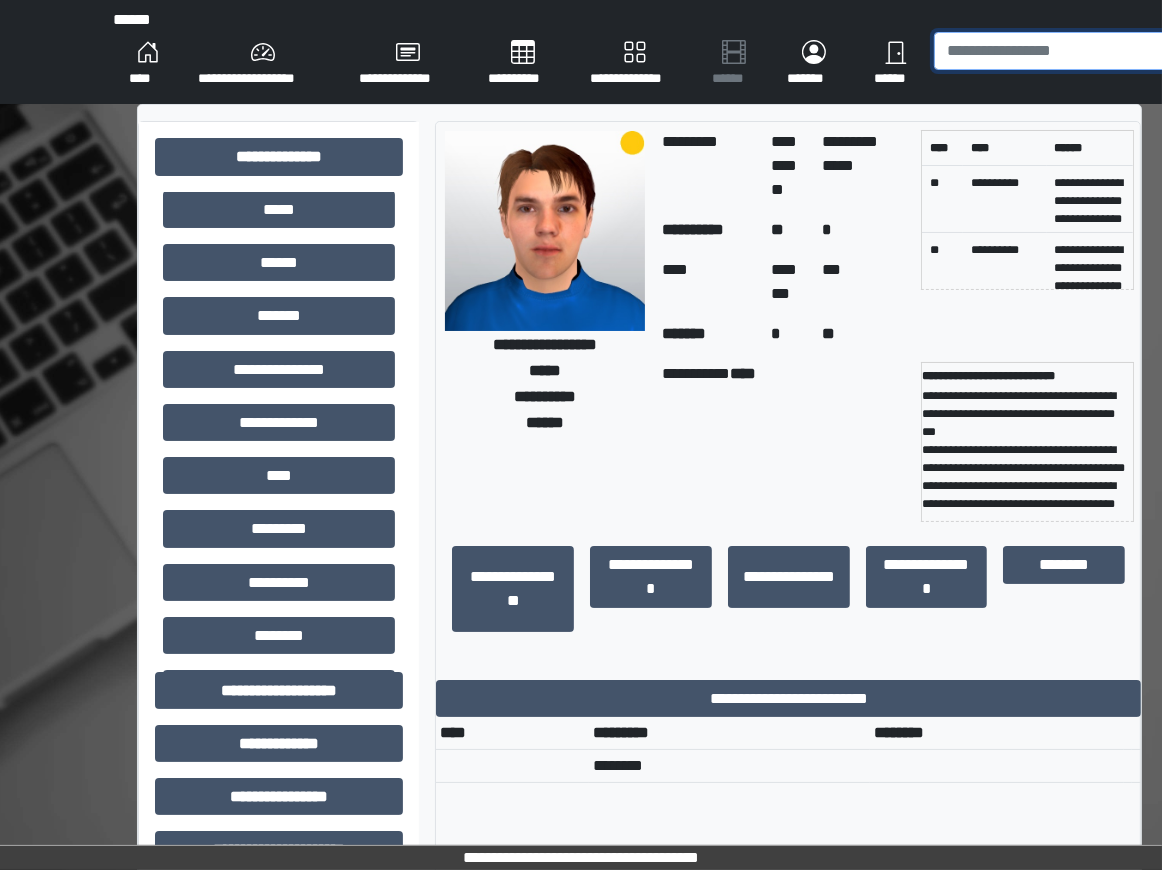 click at bounding box center (1055, 51) 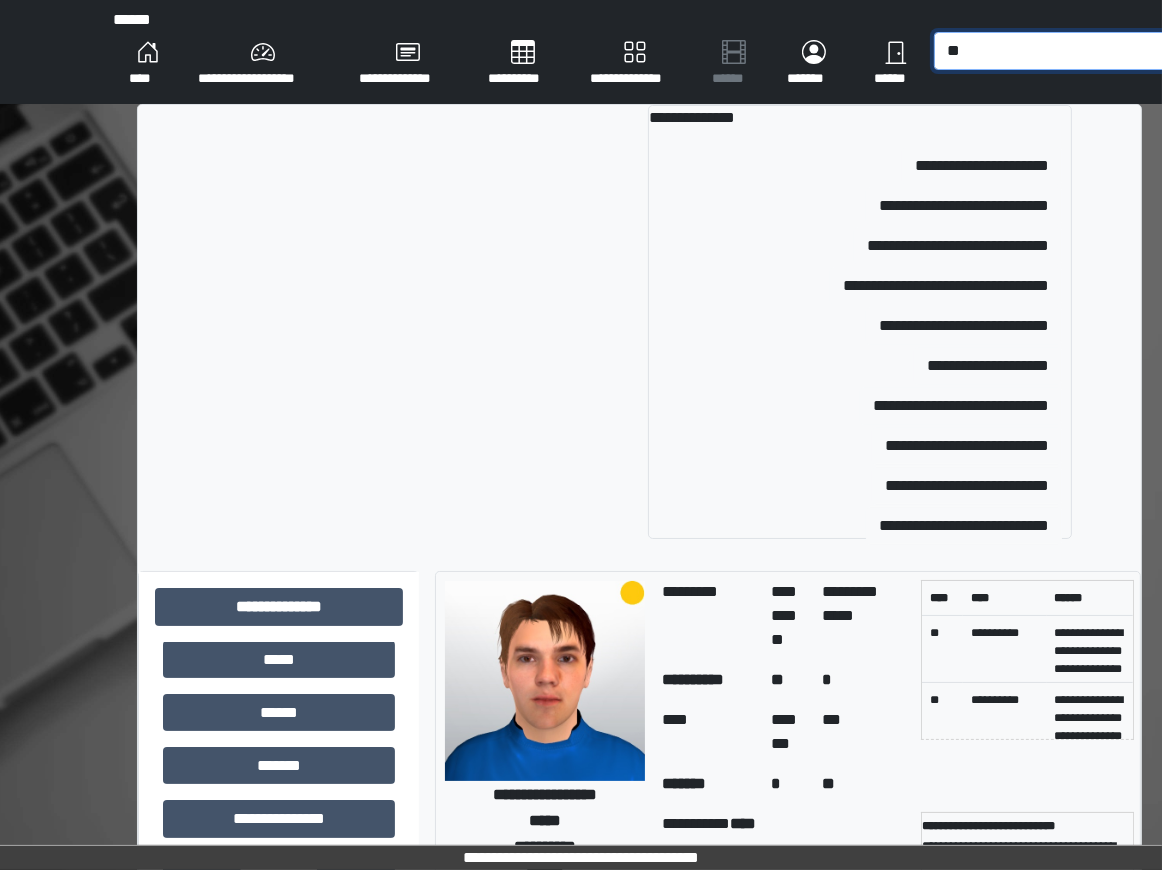 type on "*" 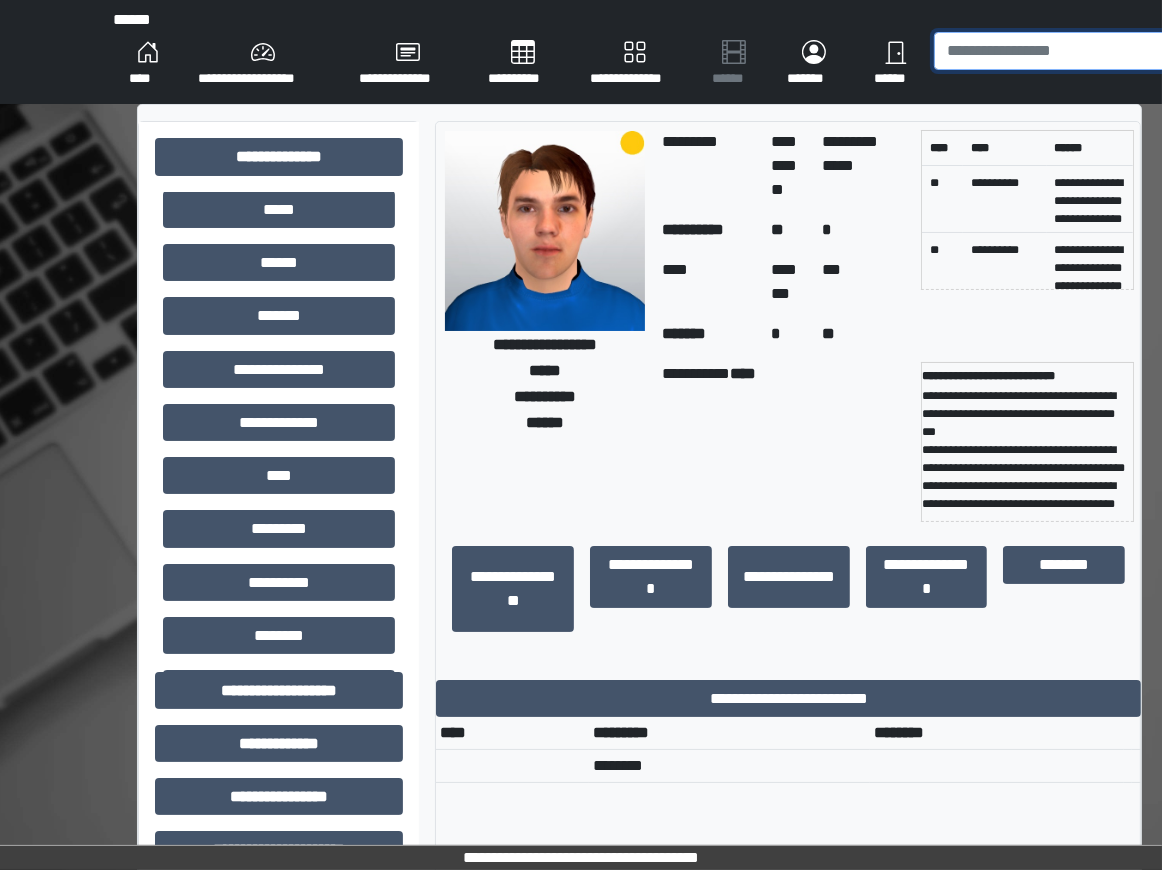 type on "*" 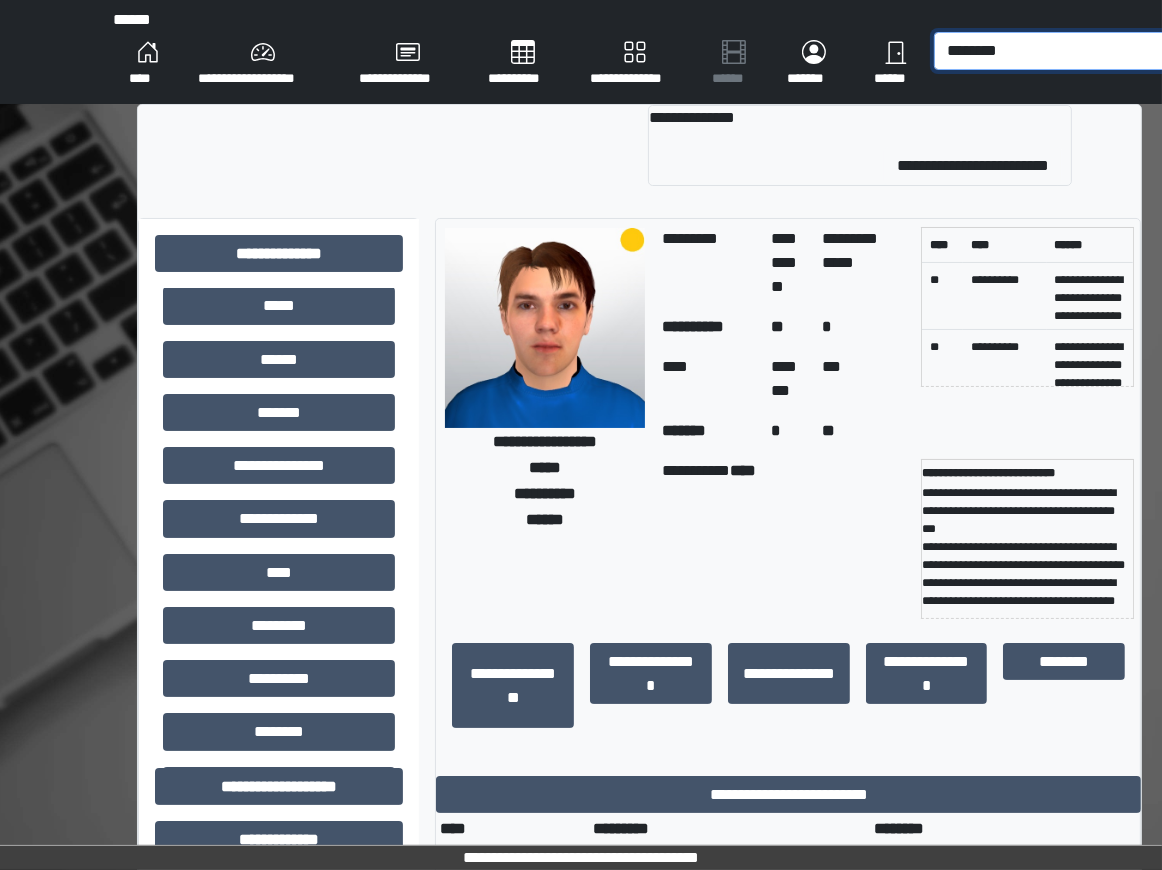 type on "********" 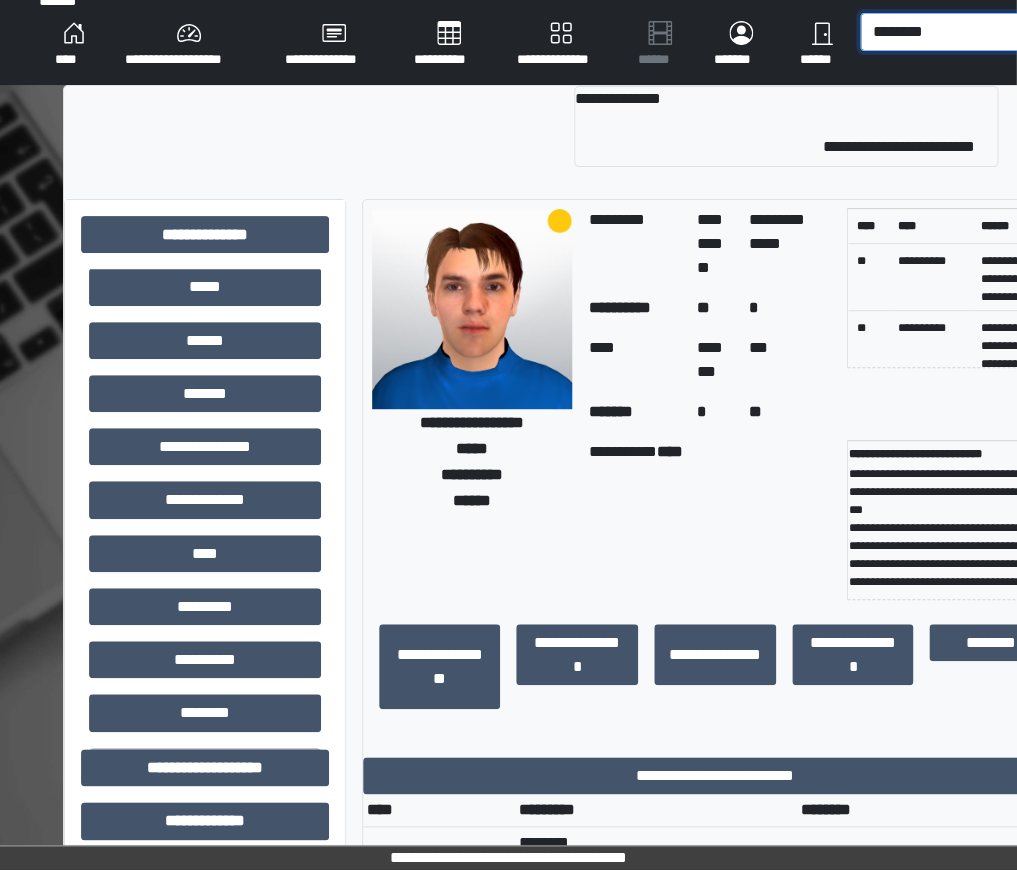 scroll, scrollTop: 0, scrollLeft: 1, axis: horizontal 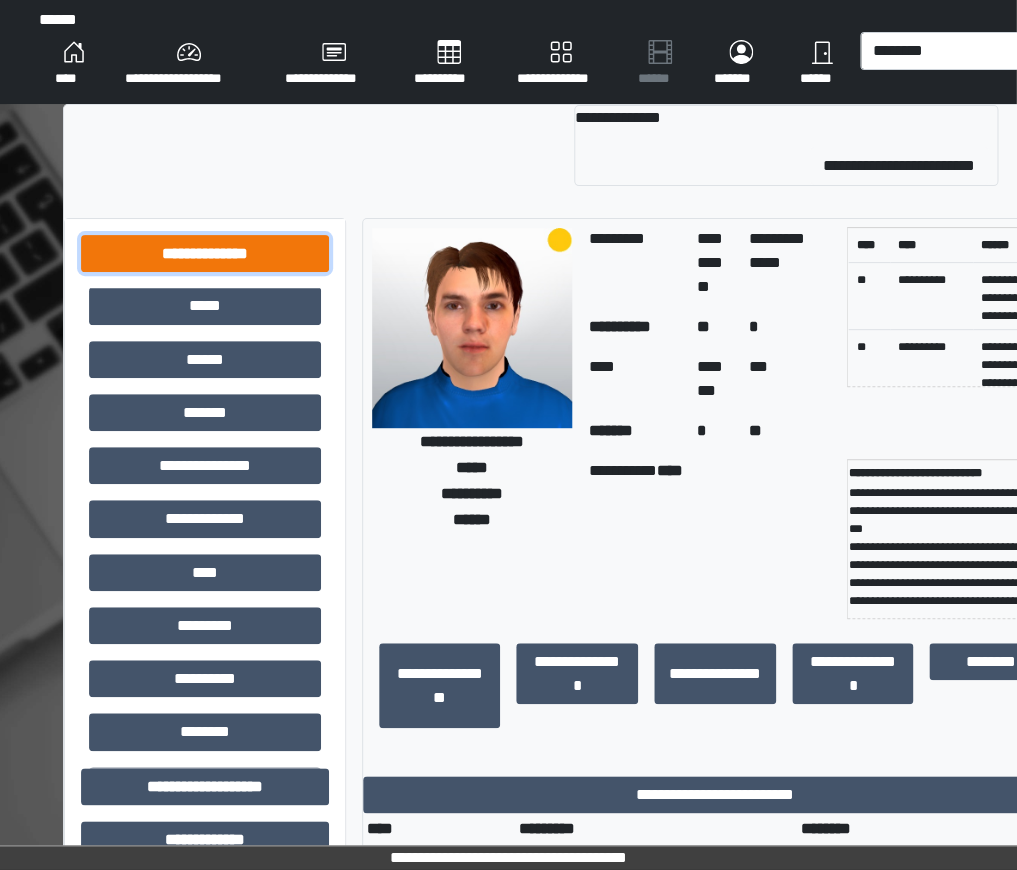 click on "**********" at bounding box center [205, 253] 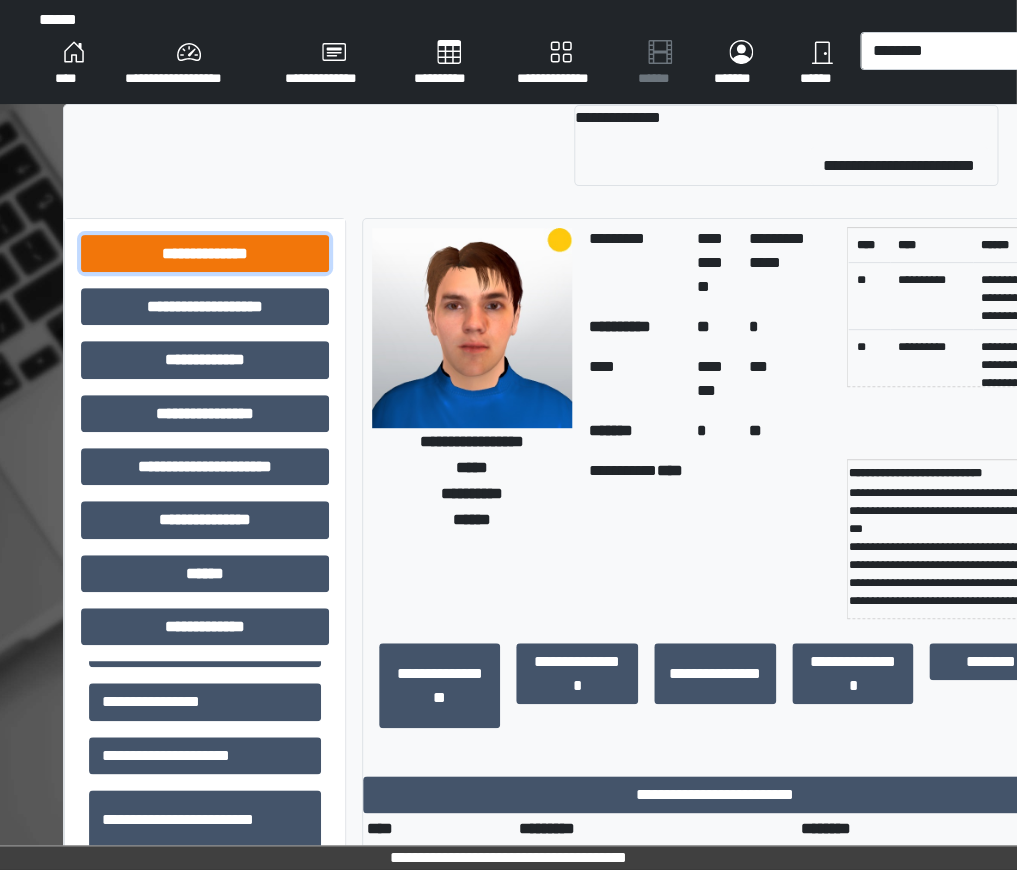 click on "**********" at bounding box center [205, 253] 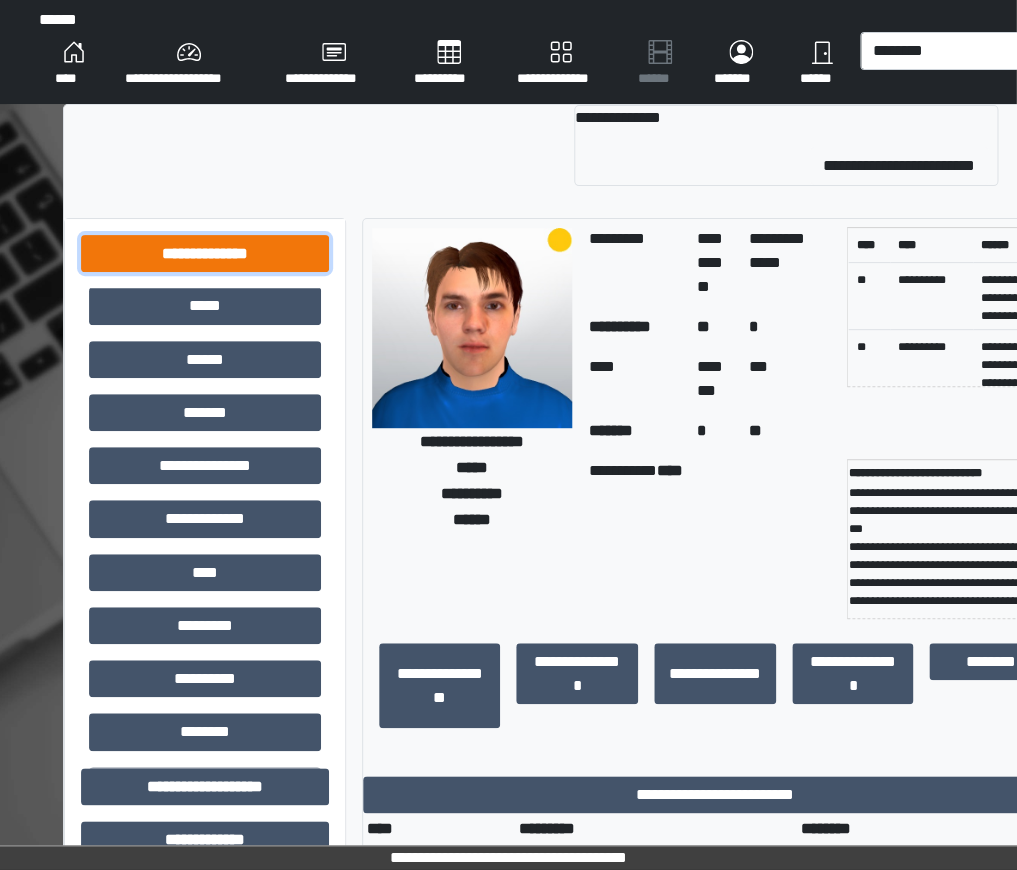 scroll, scrollTop: 222, scrollLeft: 0, axis: vertical 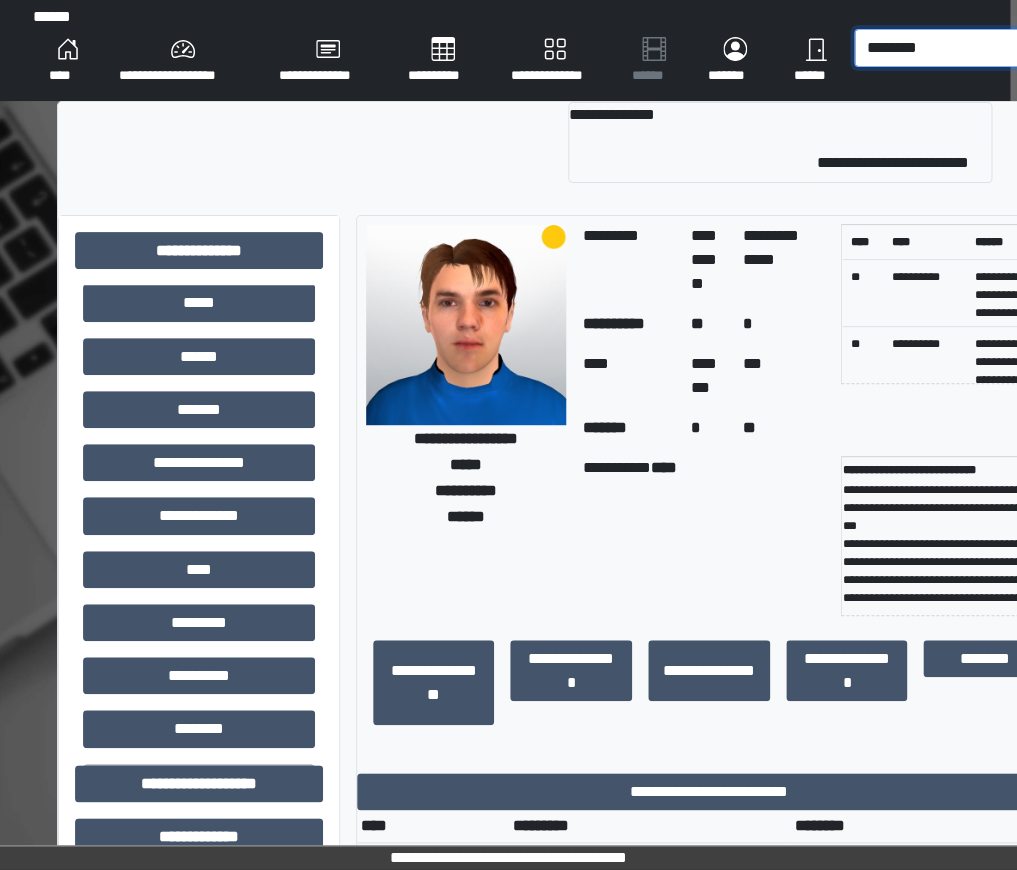 drag, startPoint x: 970, startPoint y: 56, endPoint x: 771, endPoint y: 36, distance: 200.0025 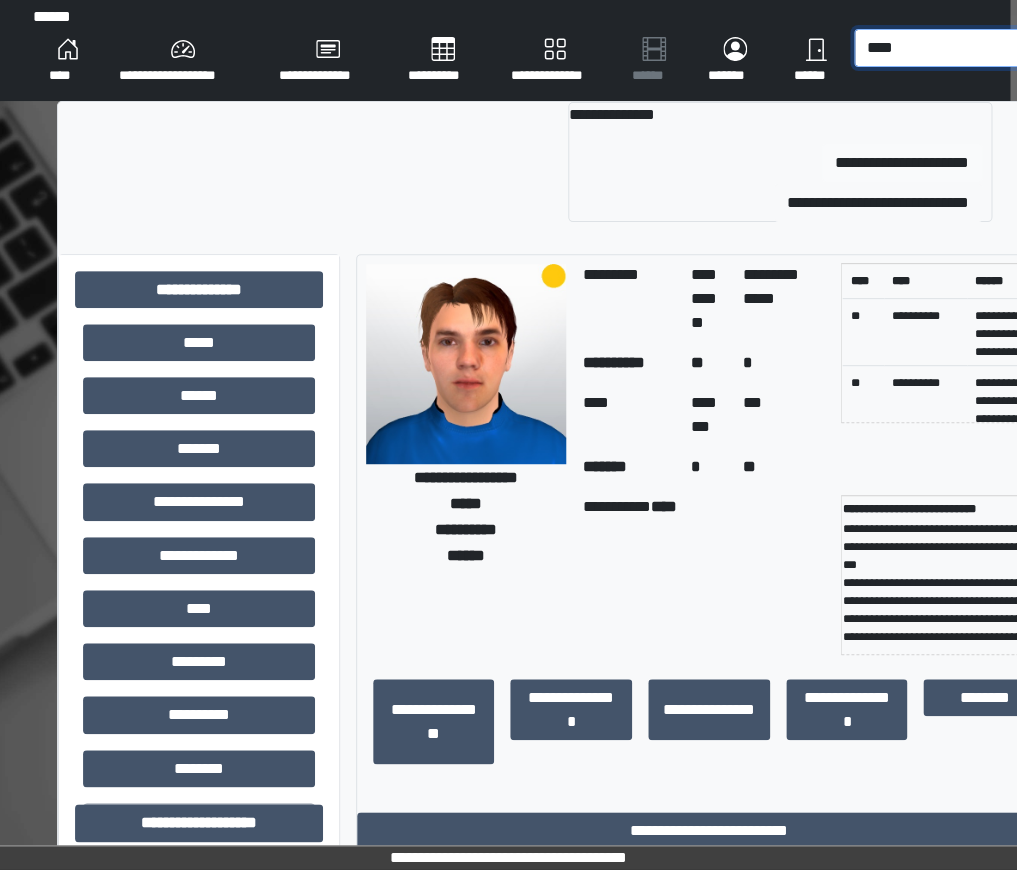 type on "****" 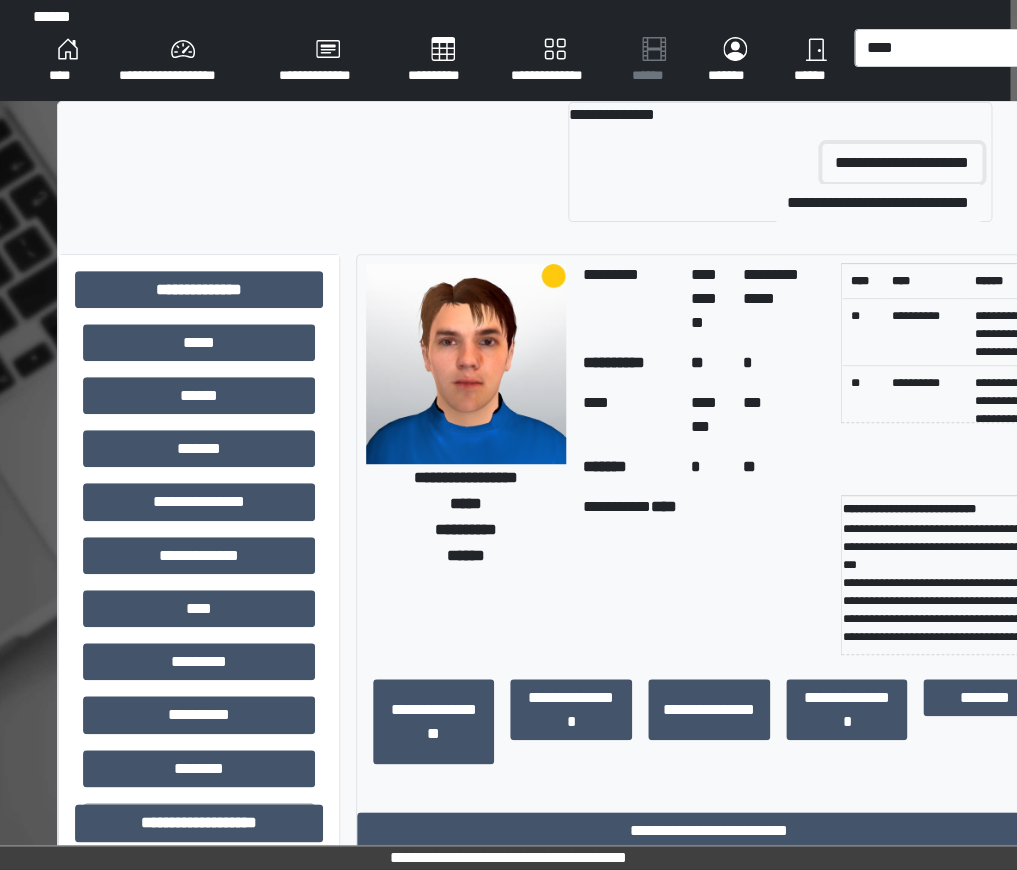 click on "**********" at bounding box center (902, 163) 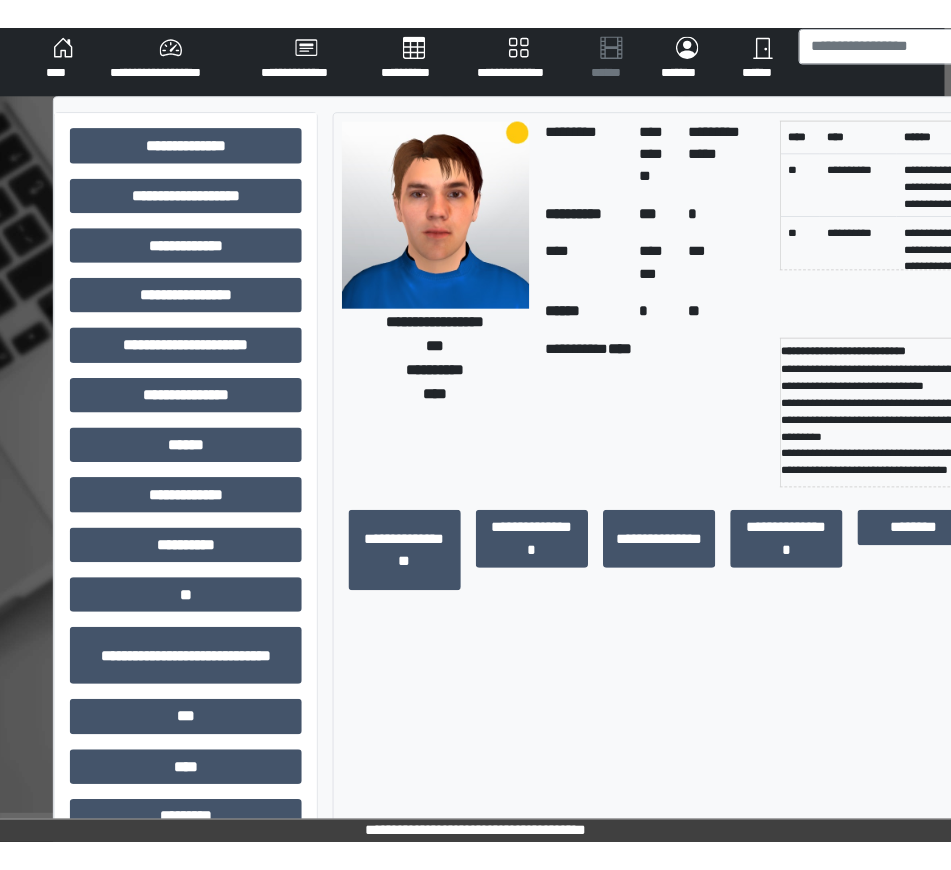 scroll, scrollTop: 35, scrollLeft: 7, axis: both 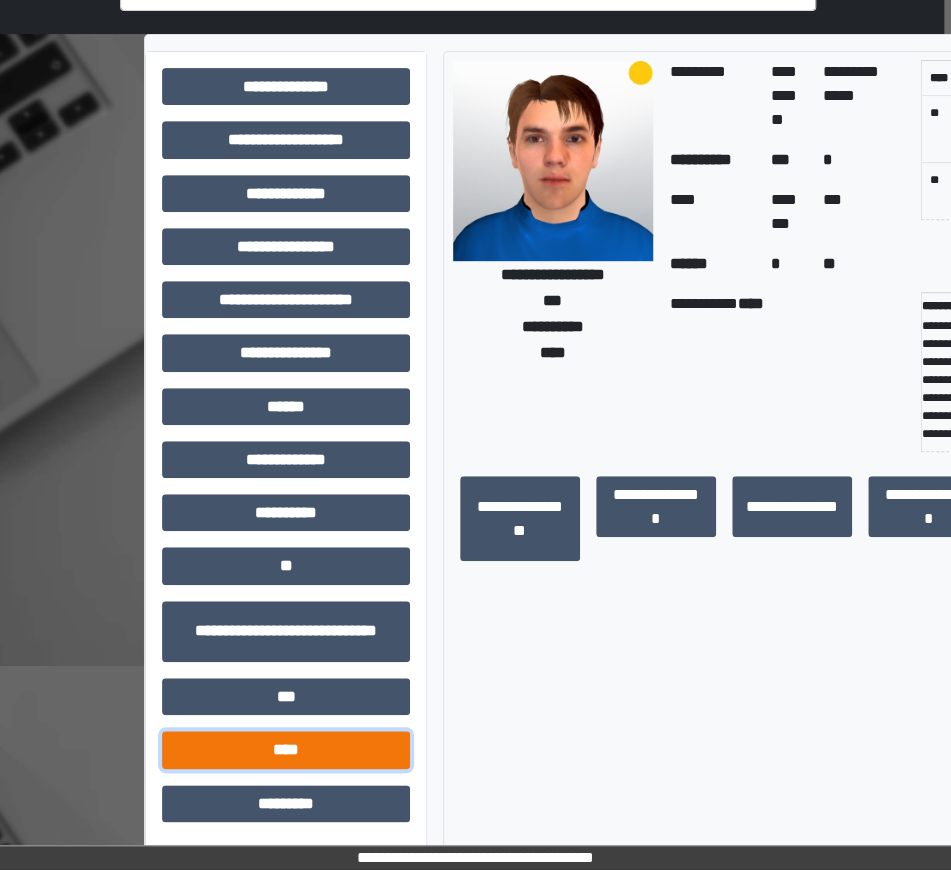 click on "****" at bounding box center (286, 749) 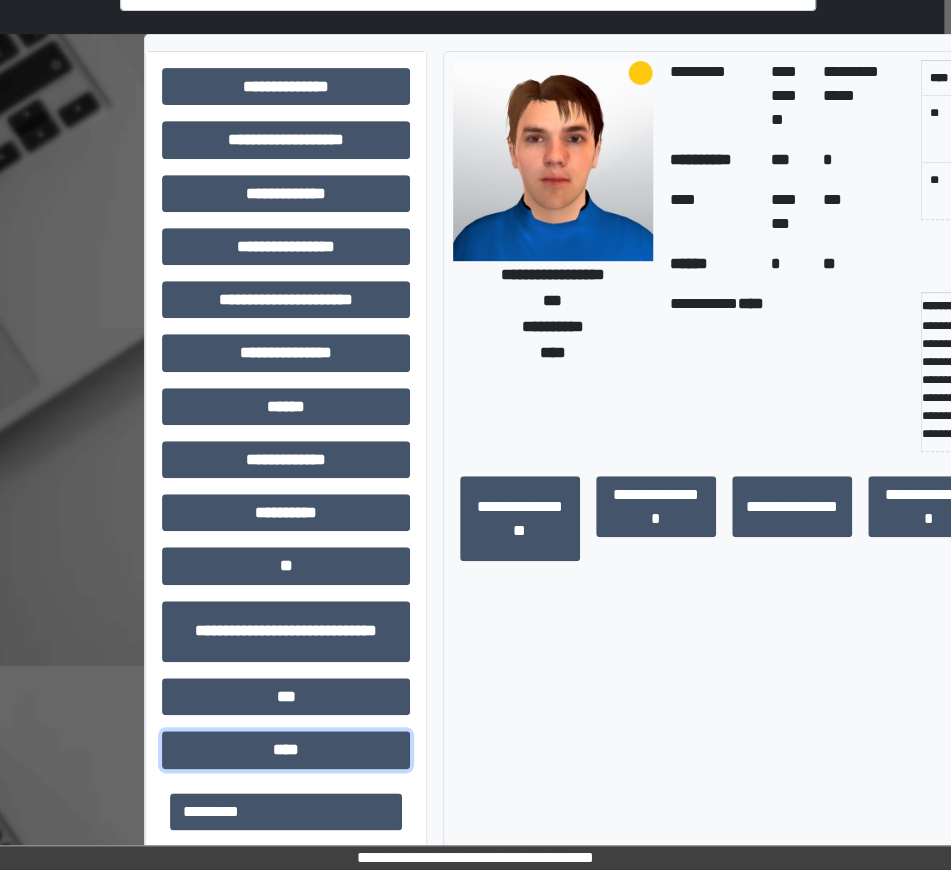 scroll, scrollTop: 684, scrollLeft: 7, axis: both 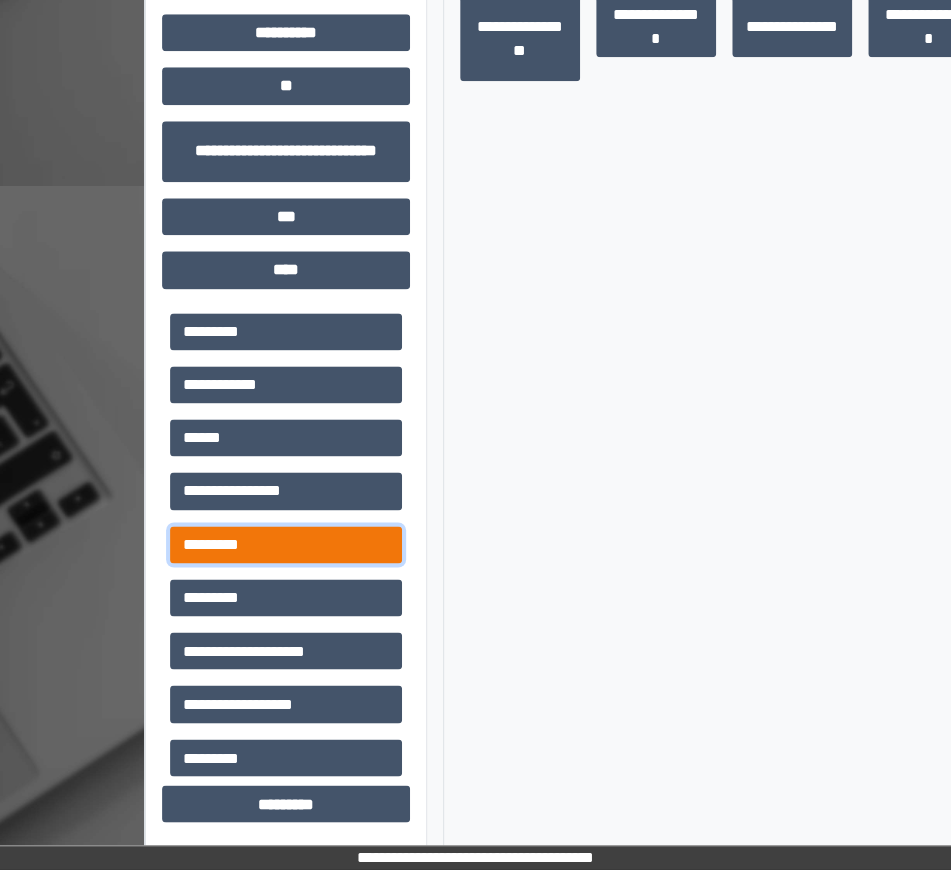click on "*********" at bounding box center [286, 544] 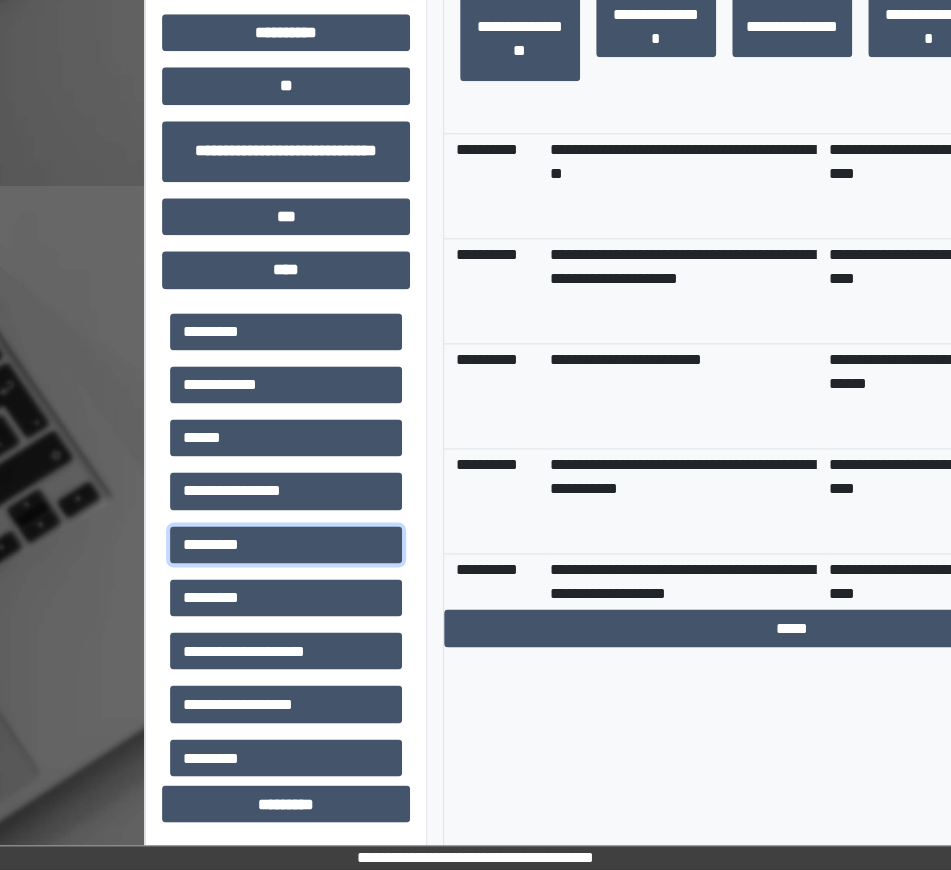 scroll, scrollTop: 0, scrollLeft: 0, axis: both 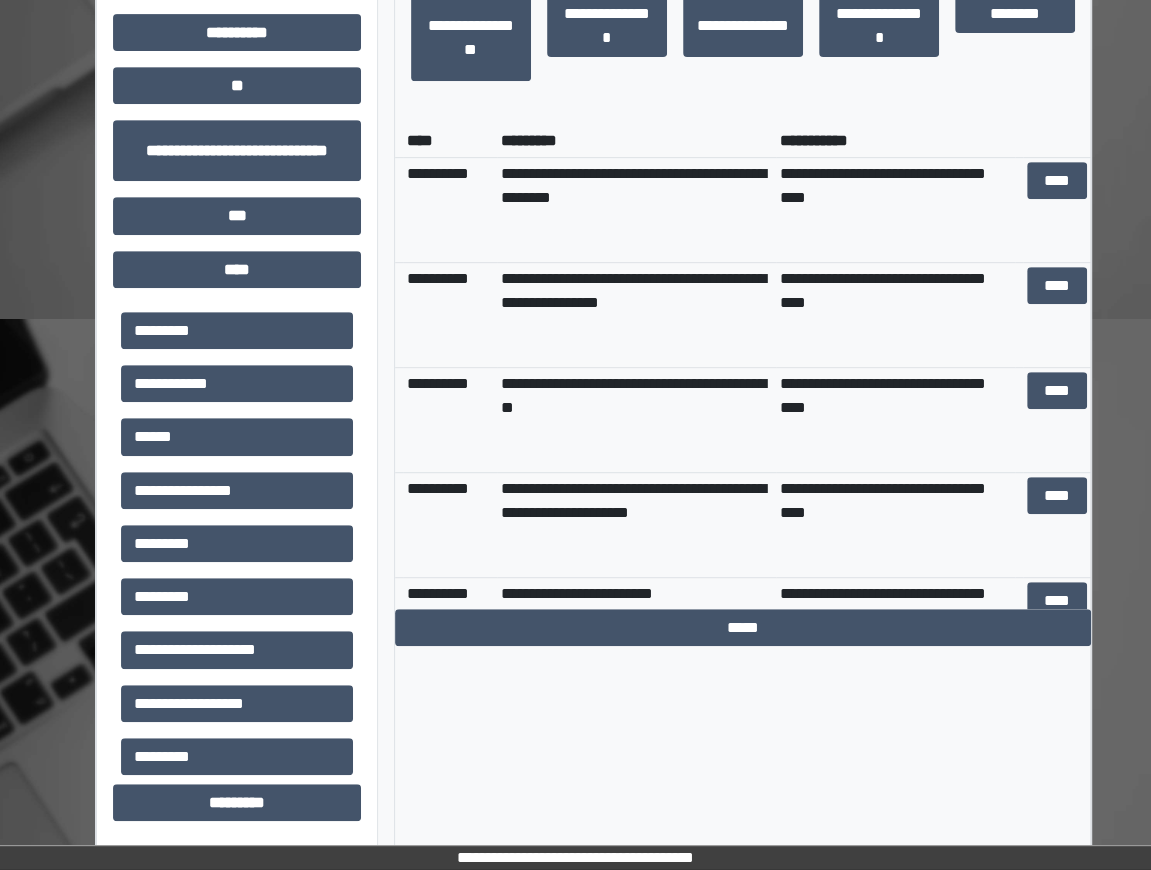 click at bounding box center [1057, 141] 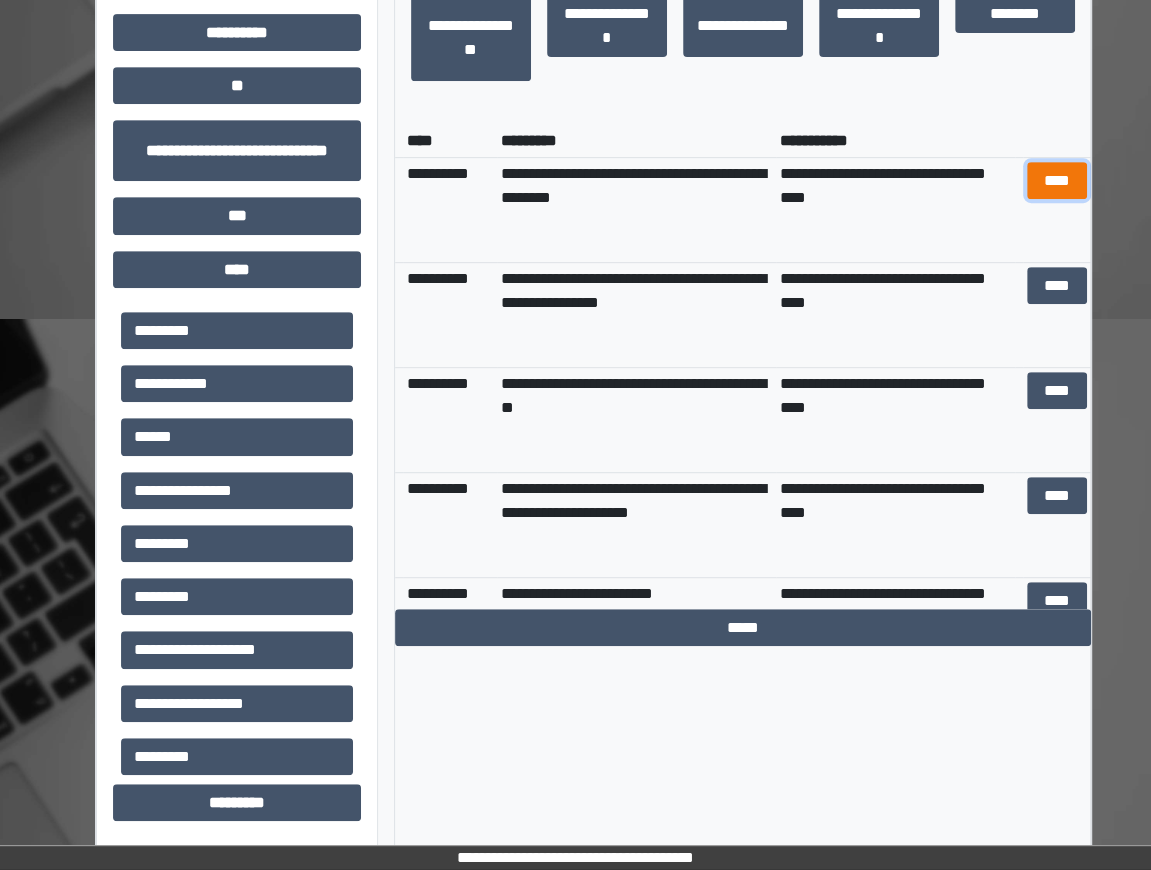 click on "****" at bounding box center (1057, 180) 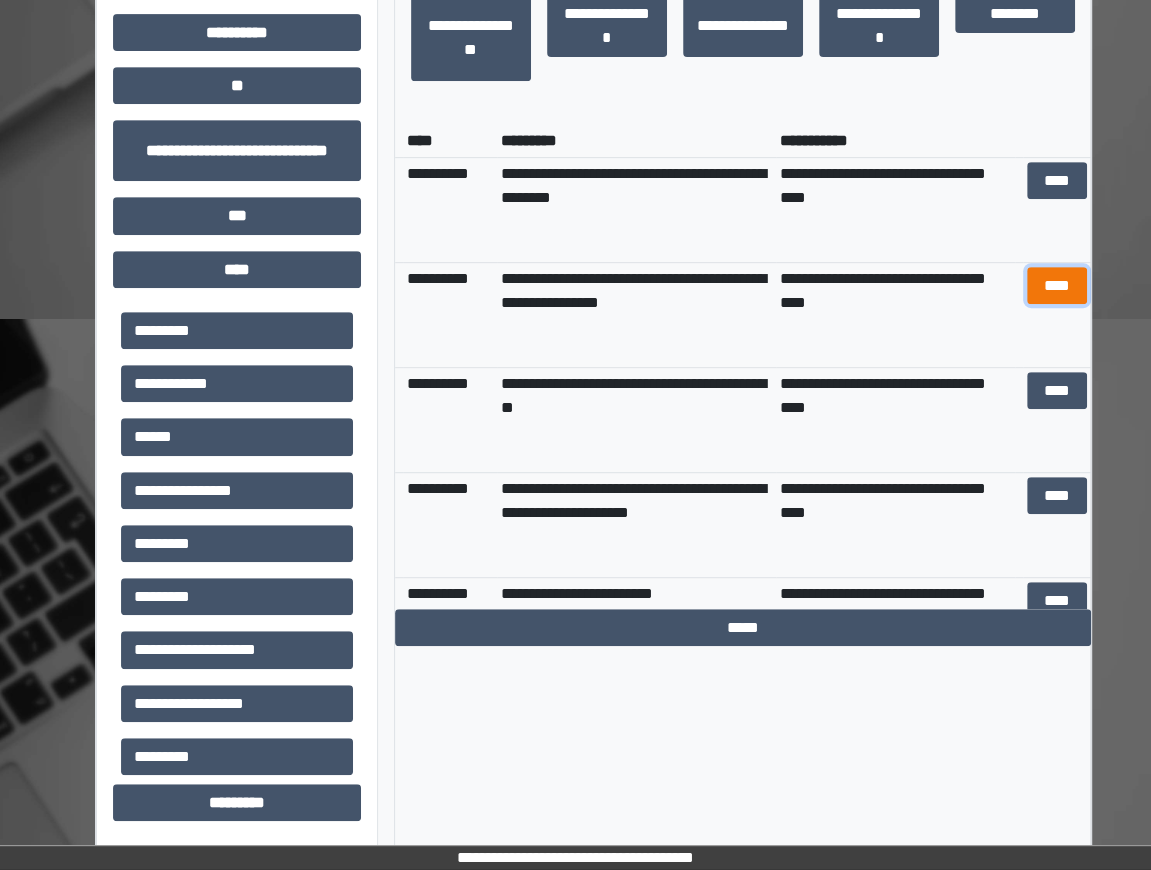 click on "****" at bounding box center (1057, 285) 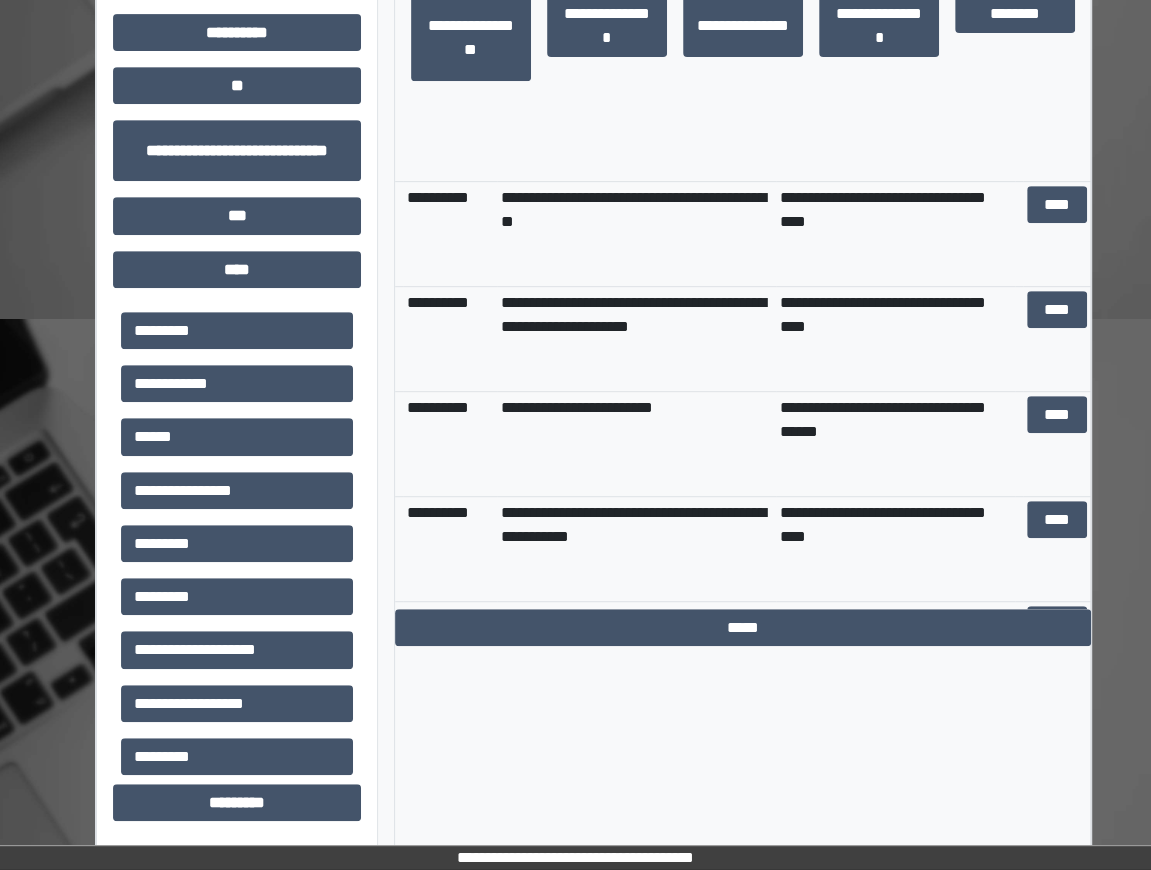 scroll, scrollTop: 218, scrollLeft: 0, axis: vertical 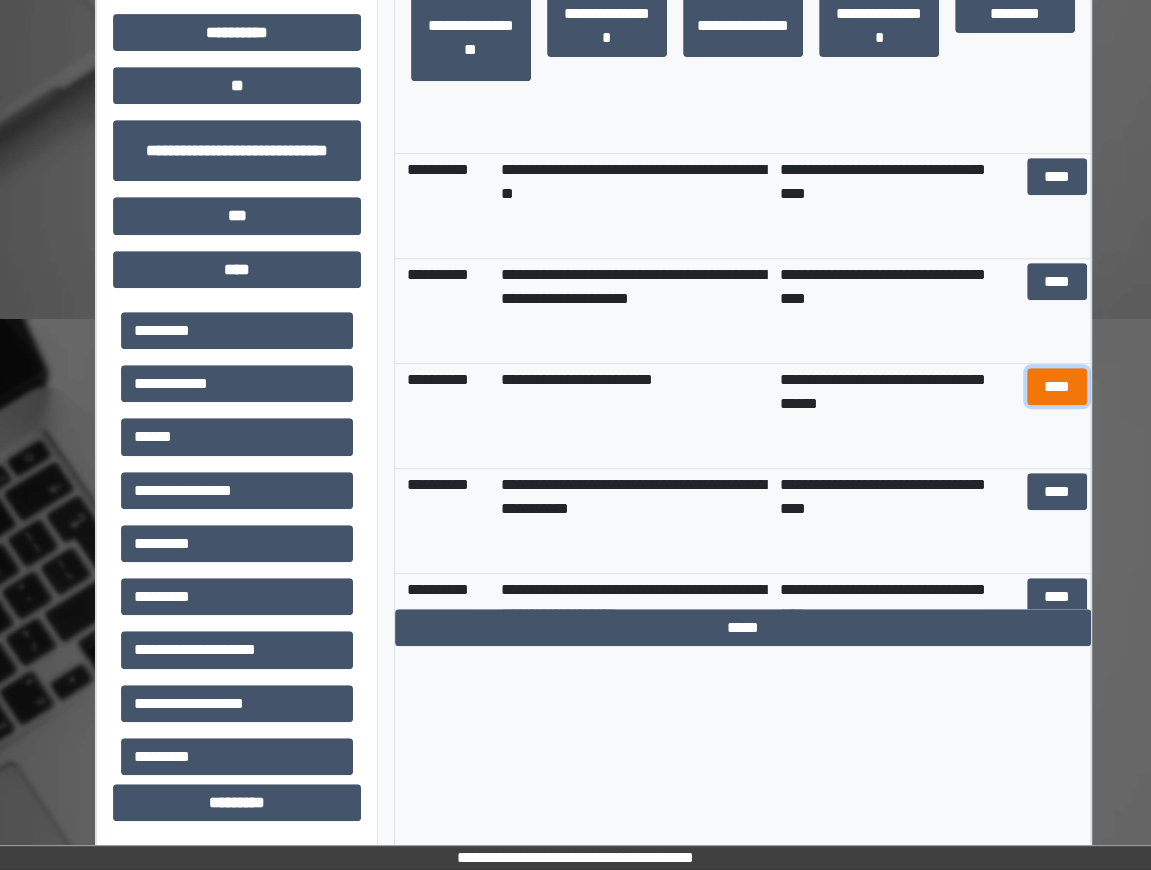 click on "****" at bounding box center (1057, 386) 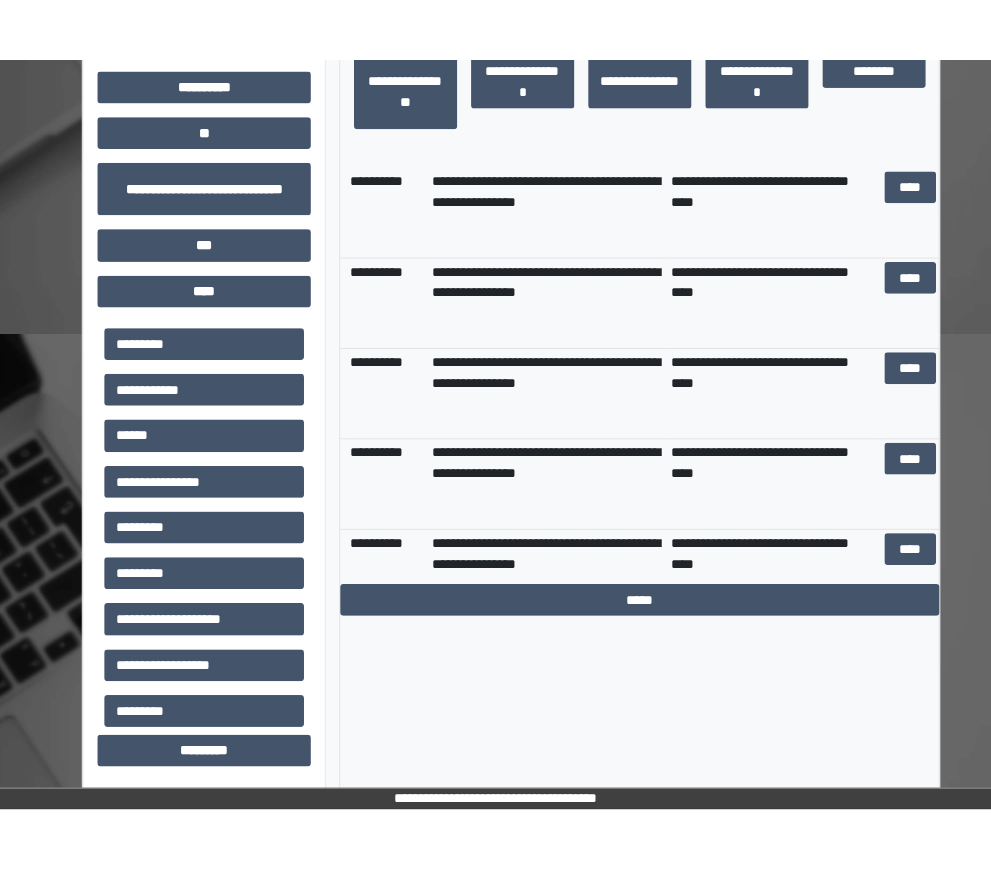 scroll, scrollTop: 1615, scrollLeft: 0, axis: vertical 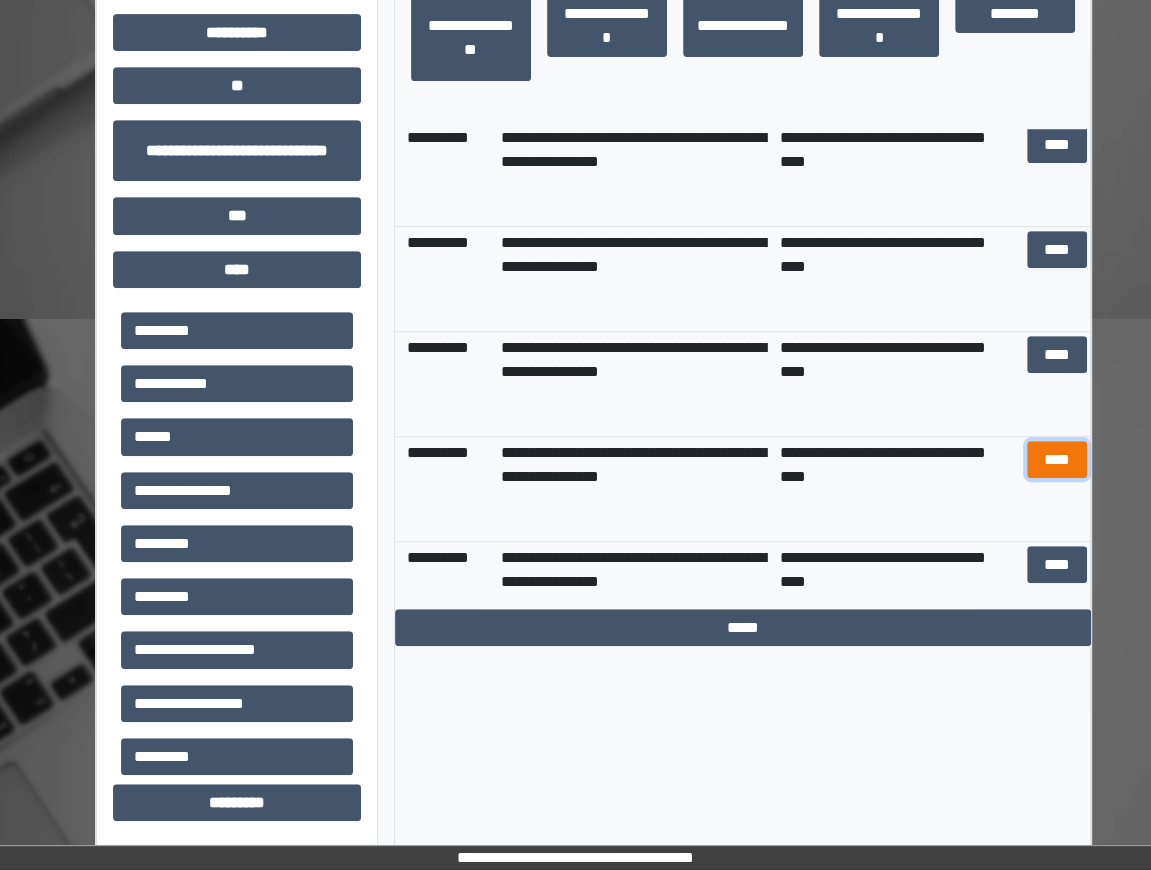 click on "****" at bounding box center (1057, 459) 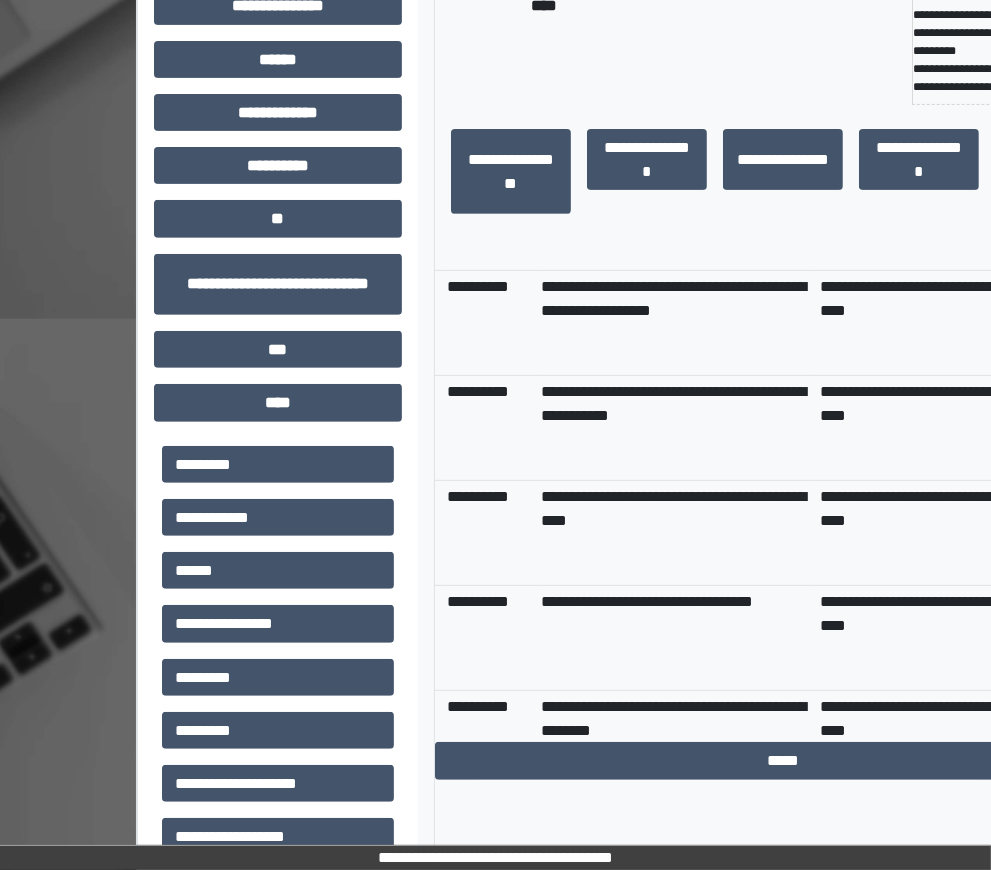 scroll, scrollTop: 2499, scrollLeft: 0, axis: vertical 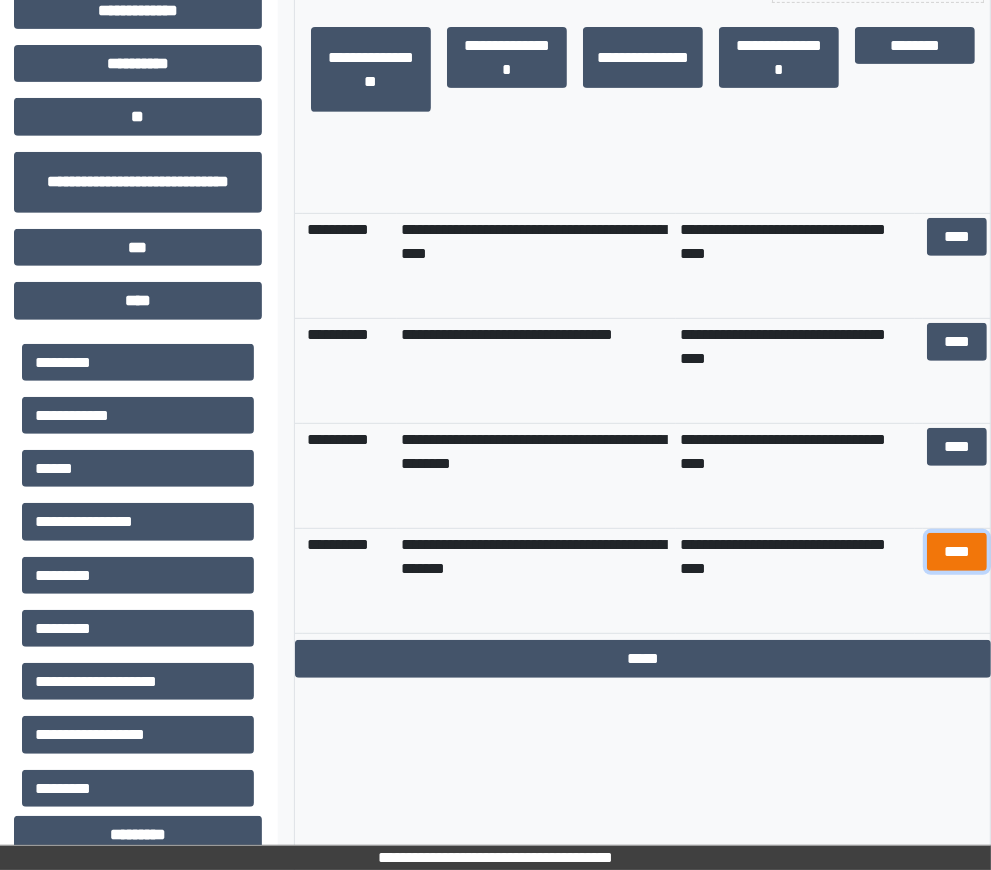 click on "****" at bounding box center [957, 551] 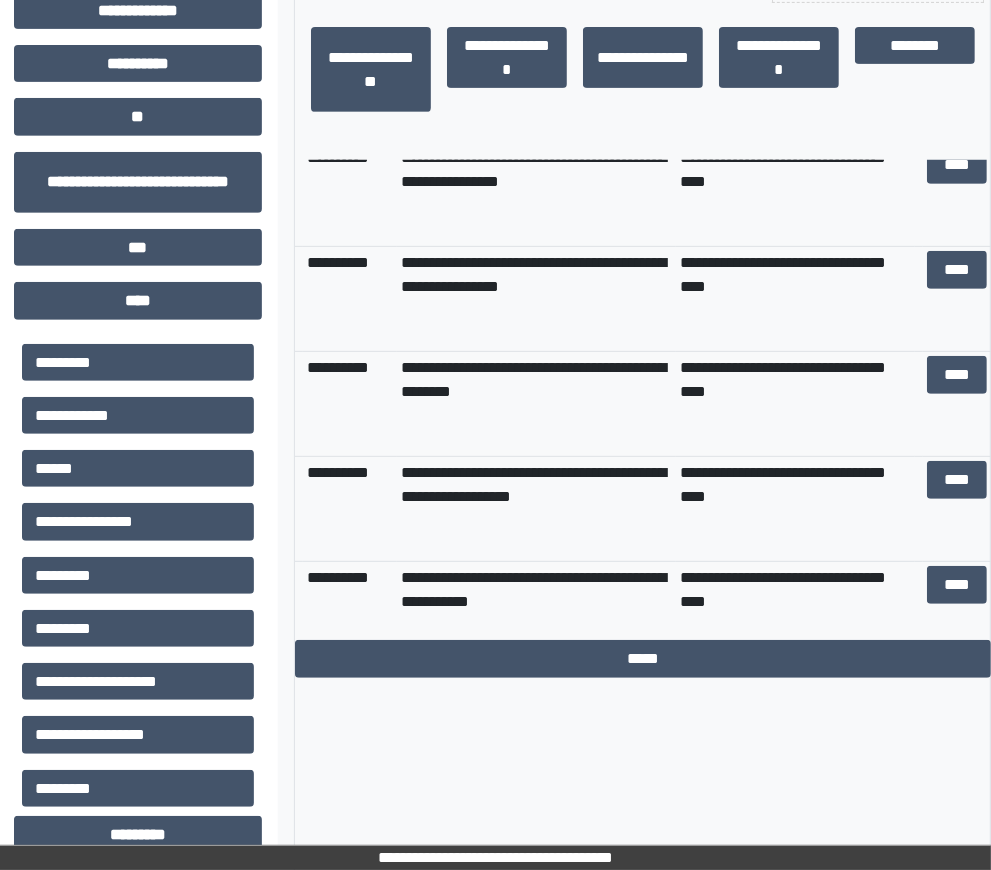 scroll, scrollTop: 2041, scrollLeft: 0, axis: vertical 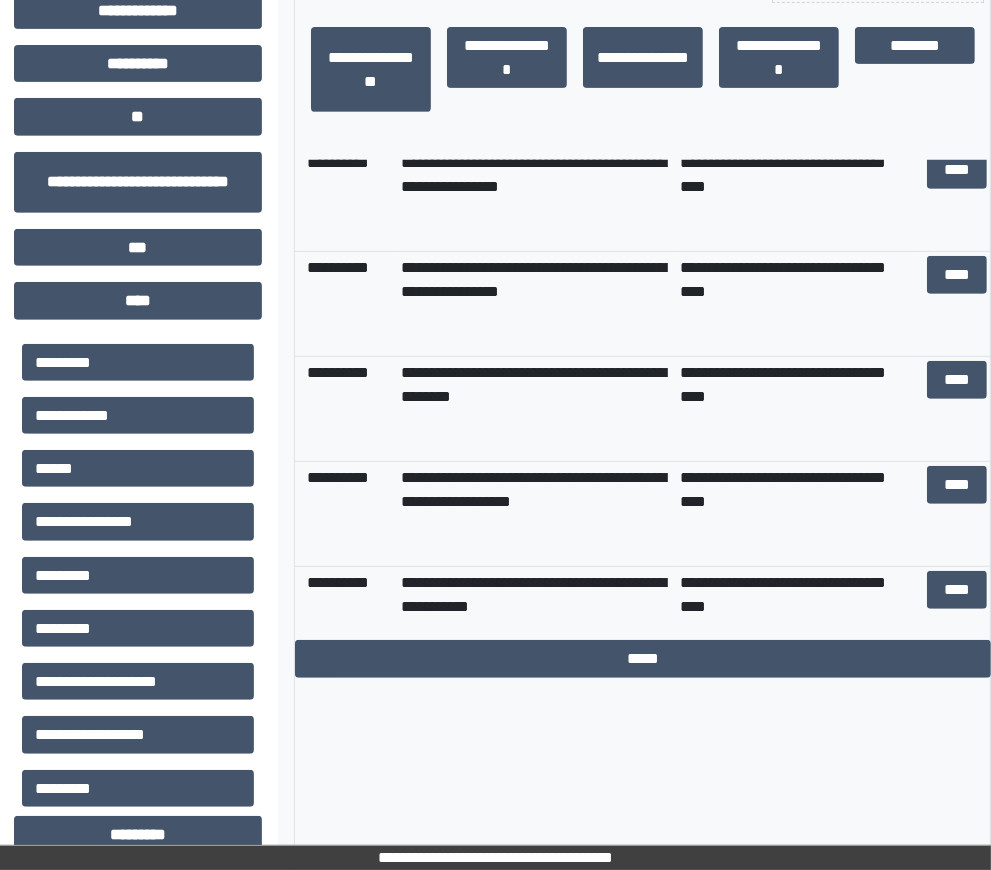 click on "**********" at bounding box center [795, 409] 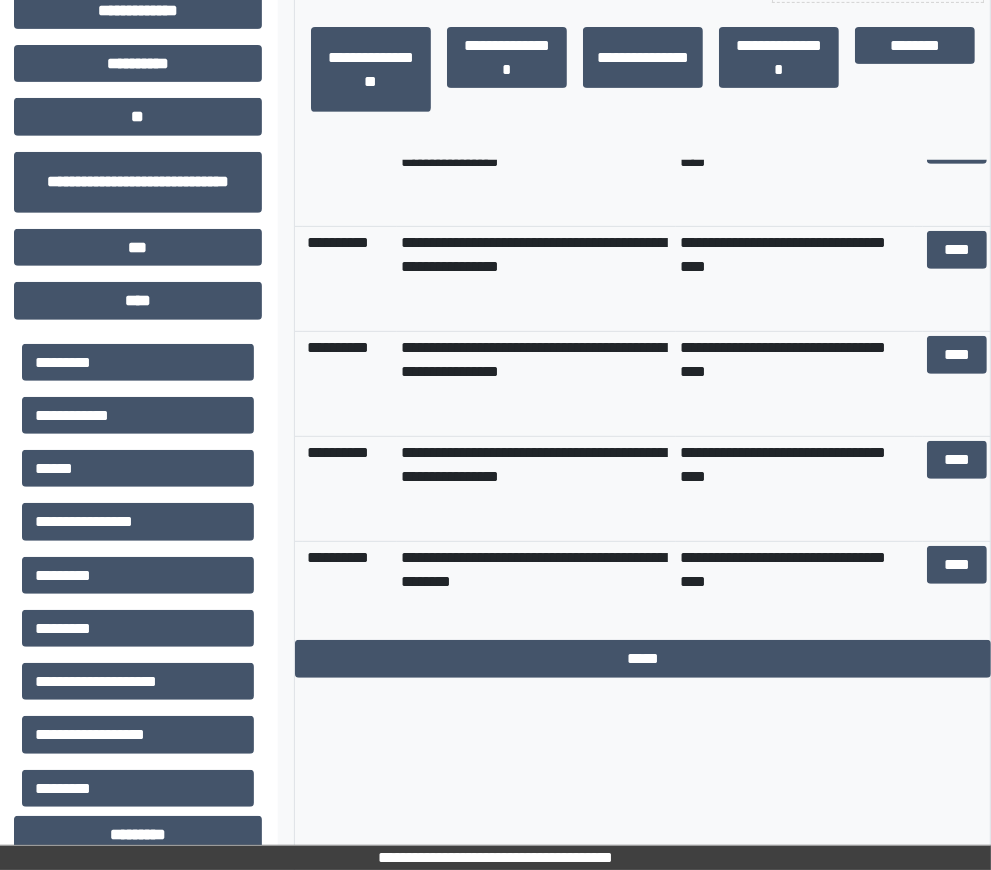 scroll, scrollTop: 1831, scrollLeft: 0, axis: vertical 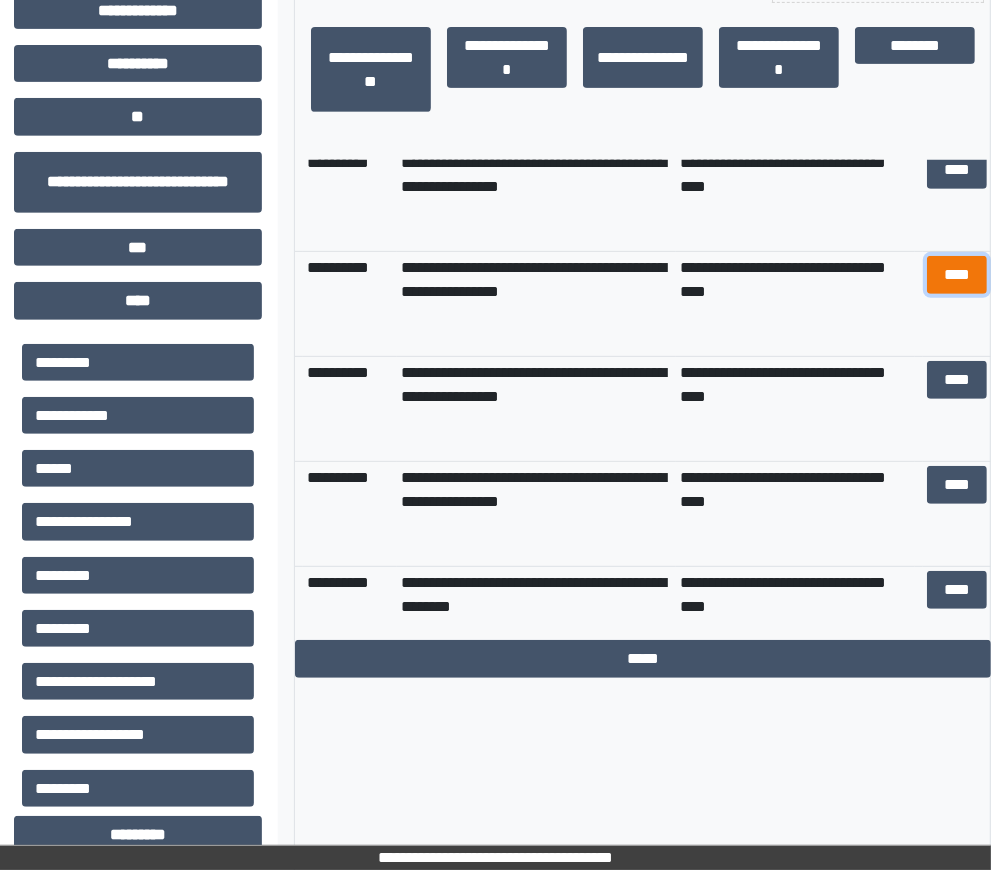 click on "****" at bounding box center [957, 274] 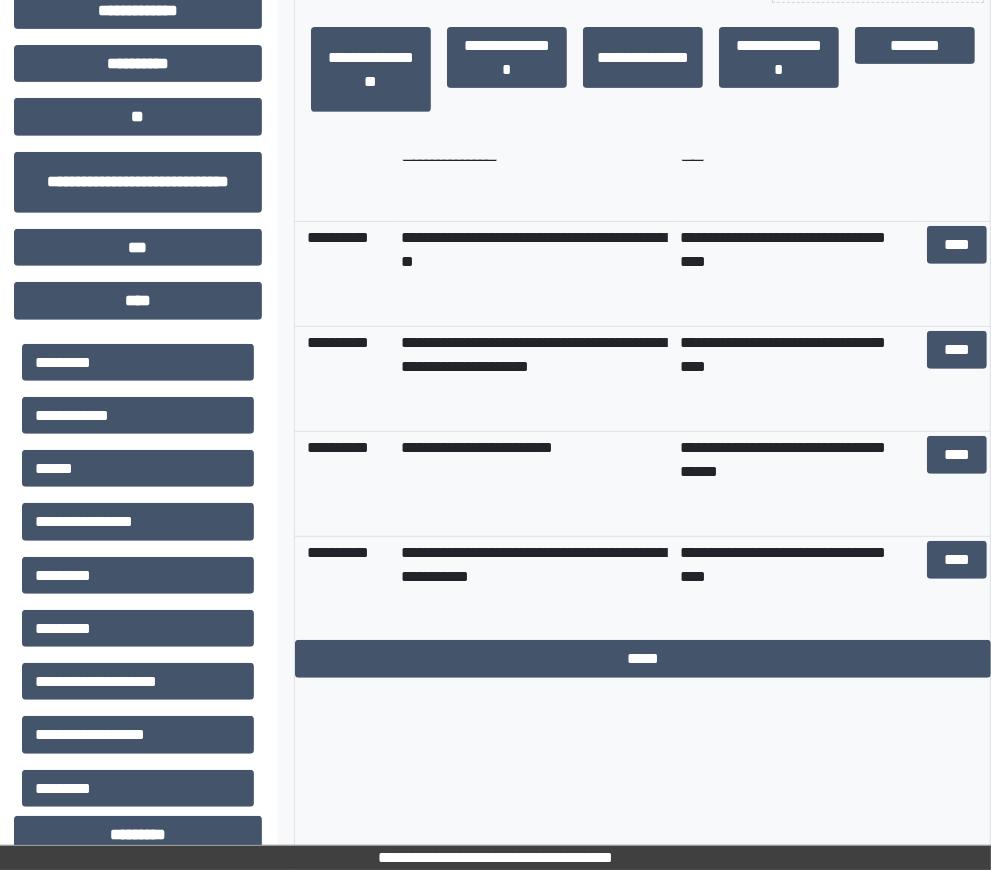 scroll, scrollTop: 0, scrollLeft: 0, axis: both 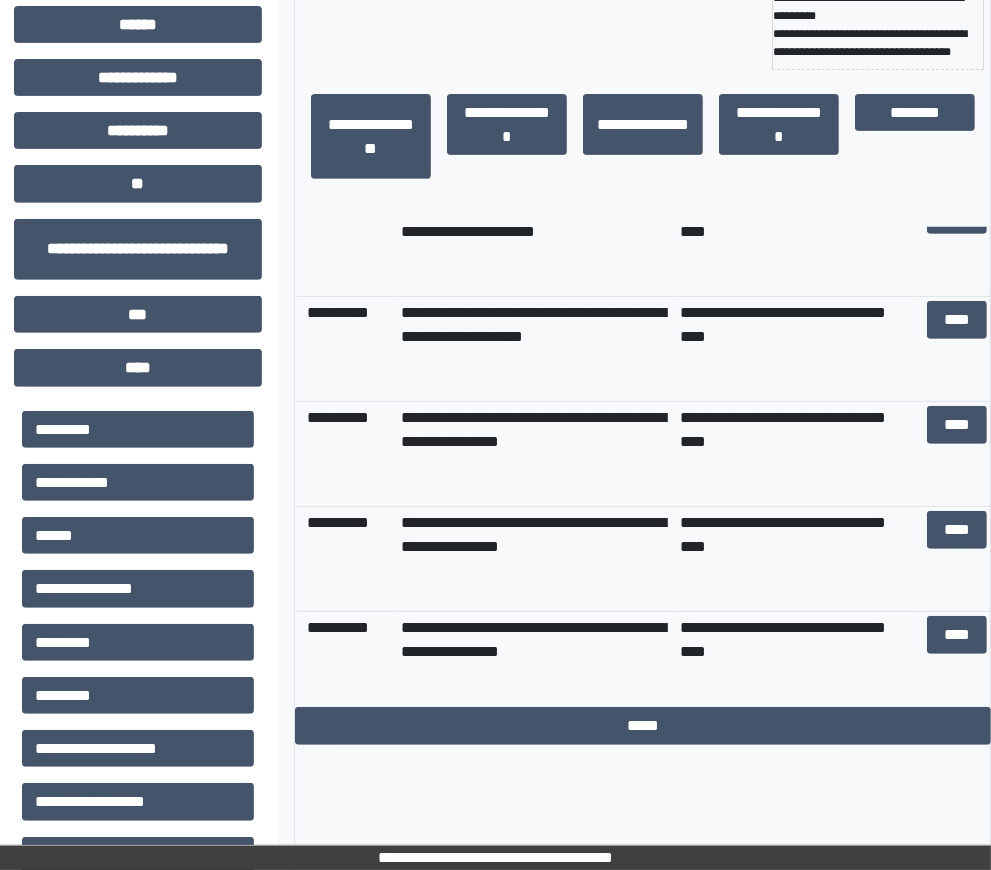 click on "****" at bounding box center (957, 454) 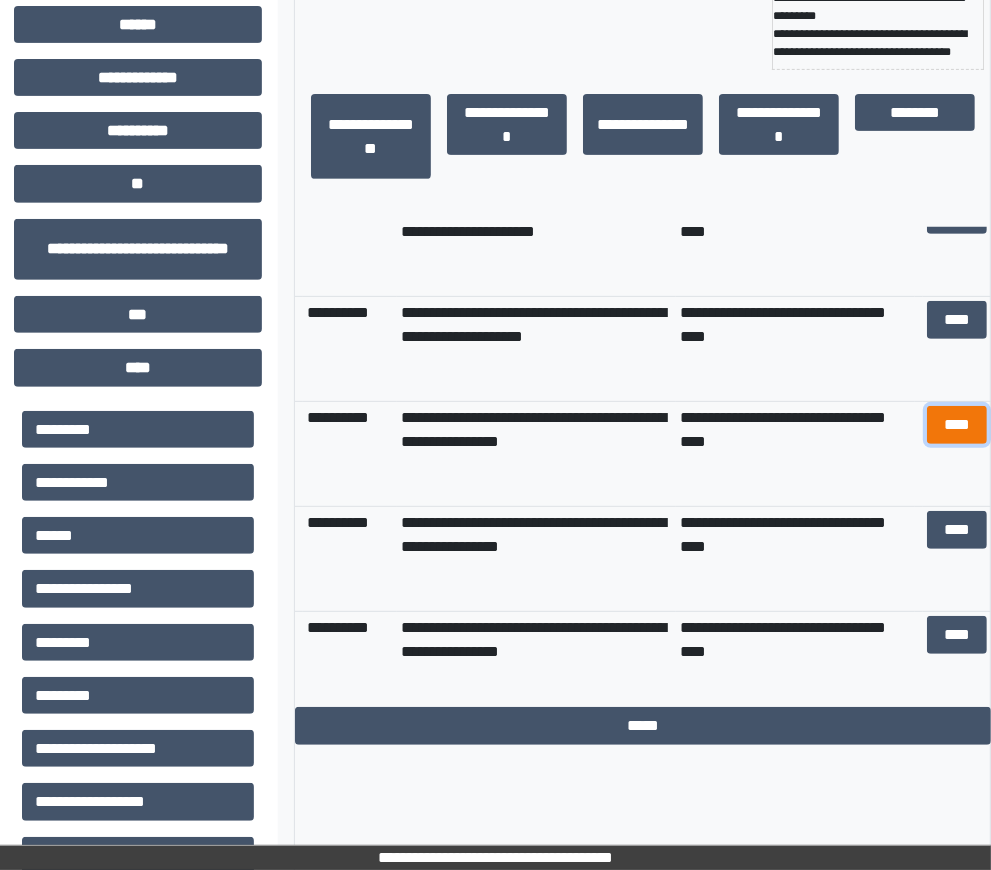 click on "****" at bounding box center (957, 424) 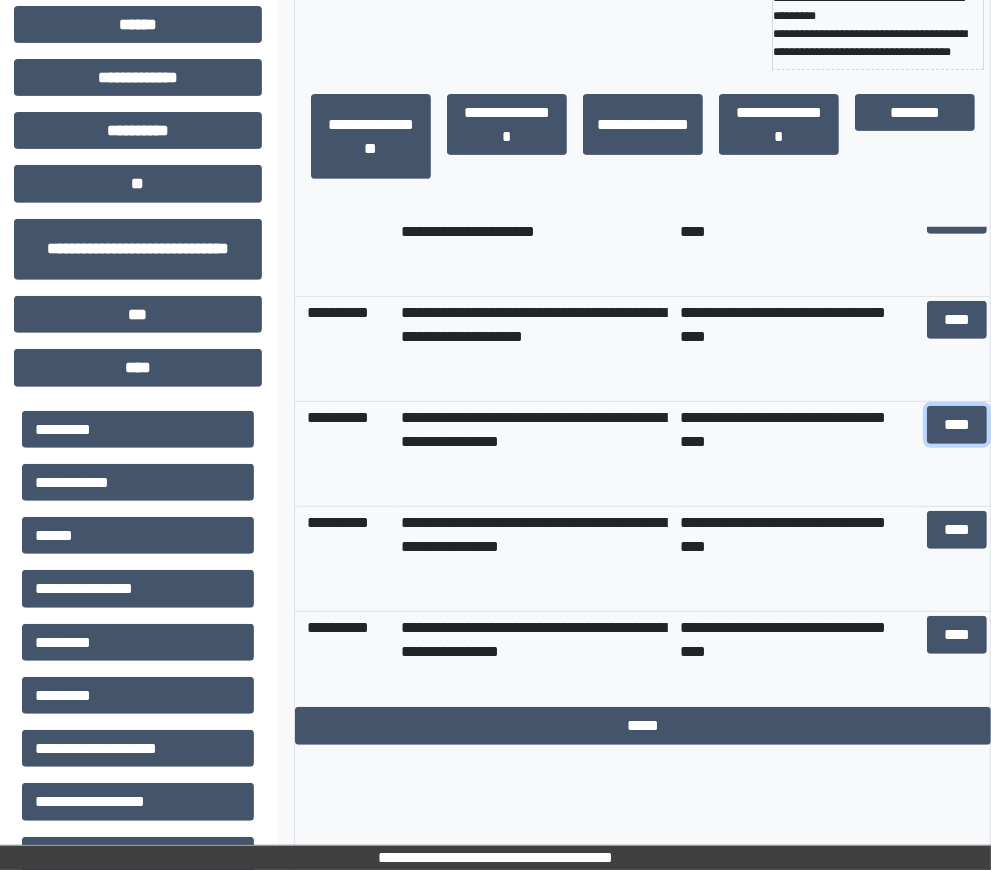 scroll, scrollTop: 1158, scrollLeft: 0, axis: vertical 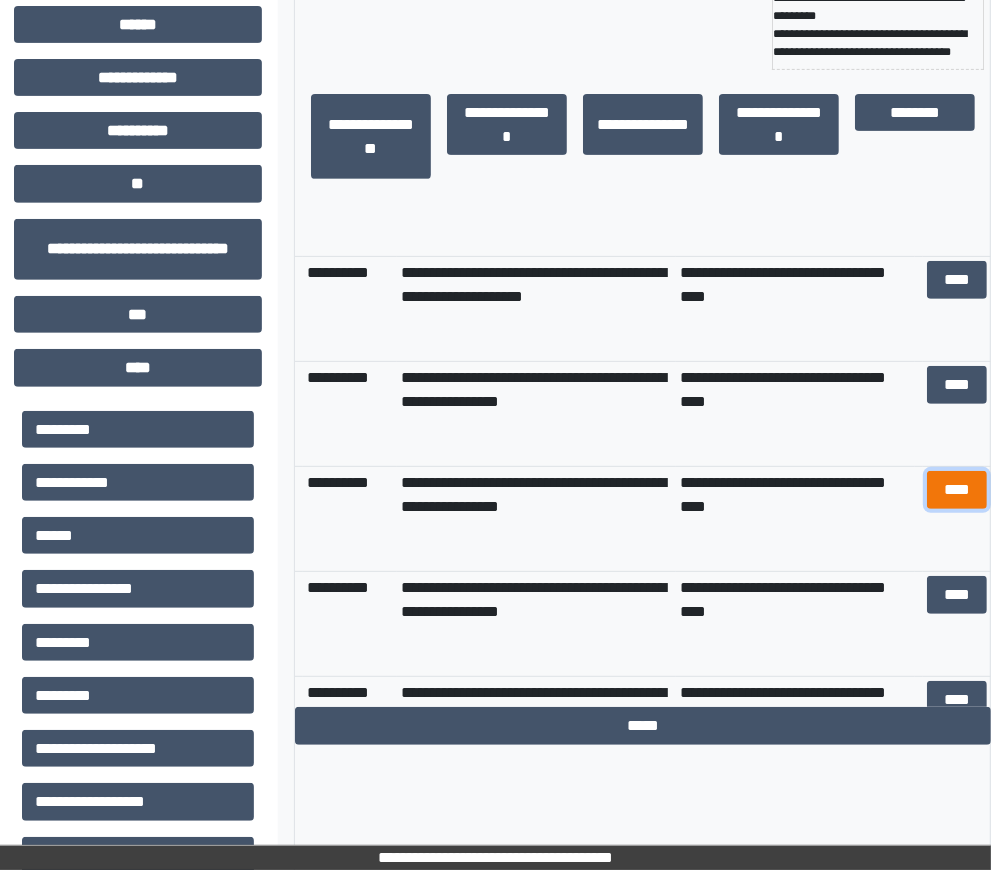 click on "****" at bounding box center [957, 489] 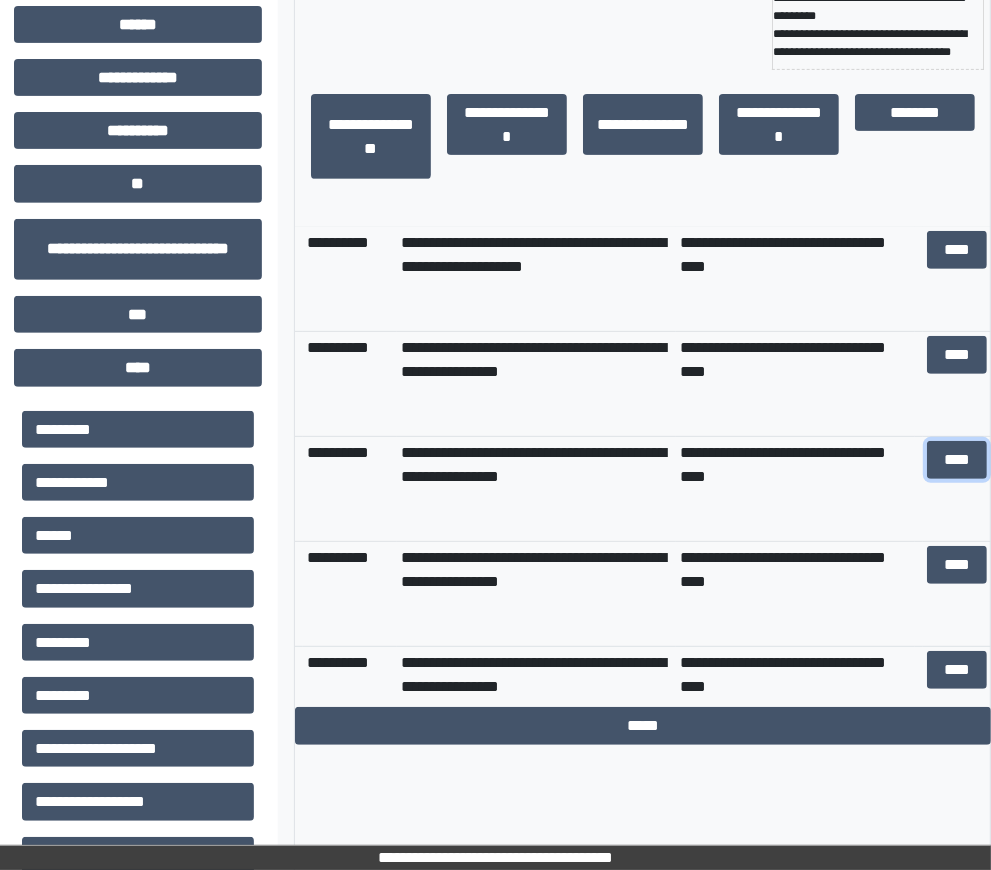 scroll, scrollTop: 1191, scrollLeft: 0, axis: vertical 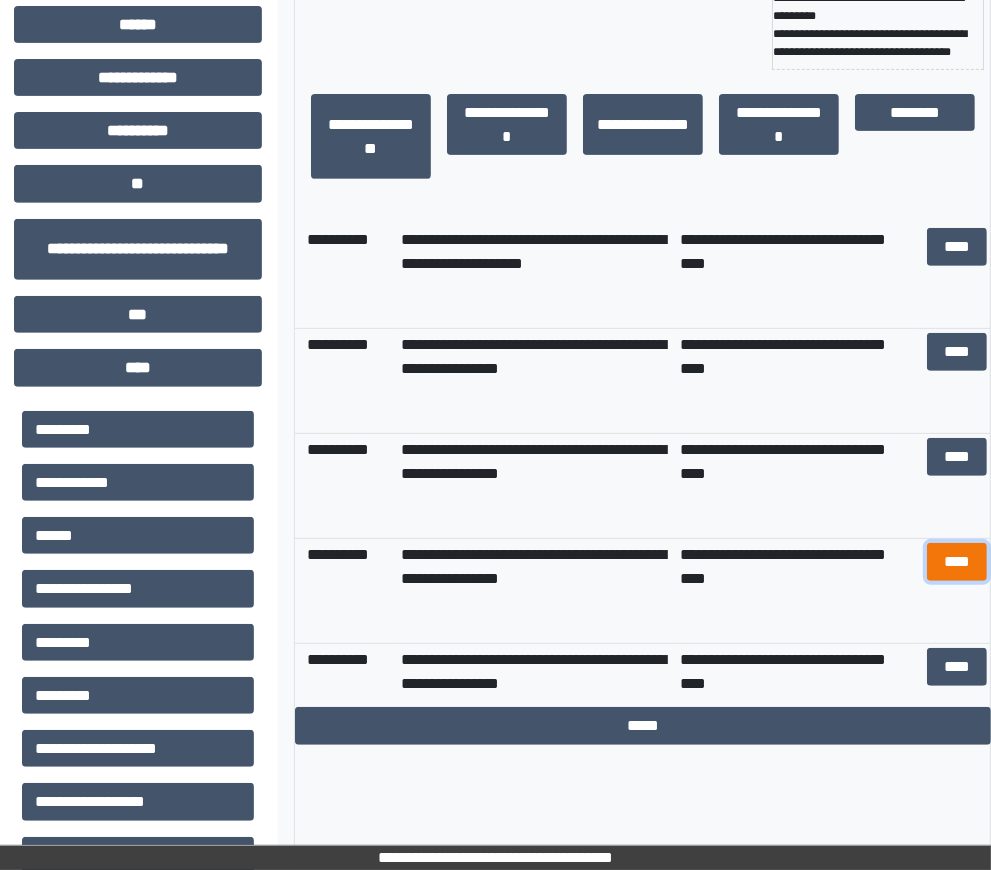 click on "****" at bounding box center [957, 561] 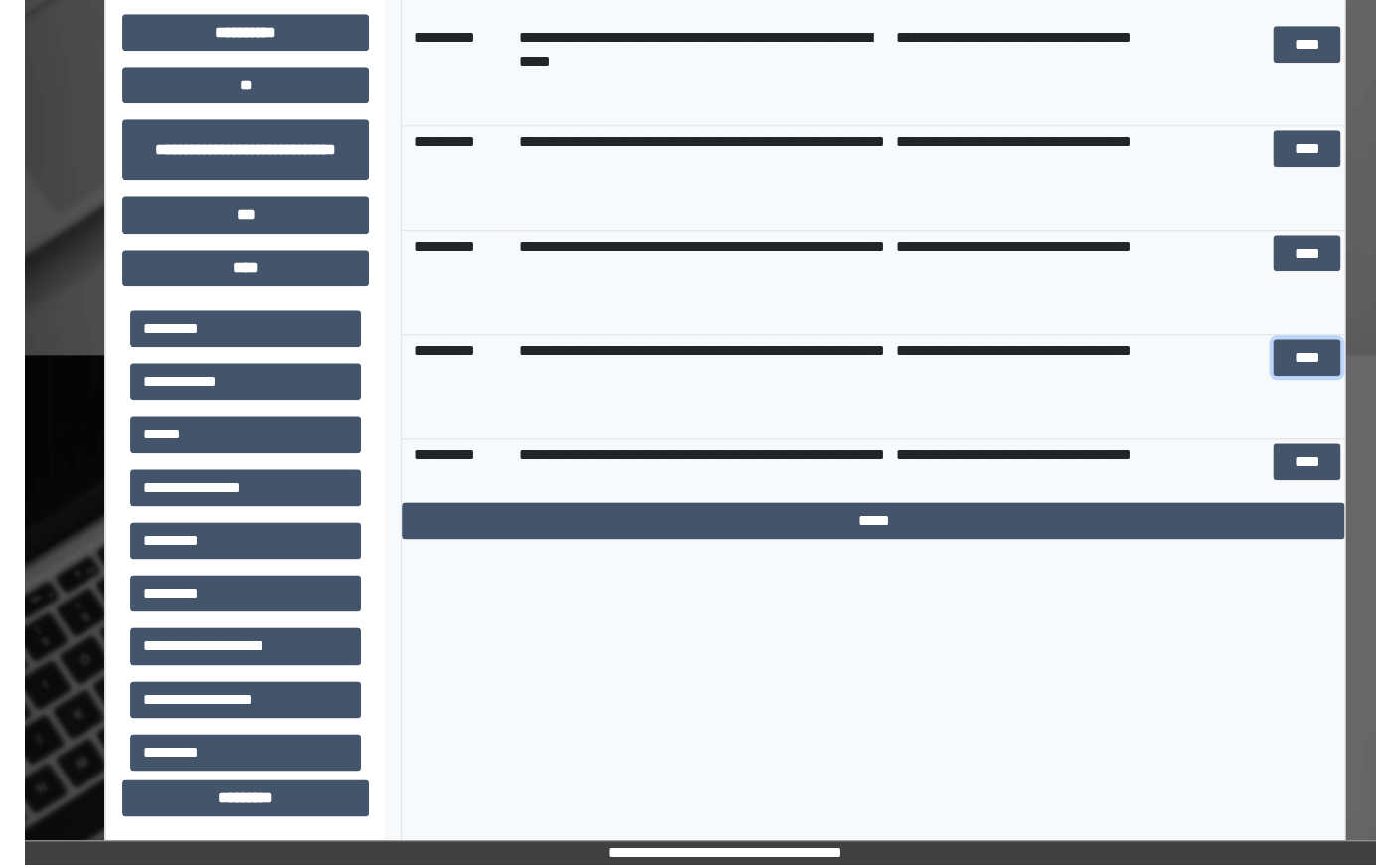 scroll, scrollTop: 523, scrollLeft: 0, axis: vertical 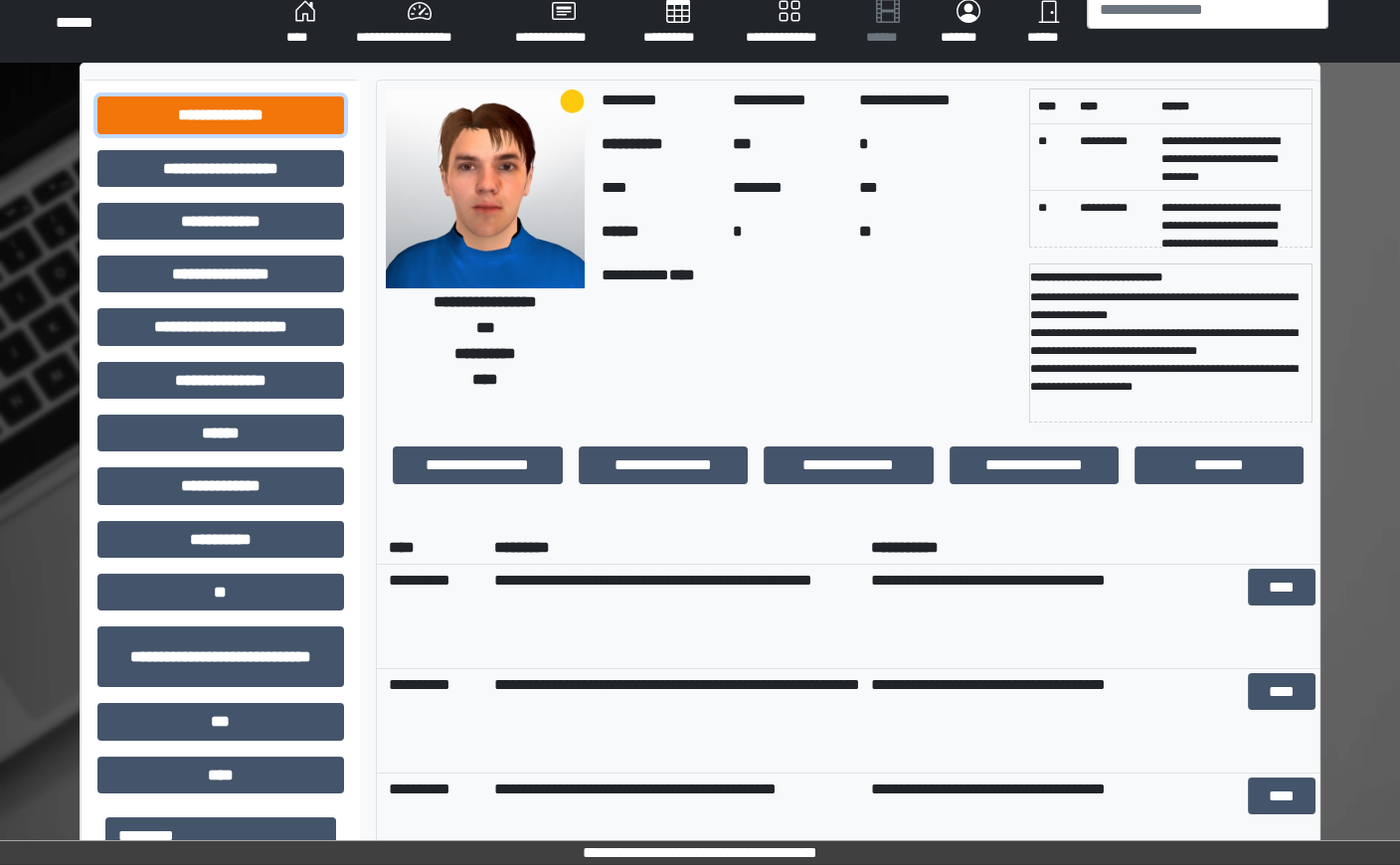 click on "**********" at bounding box center (221, 114) 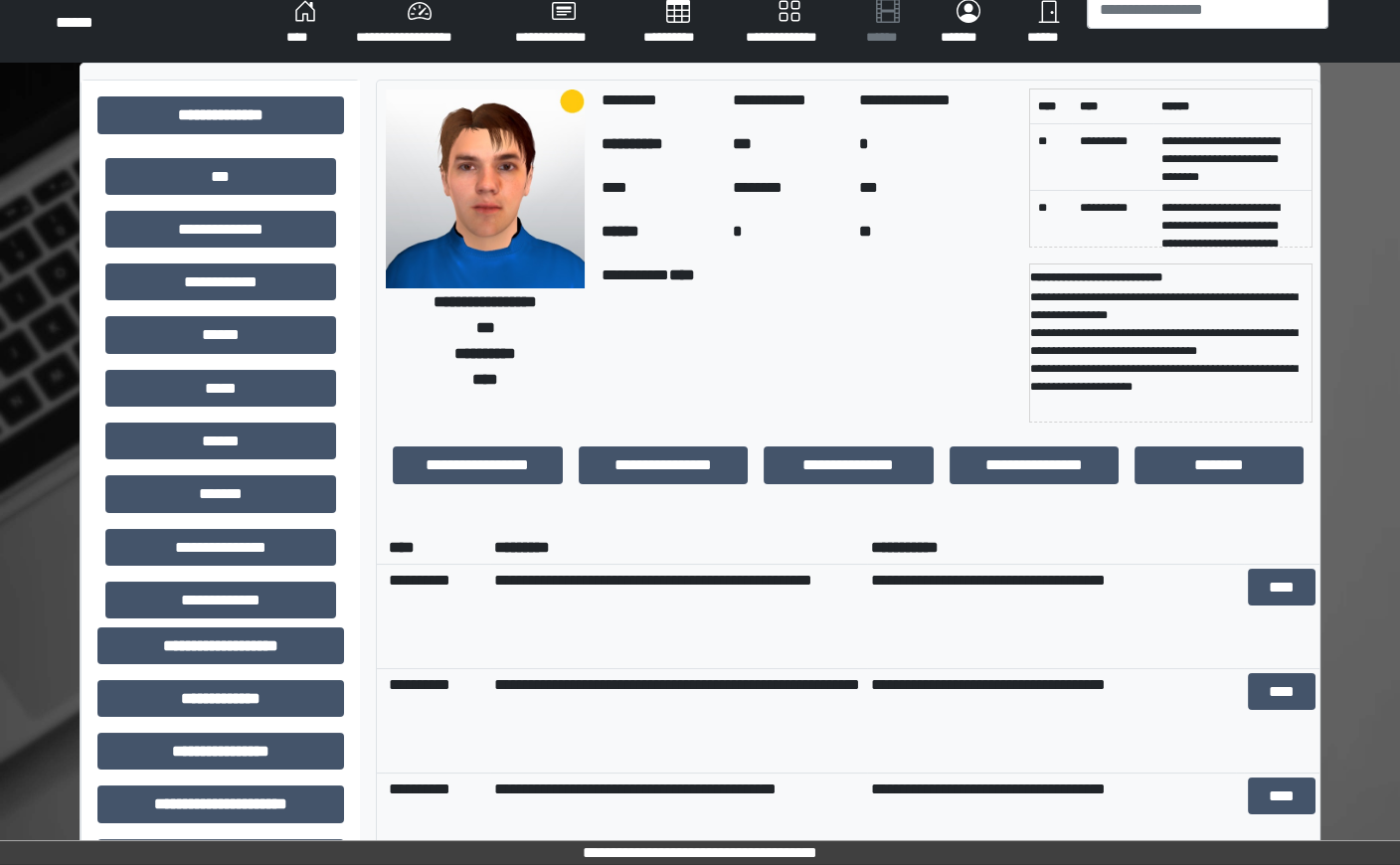 click on "***" at bounding box center (221, 176) 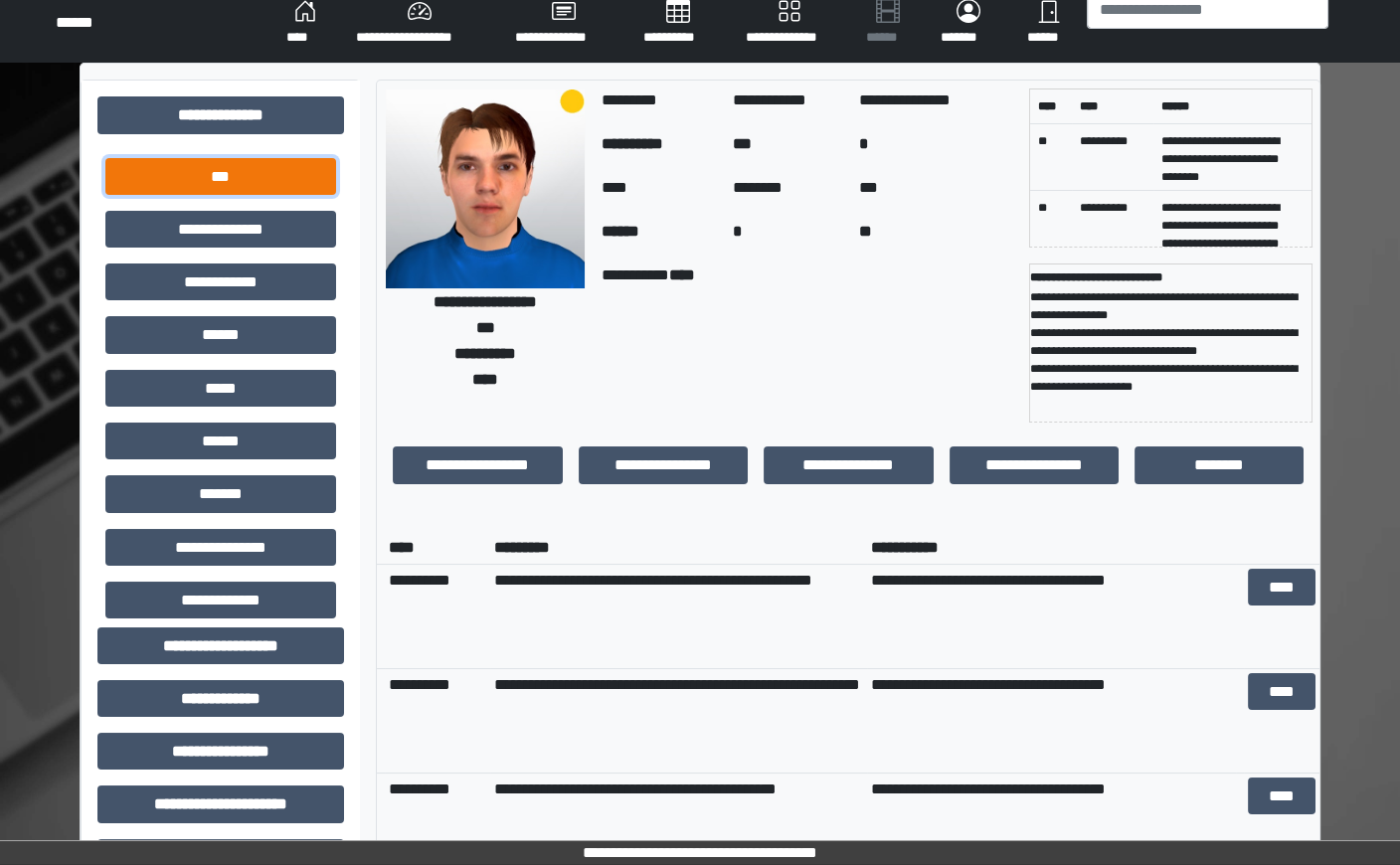 click on "***" at bounding box center (221, 176) 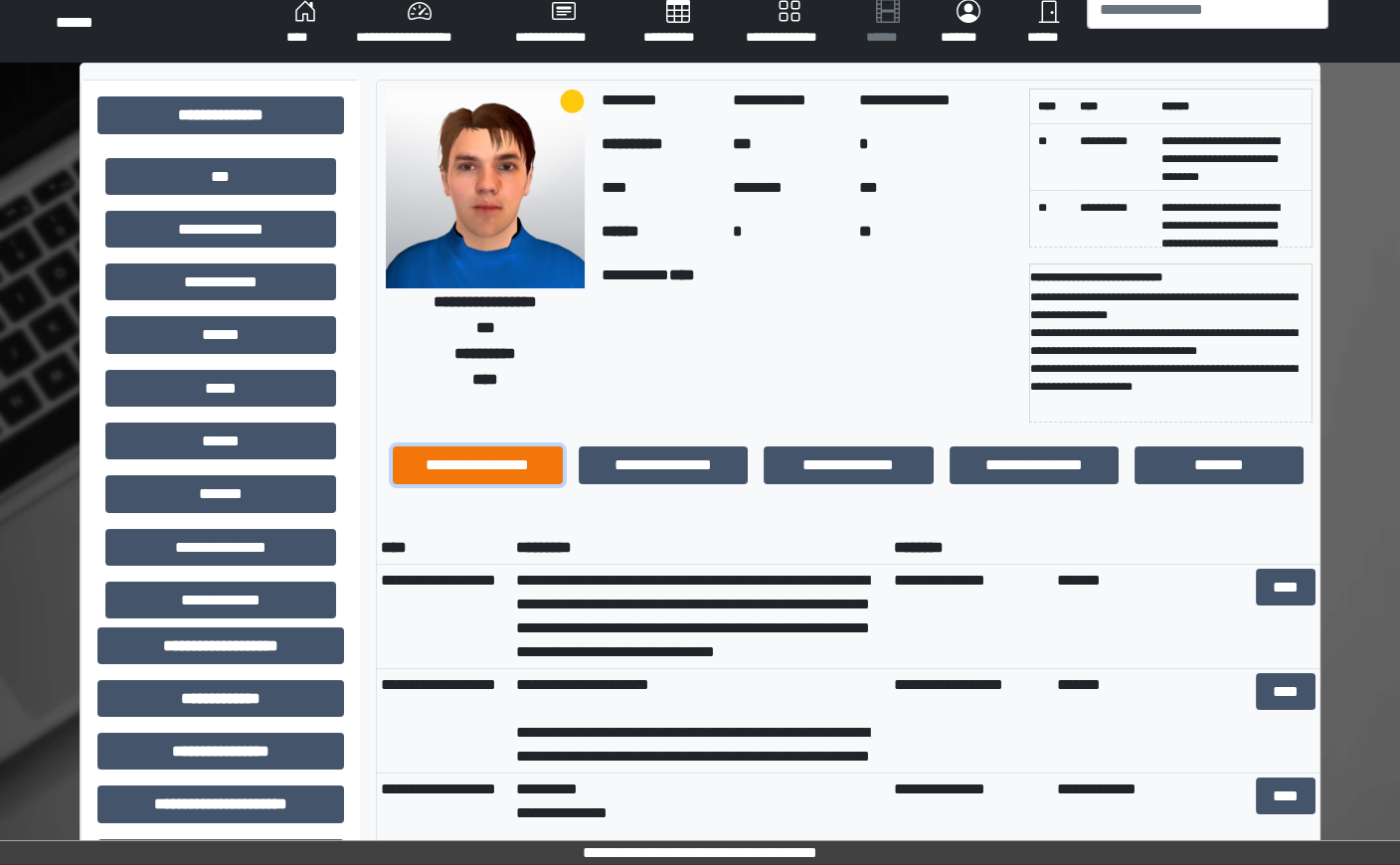 click on "**********" at bounding box center [477, 464] 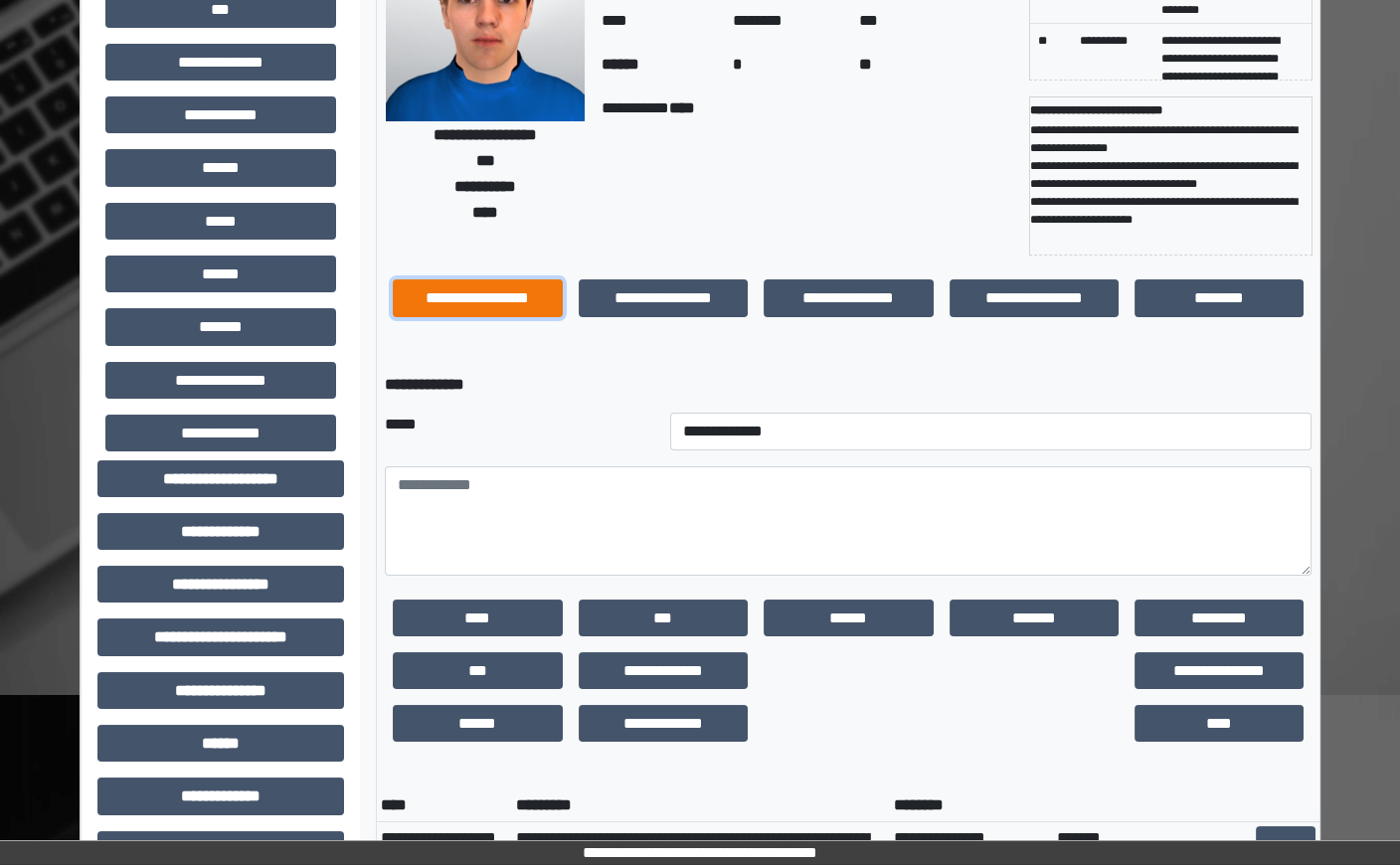 scroll, scrollTop: 246, scrollLeft: 0, axis: vertical 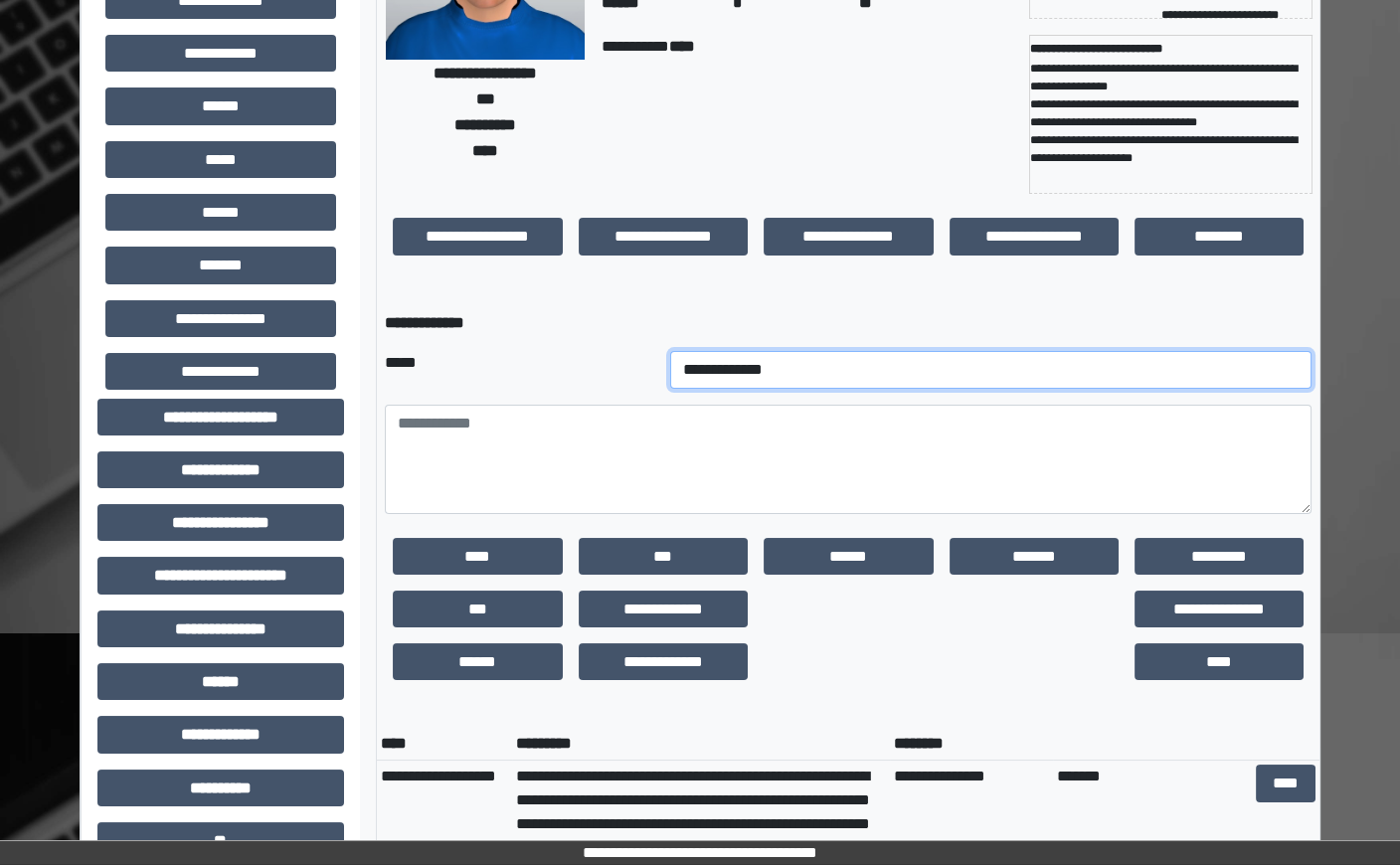 click on "**********" at bounding box center (991, 370) 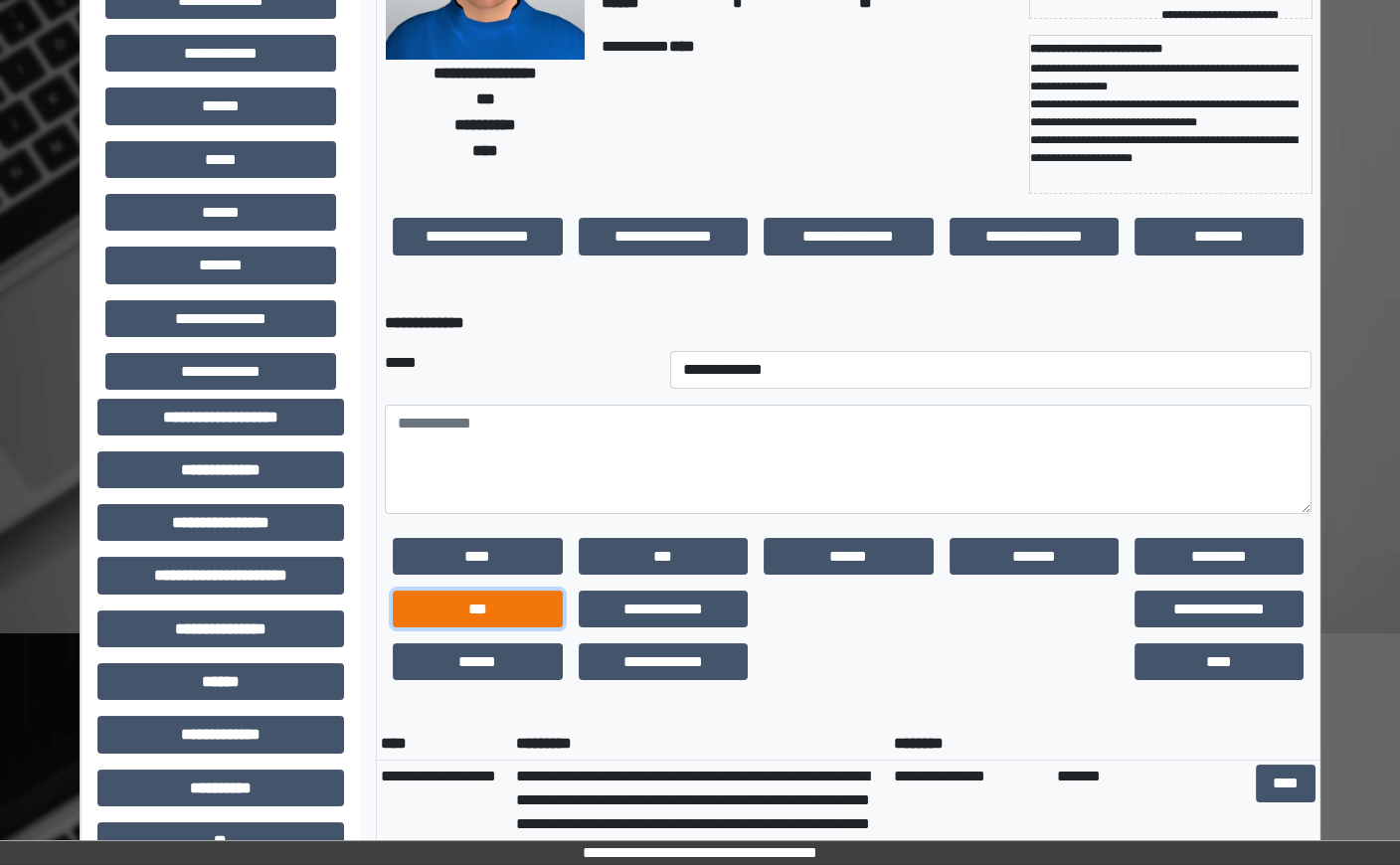 click on "***" at bounding box center (477, 608) 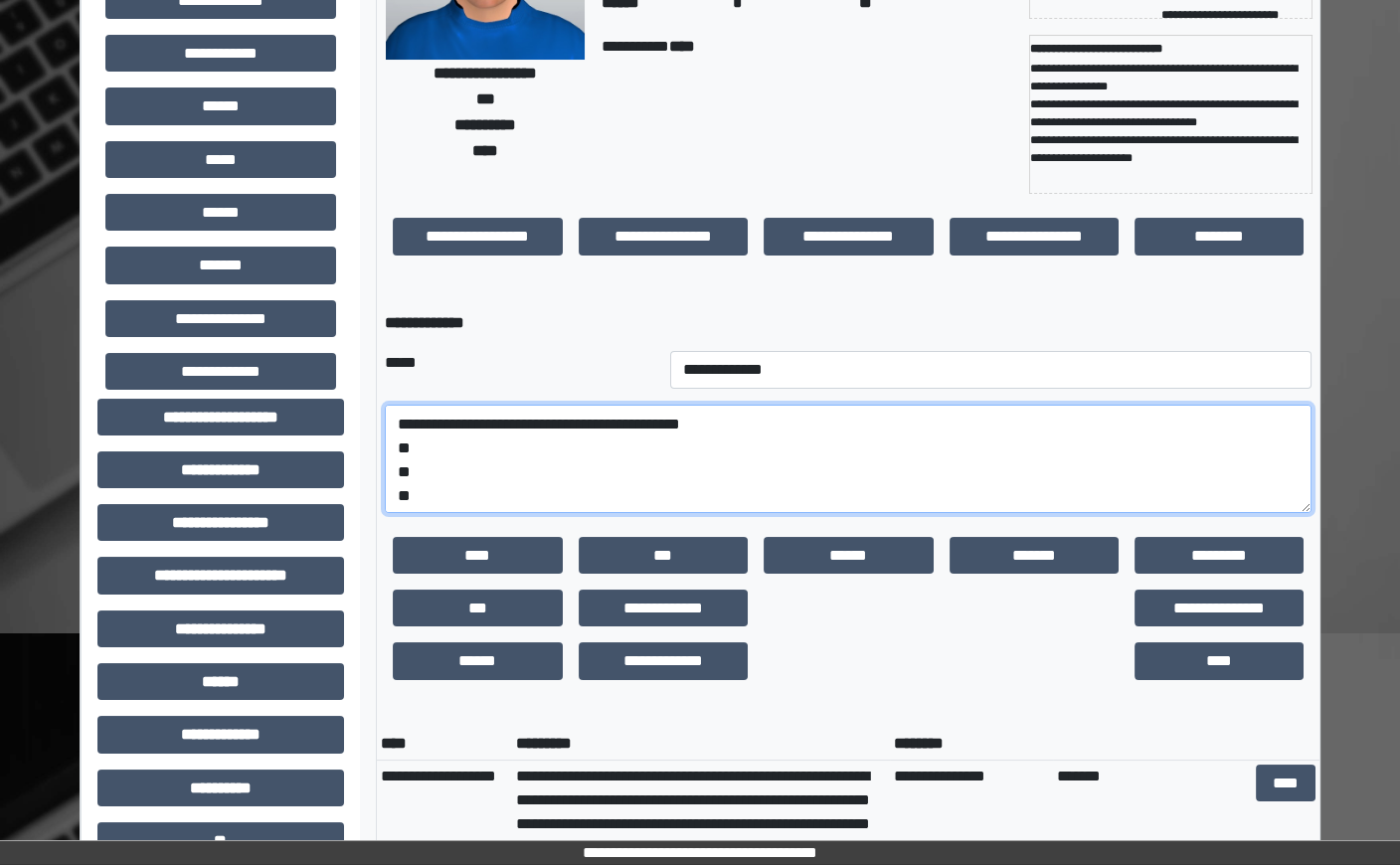scroll, scrollTop: 24, scrollLeft: 0, axis: vertical 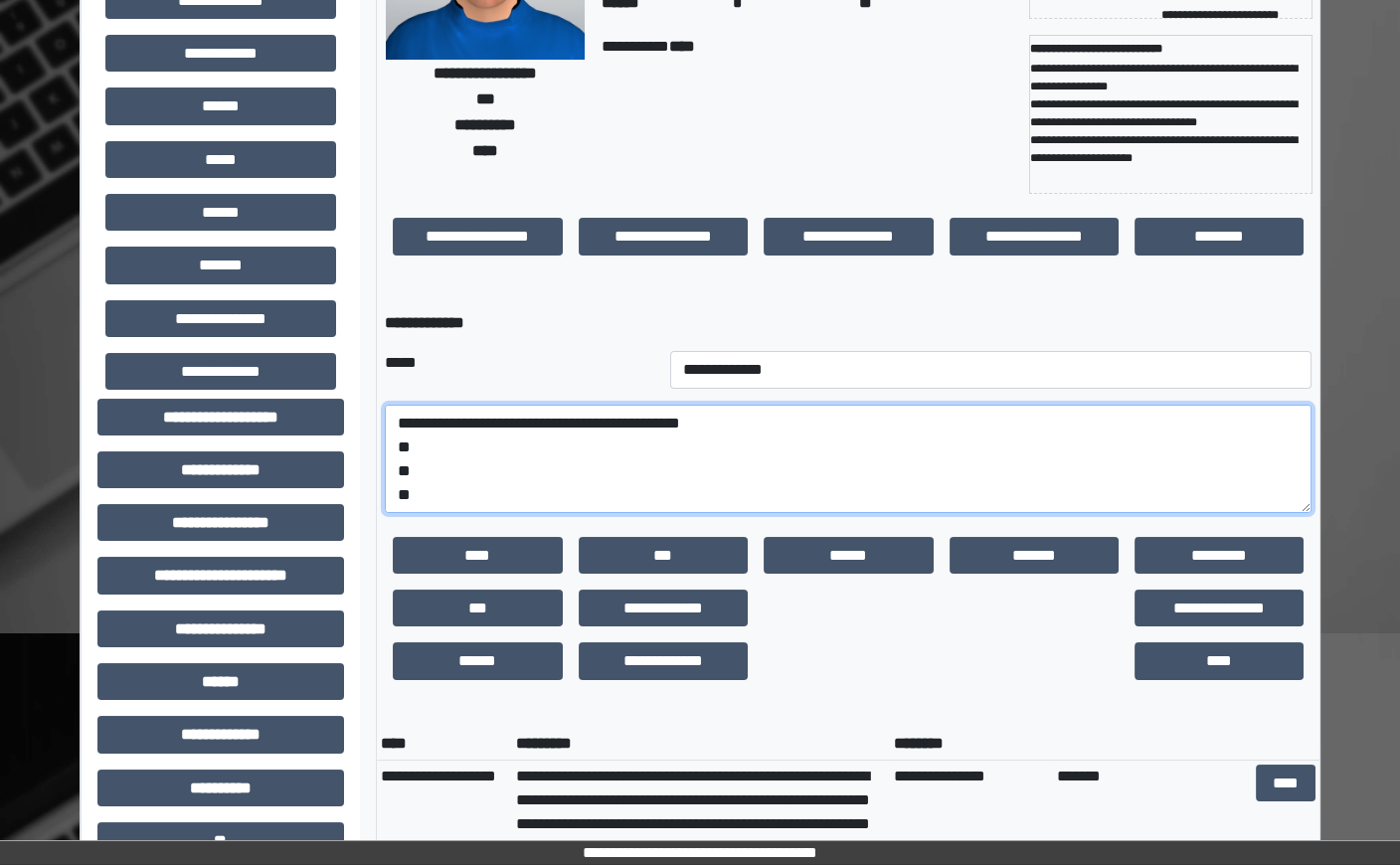 drag, startPoint x: 391, startPoint y: 468, endPoint x: 532, endPoint y: 516, distance: 148.9463 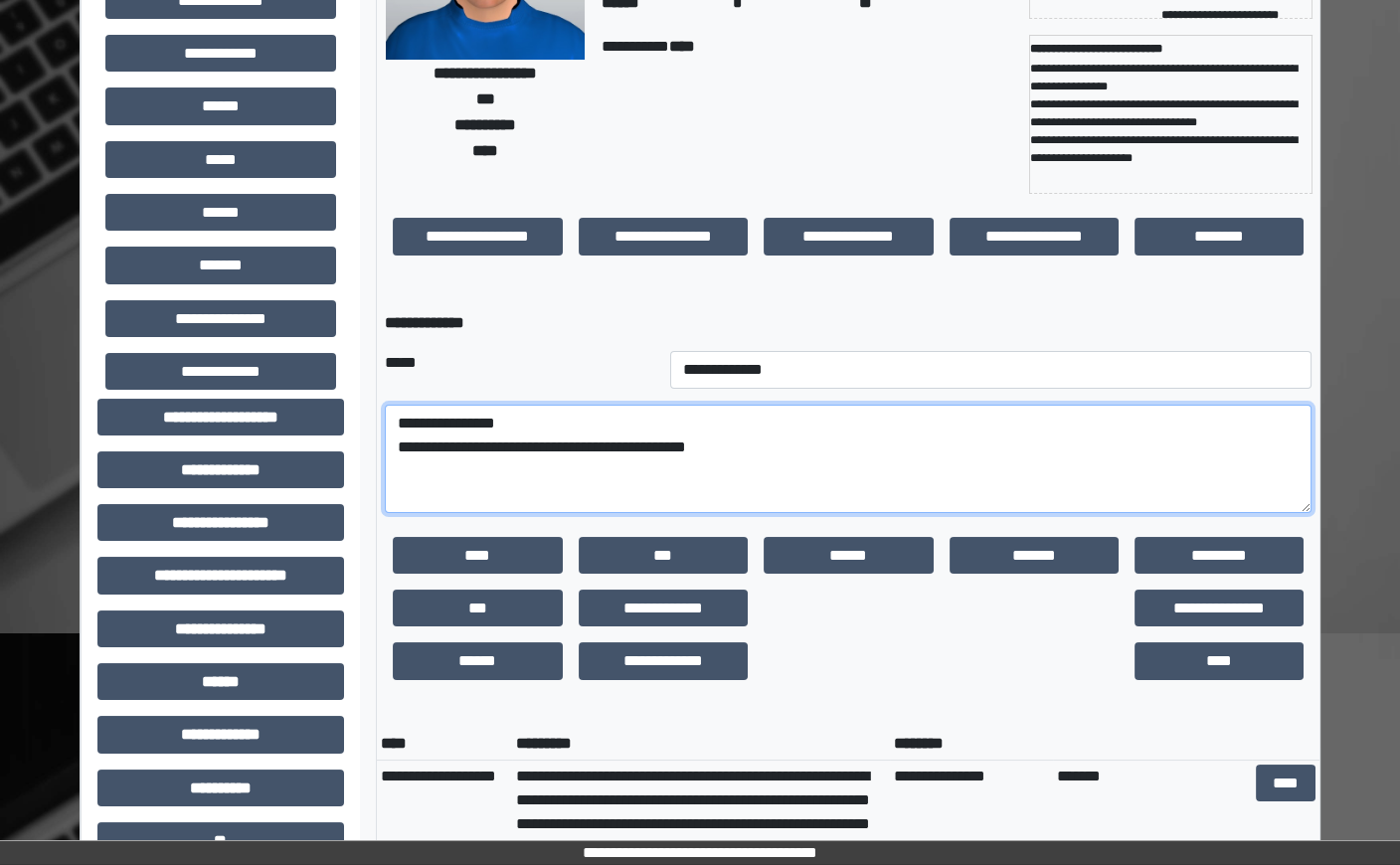 scroll, scrollTop: 0, scrollLeft: 0, axis: both 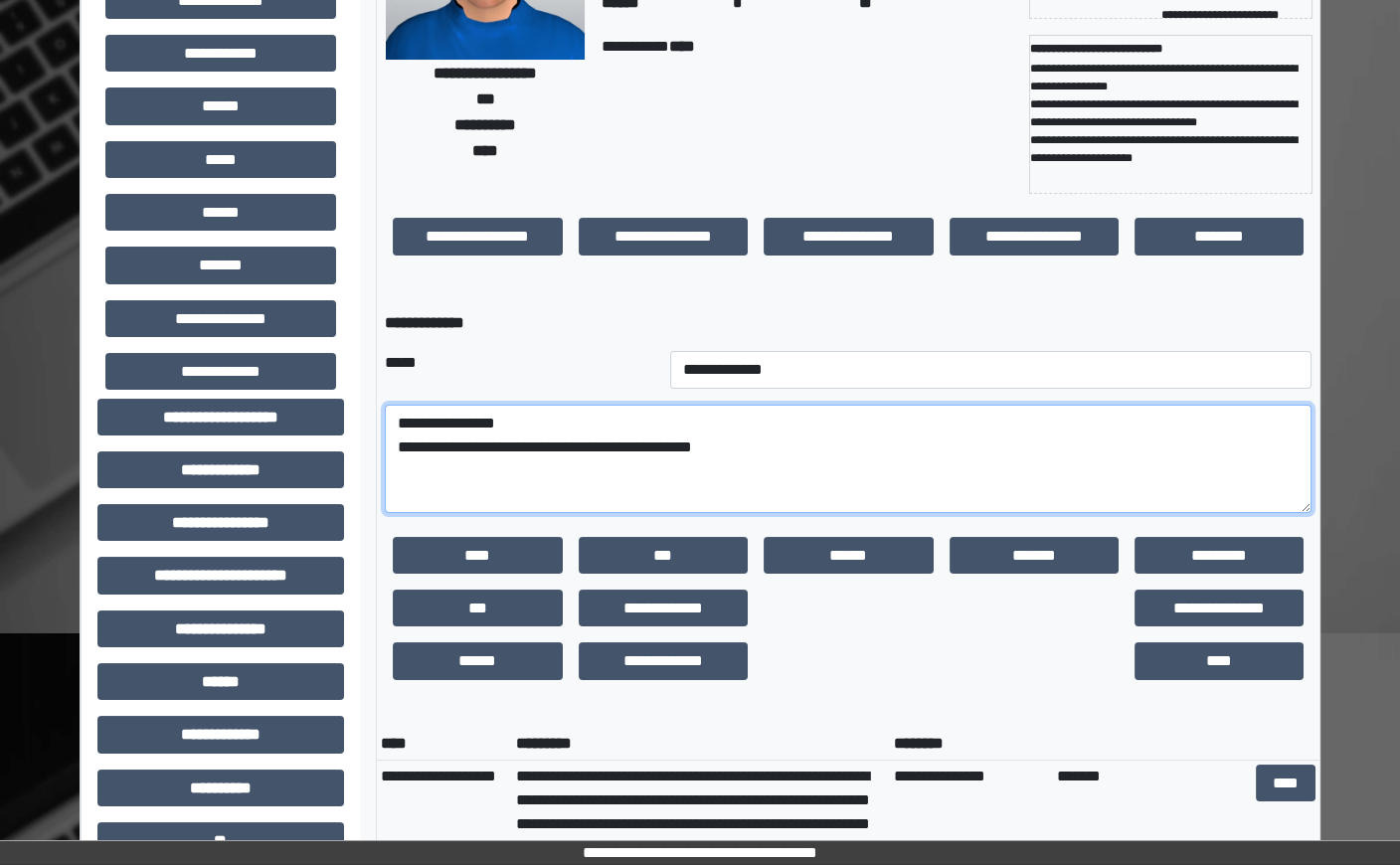 paste on "**********" 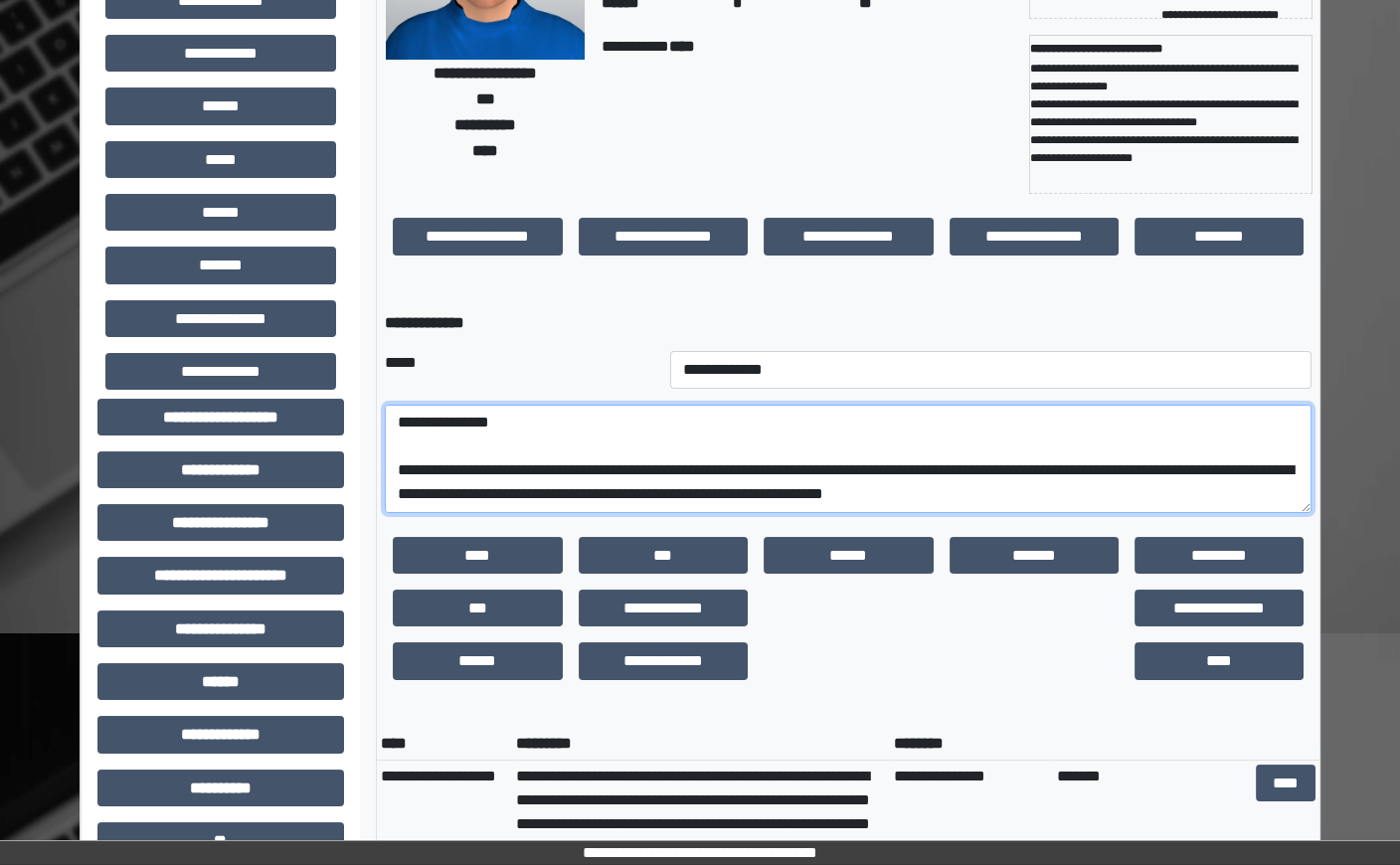 scroll, scrollTop: 310, scrollLeft: 0, axis: vertical 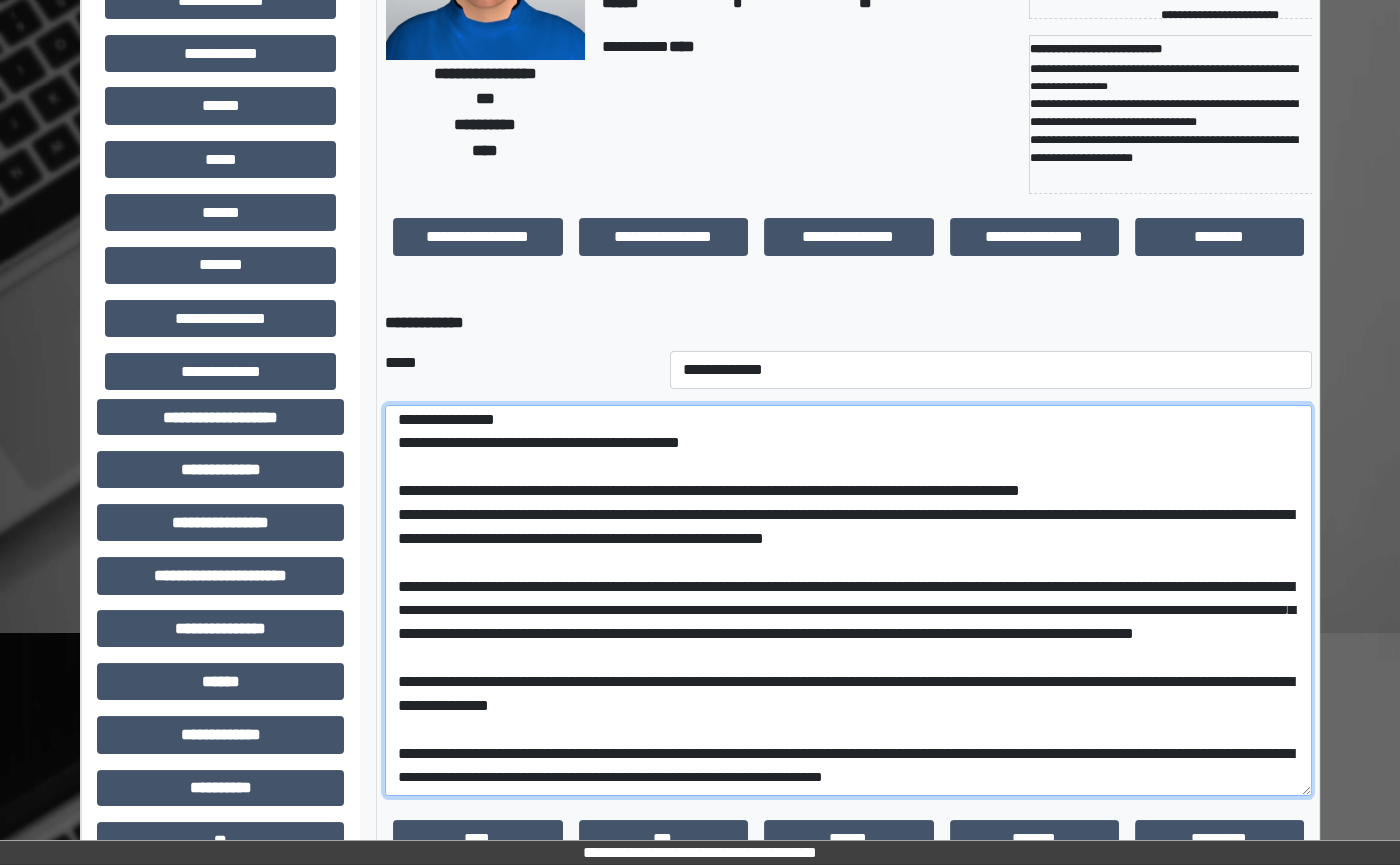 drag, startPoint x: 1306, startPoint y: 504, endPoint x: 1312, endPoint y: 786, distance: 282.0638 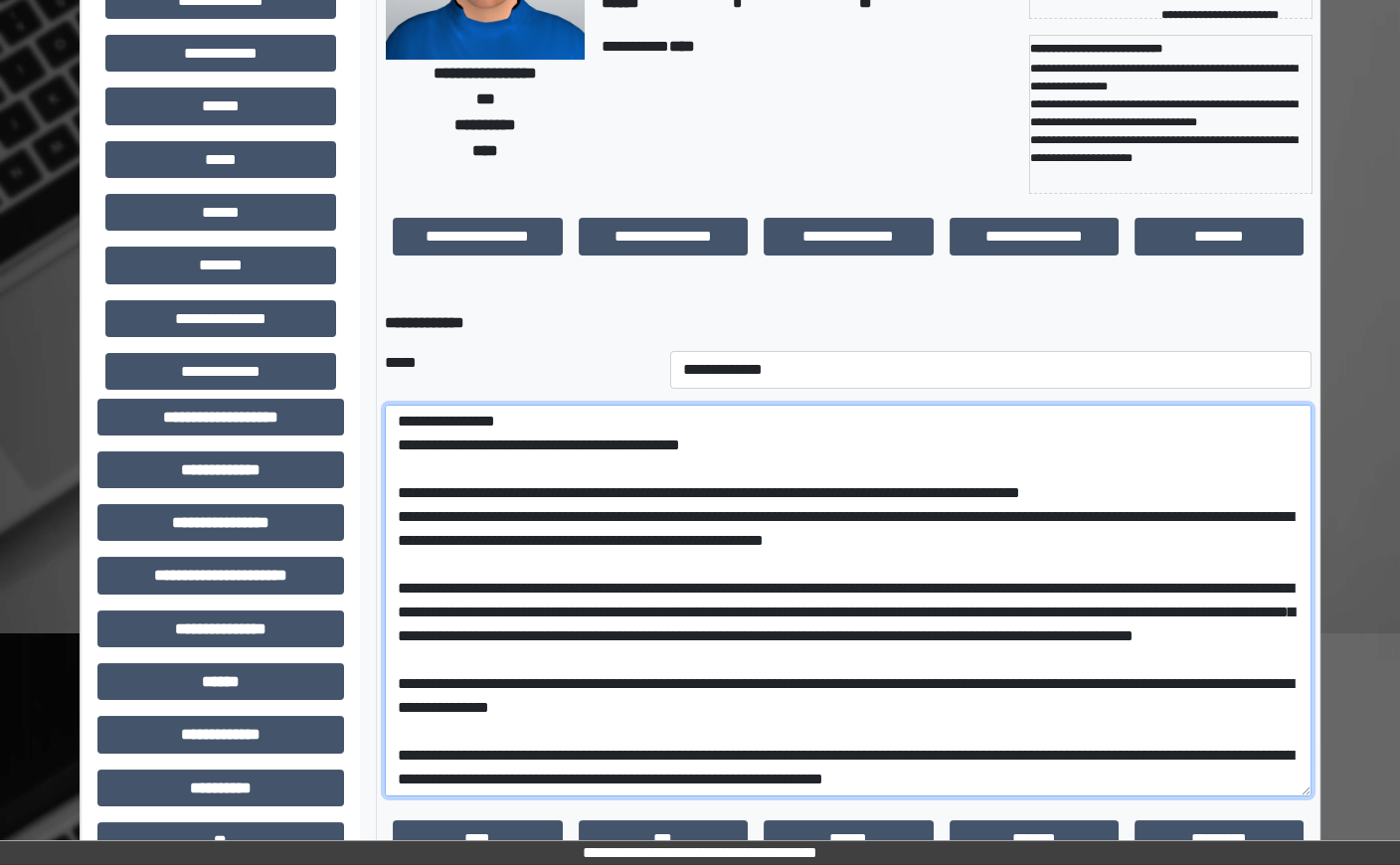 click at bounding box center [848, 601] 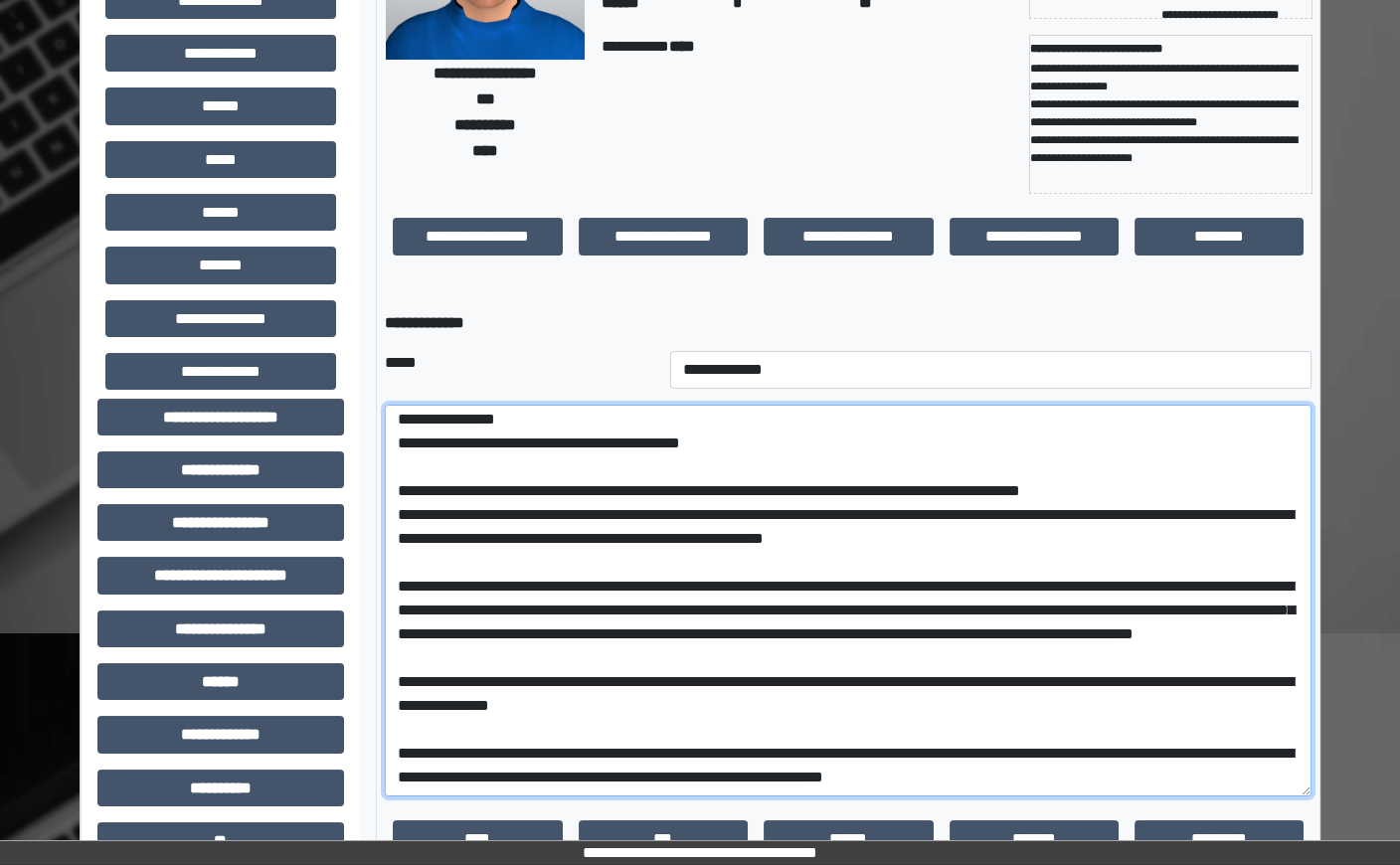 click at bounding box center (848, 601) 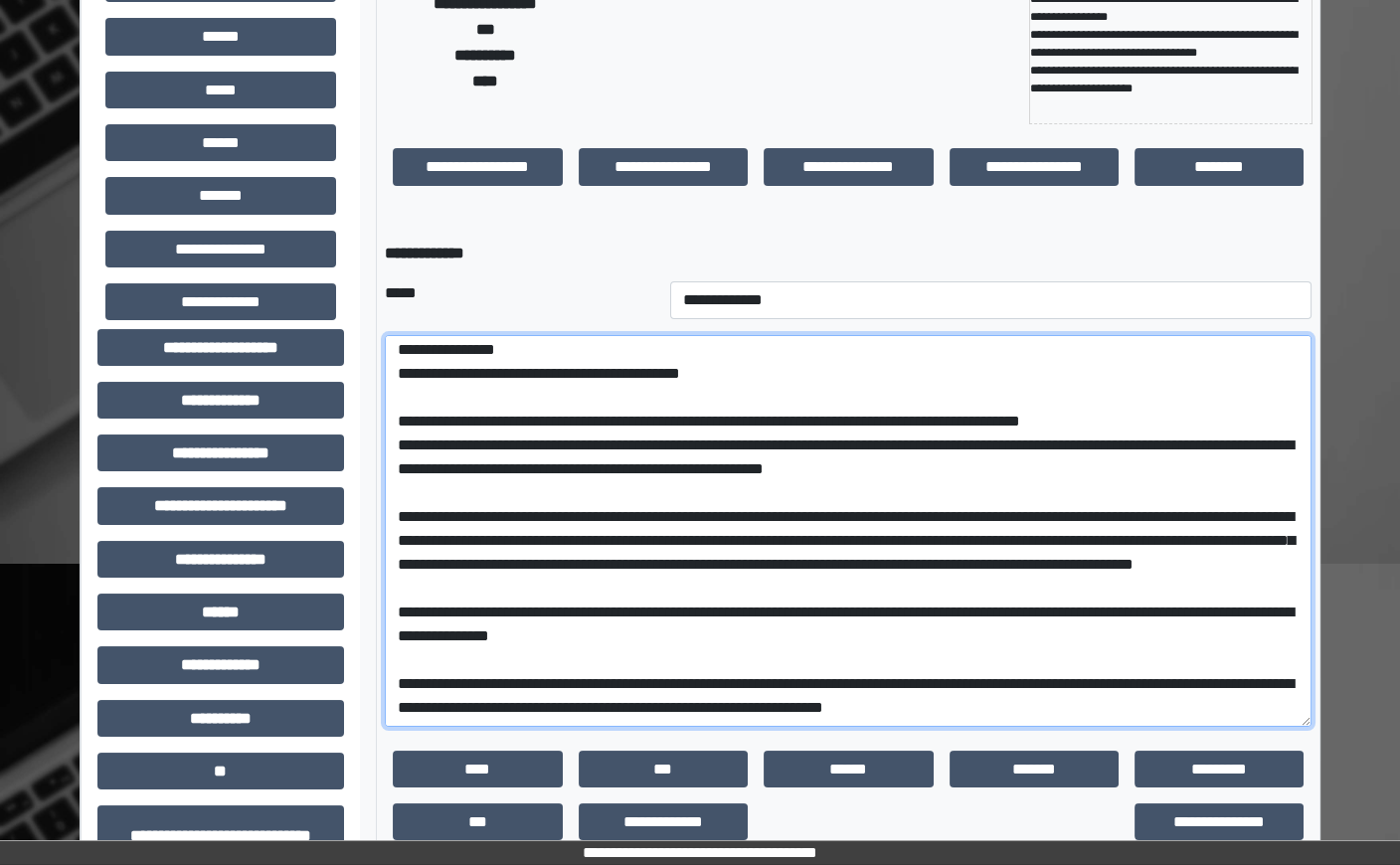 click at bounding box center [848, 531] 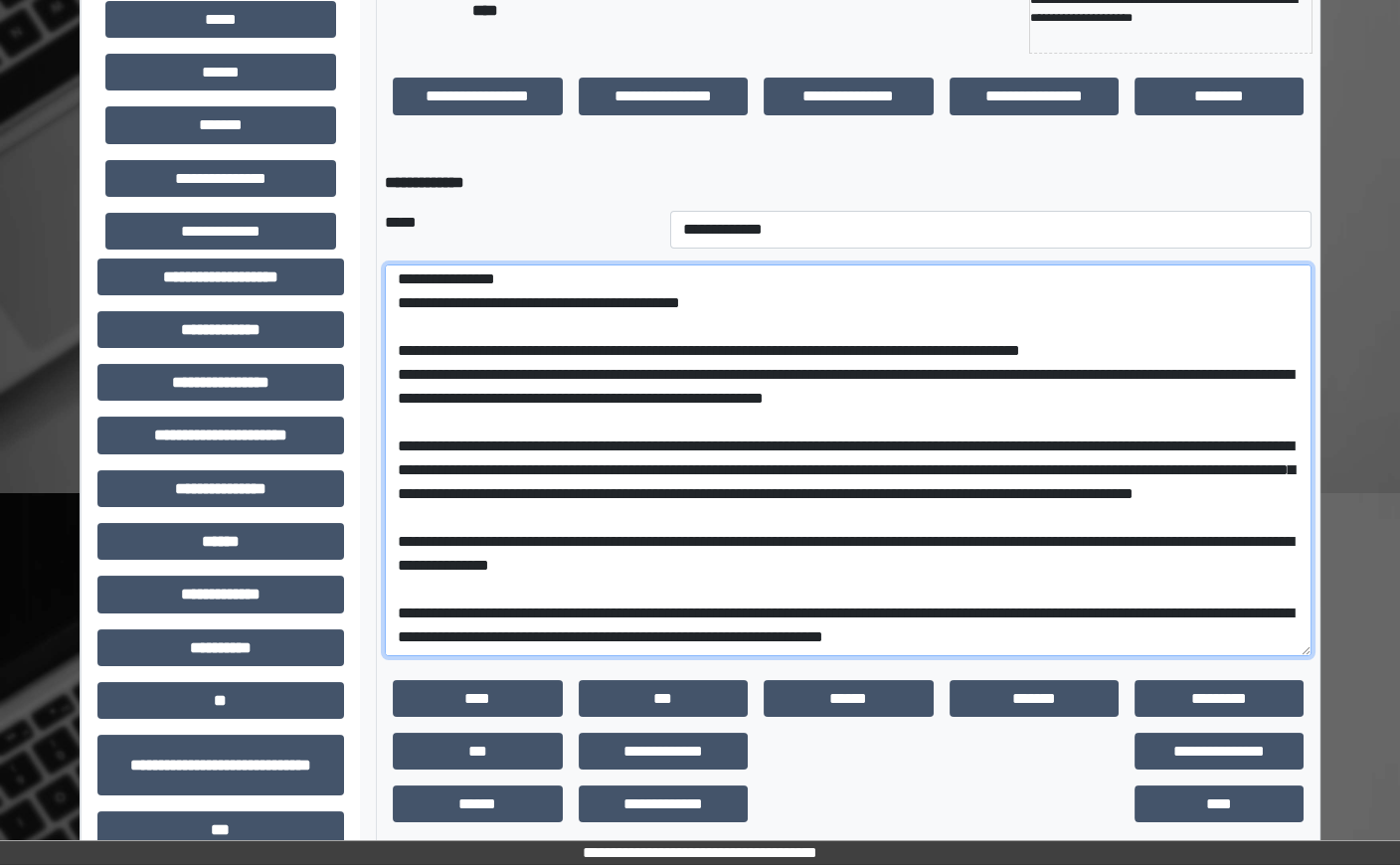 click at bounding box center [848, 460] 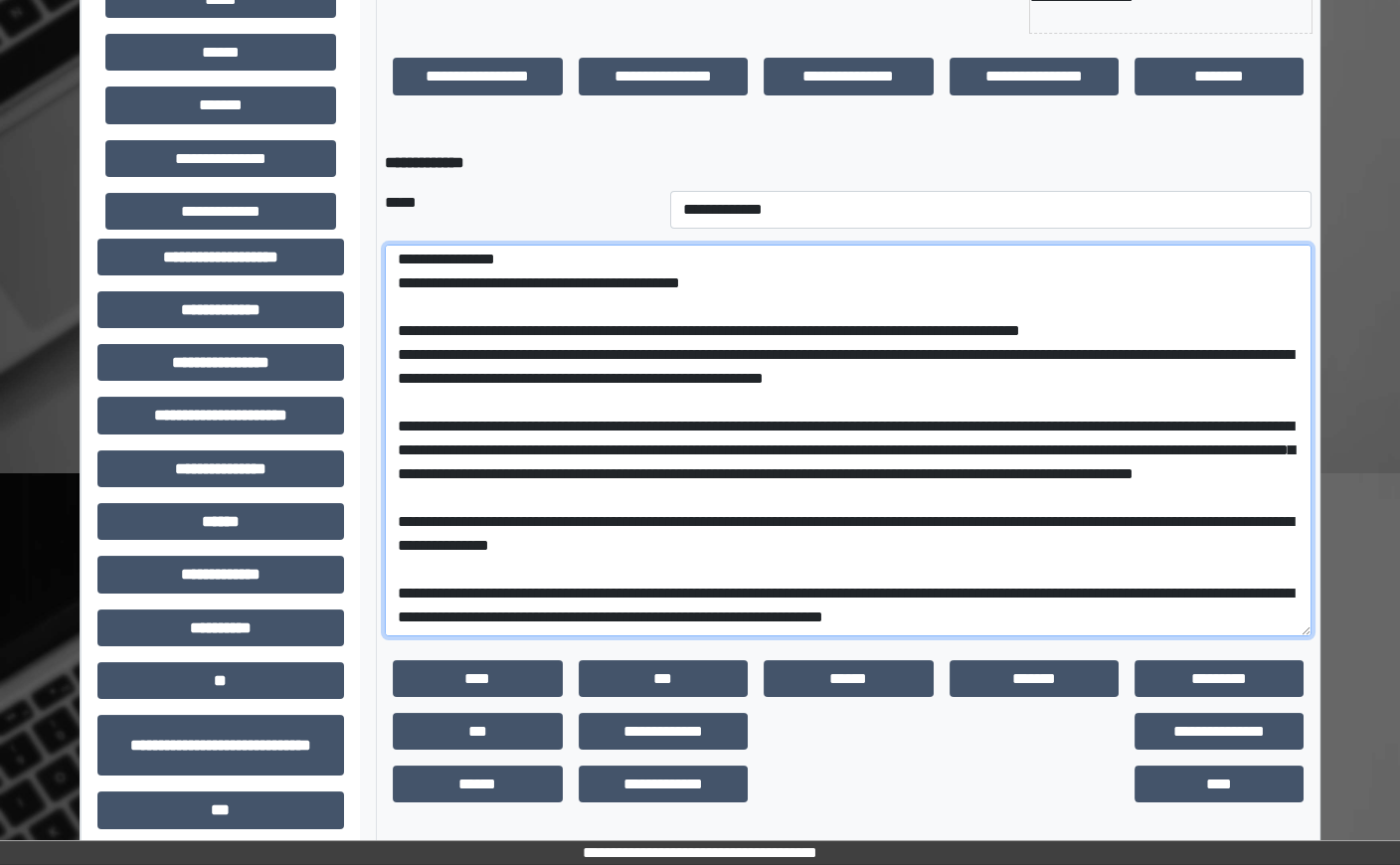 scroll, scrollTop: 409, scrollLeft: 0, axis: vertical 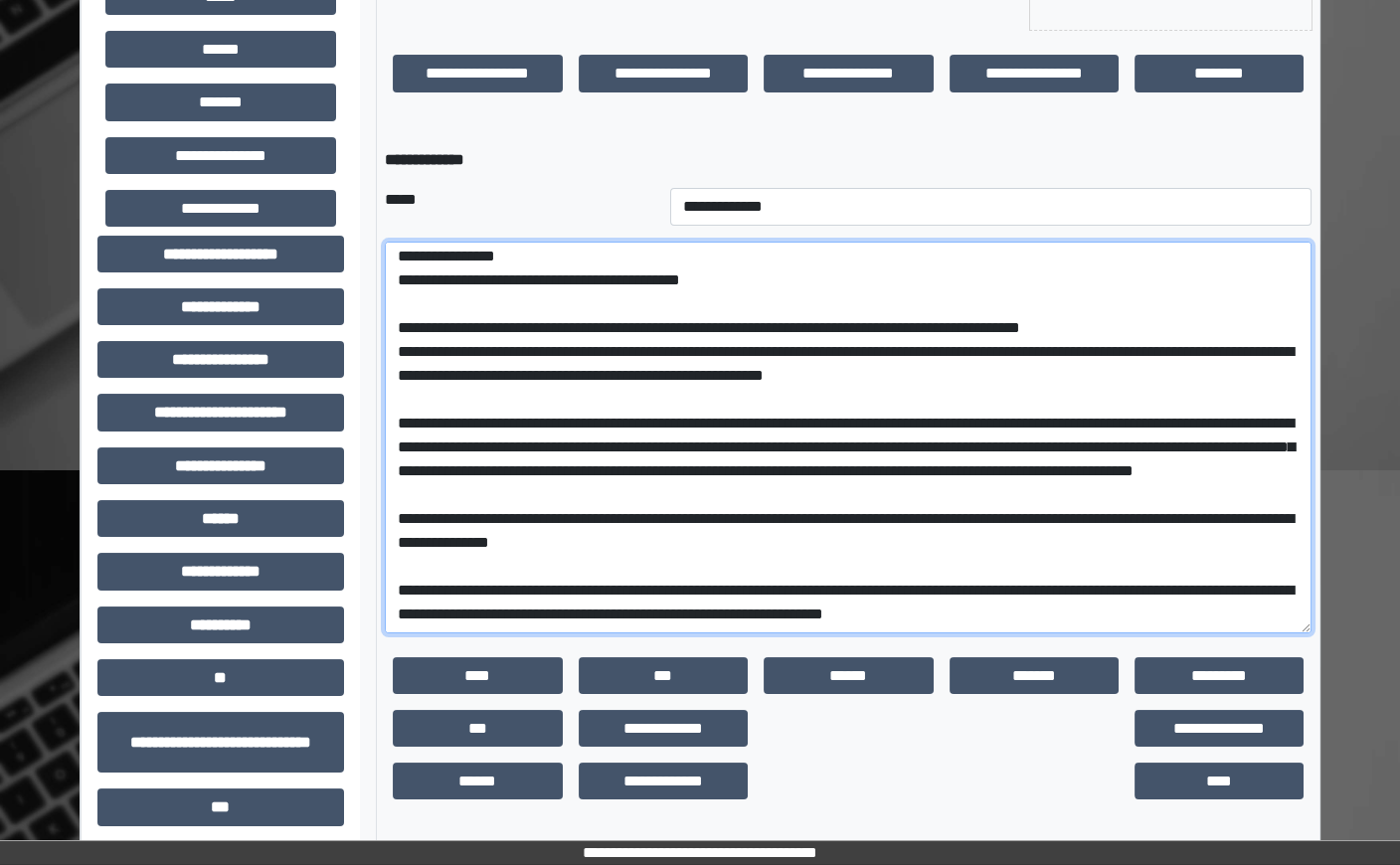 click at bounding box center [848, 437] 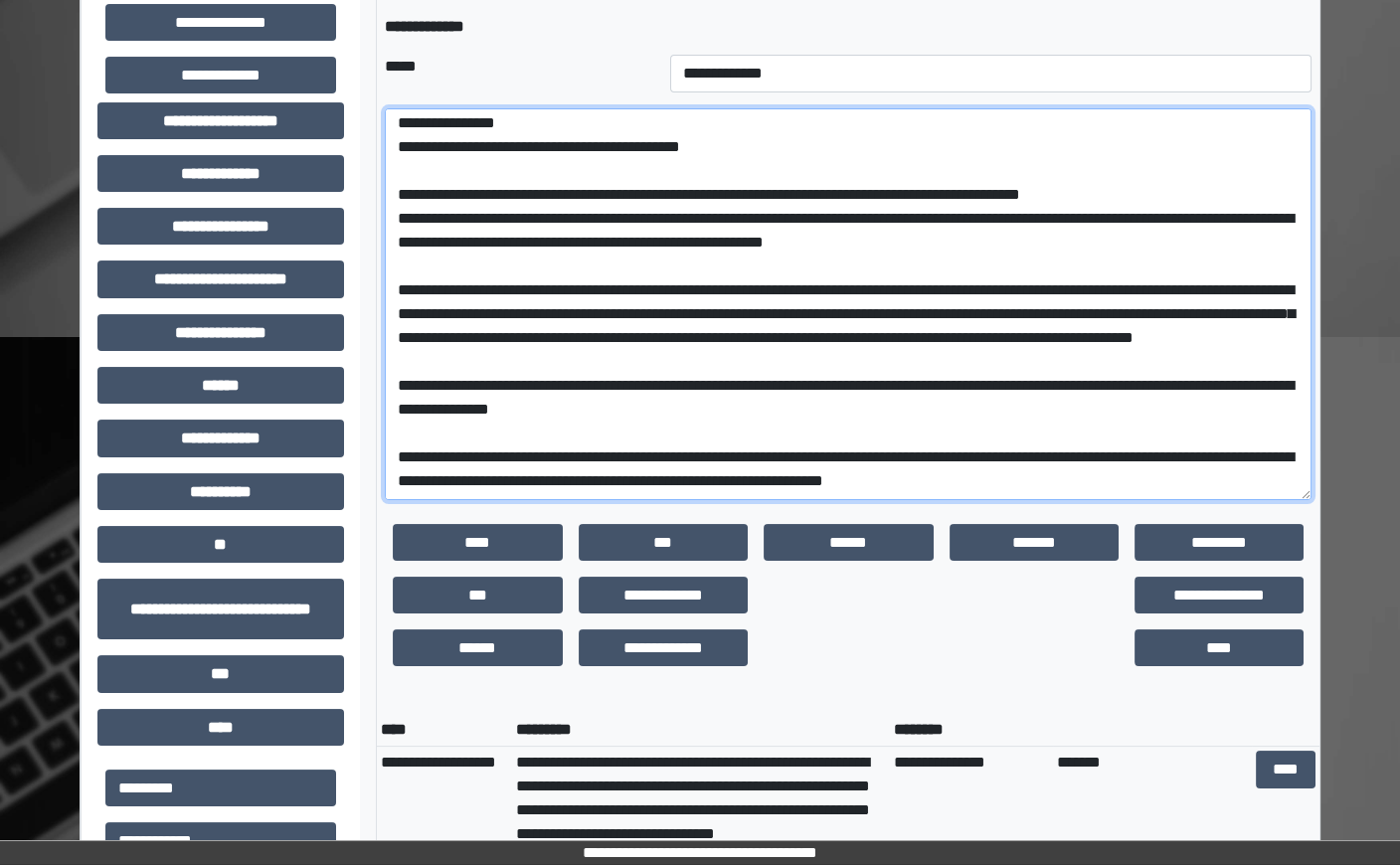 scroll, scrollTop: 566, scrollLeft: 0, axis: vertical 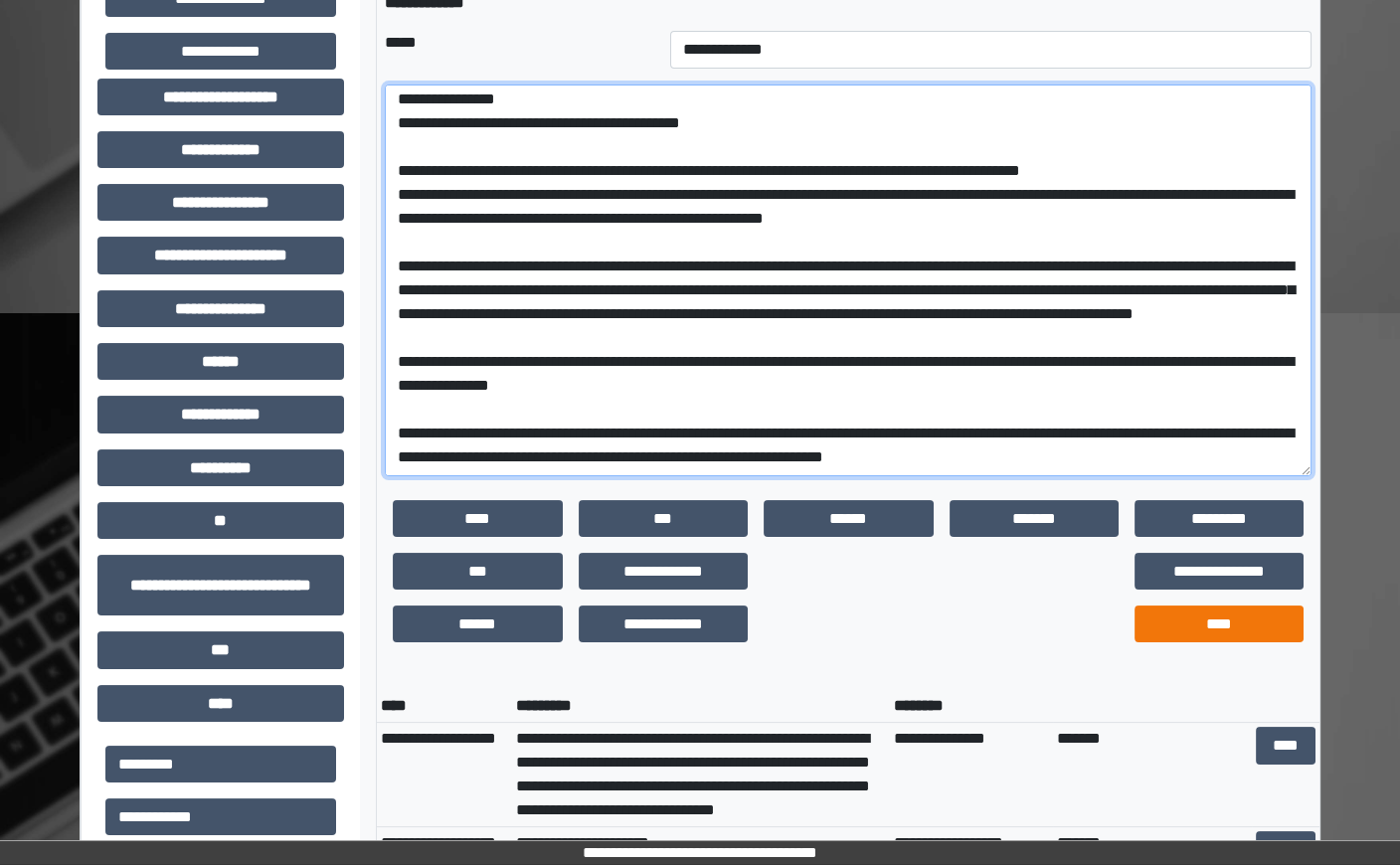 type on "**********" 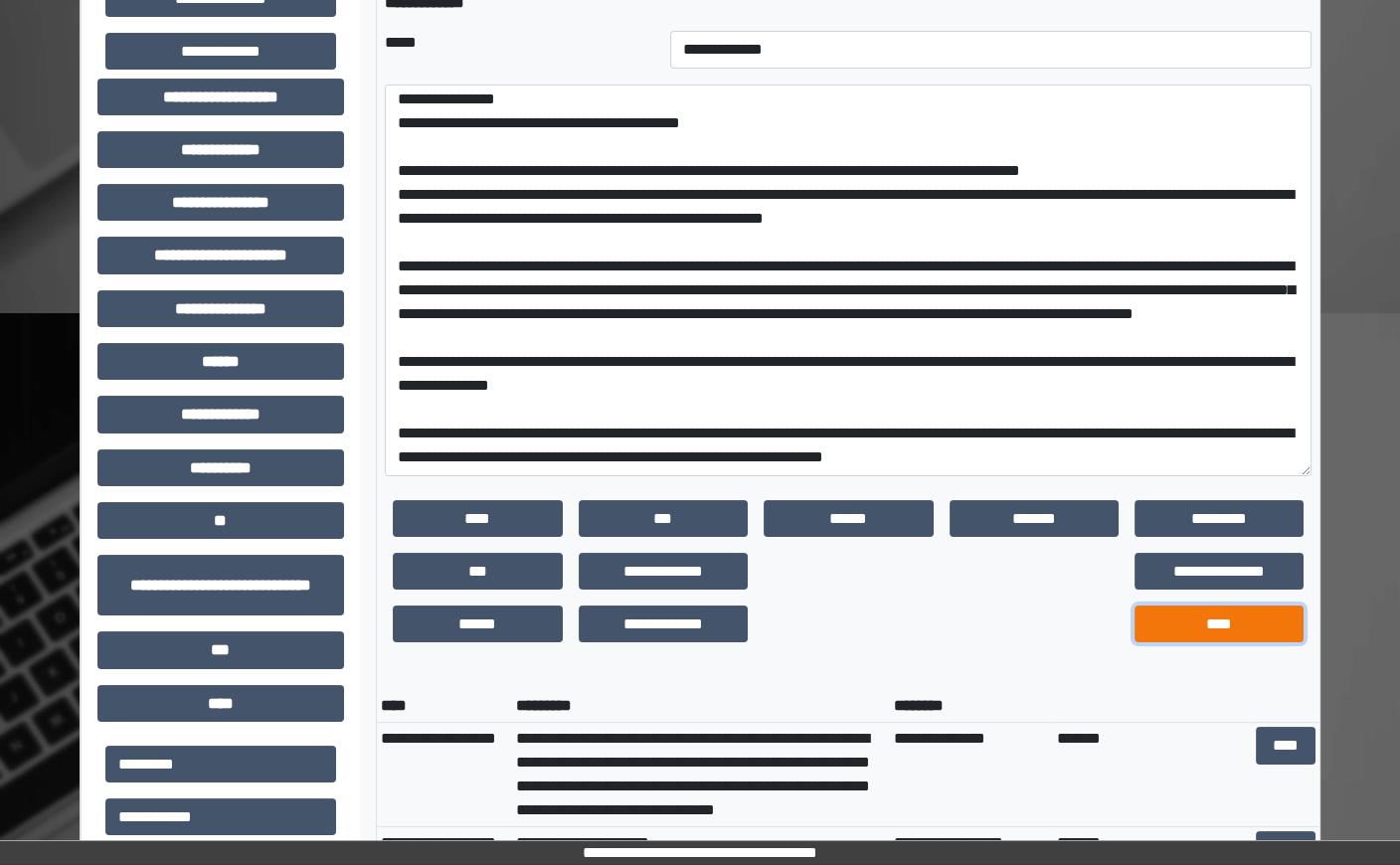 click on "****" at bounding box center (1219, 623) 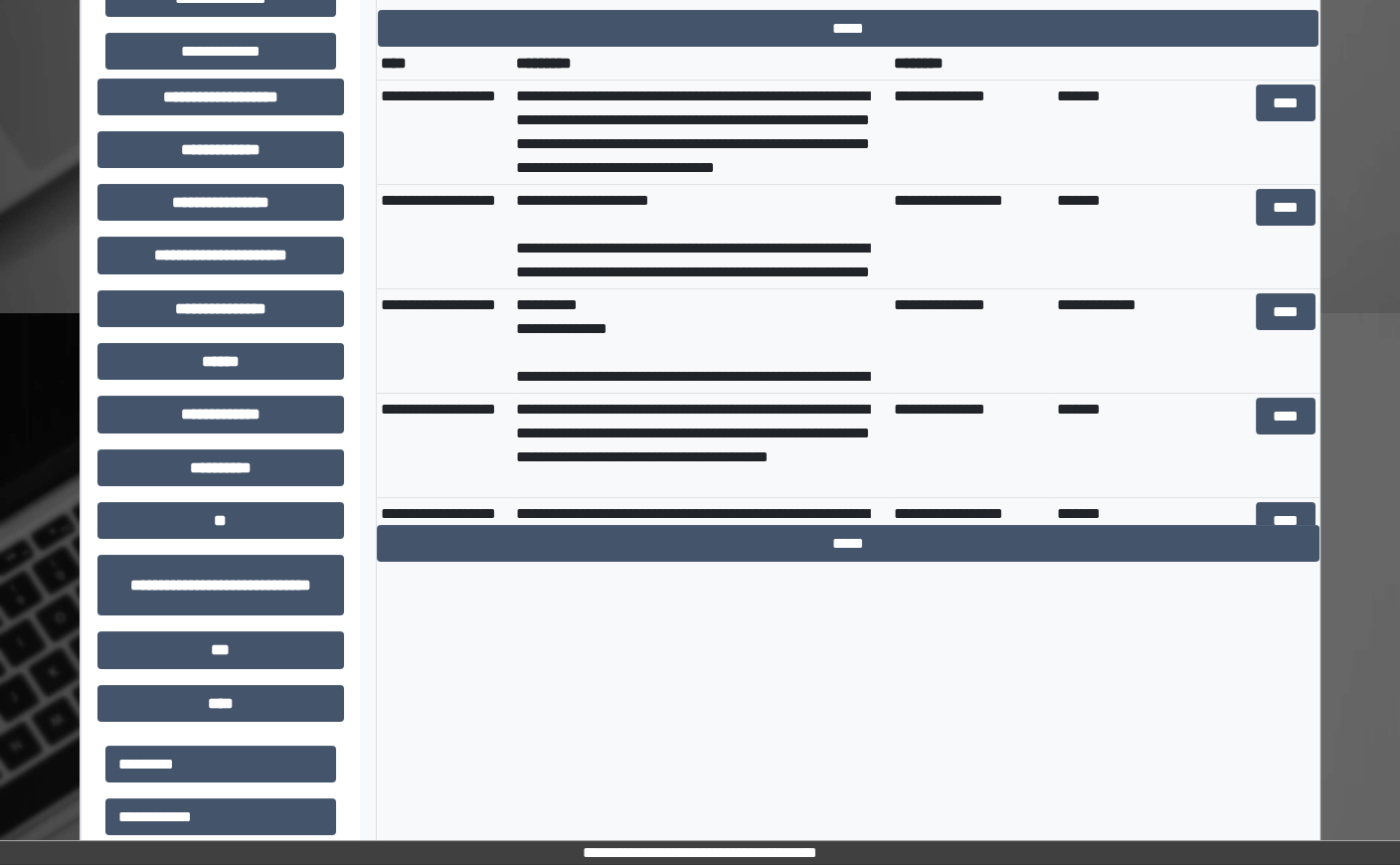 scroll, scrollTop: 0, scrollLeft: 0, axis: both 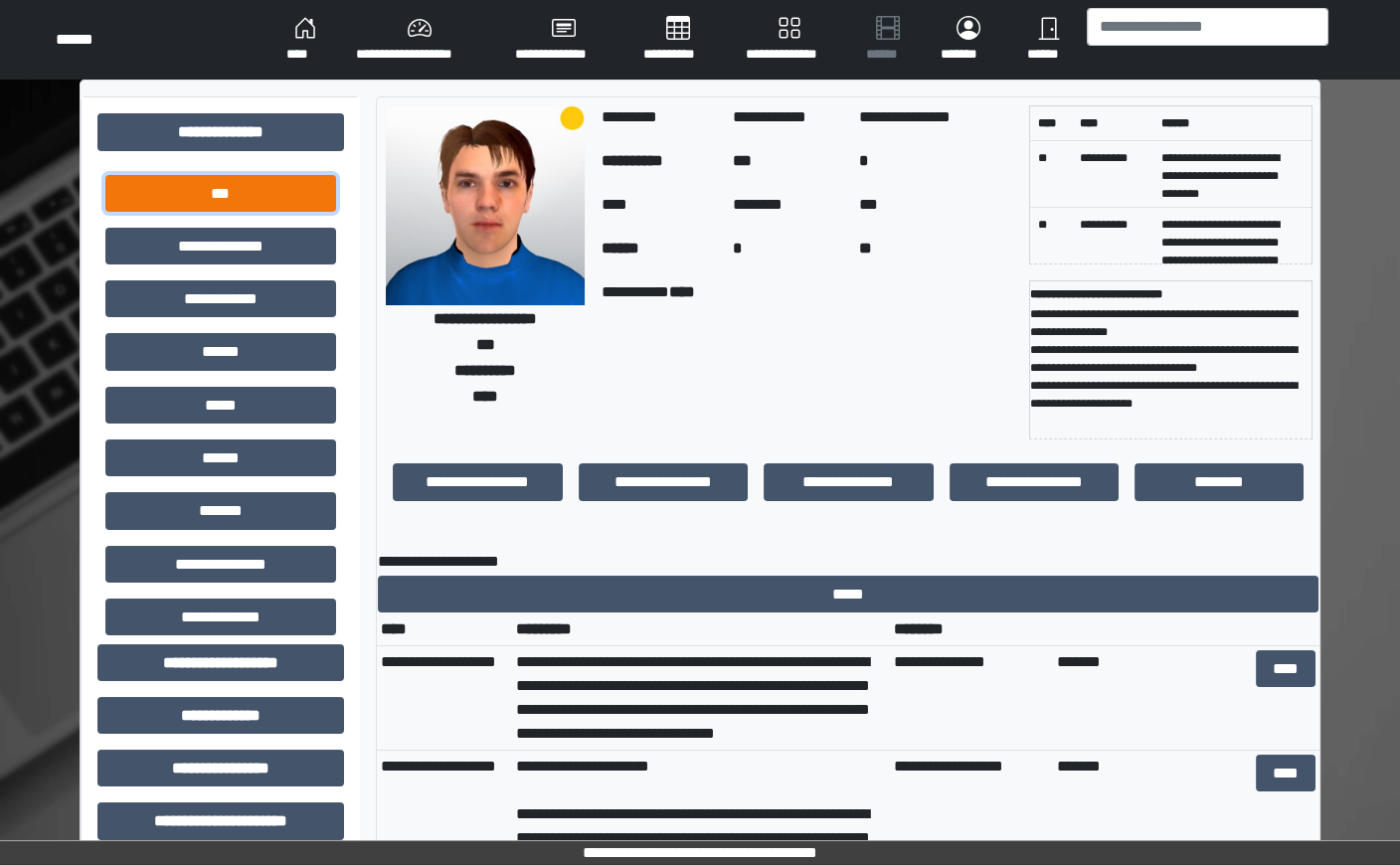 click on "***" at bounding box center (221, 193) 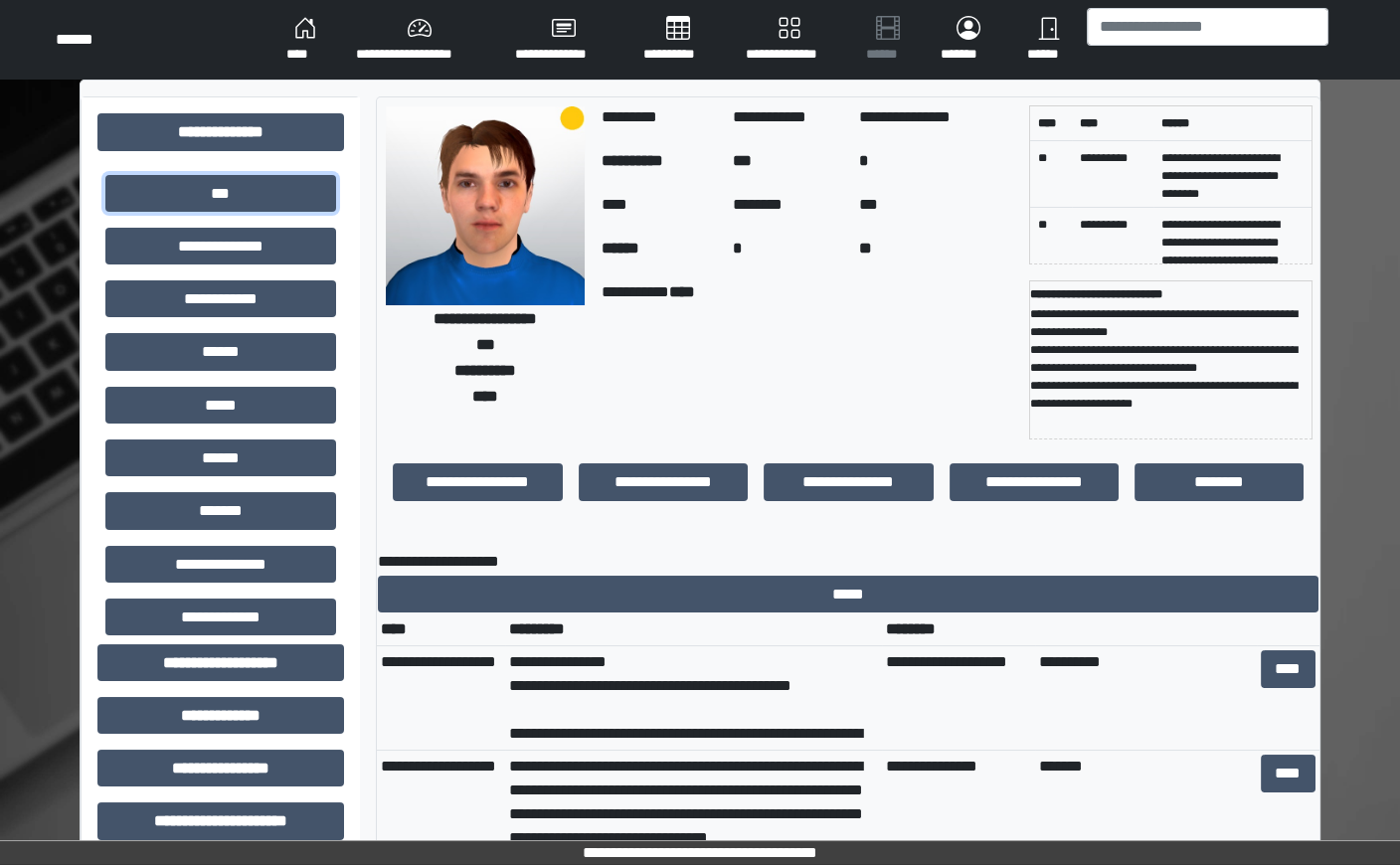 scroll, scrollTop: 48, scrollLeft: 0, axis: vertical 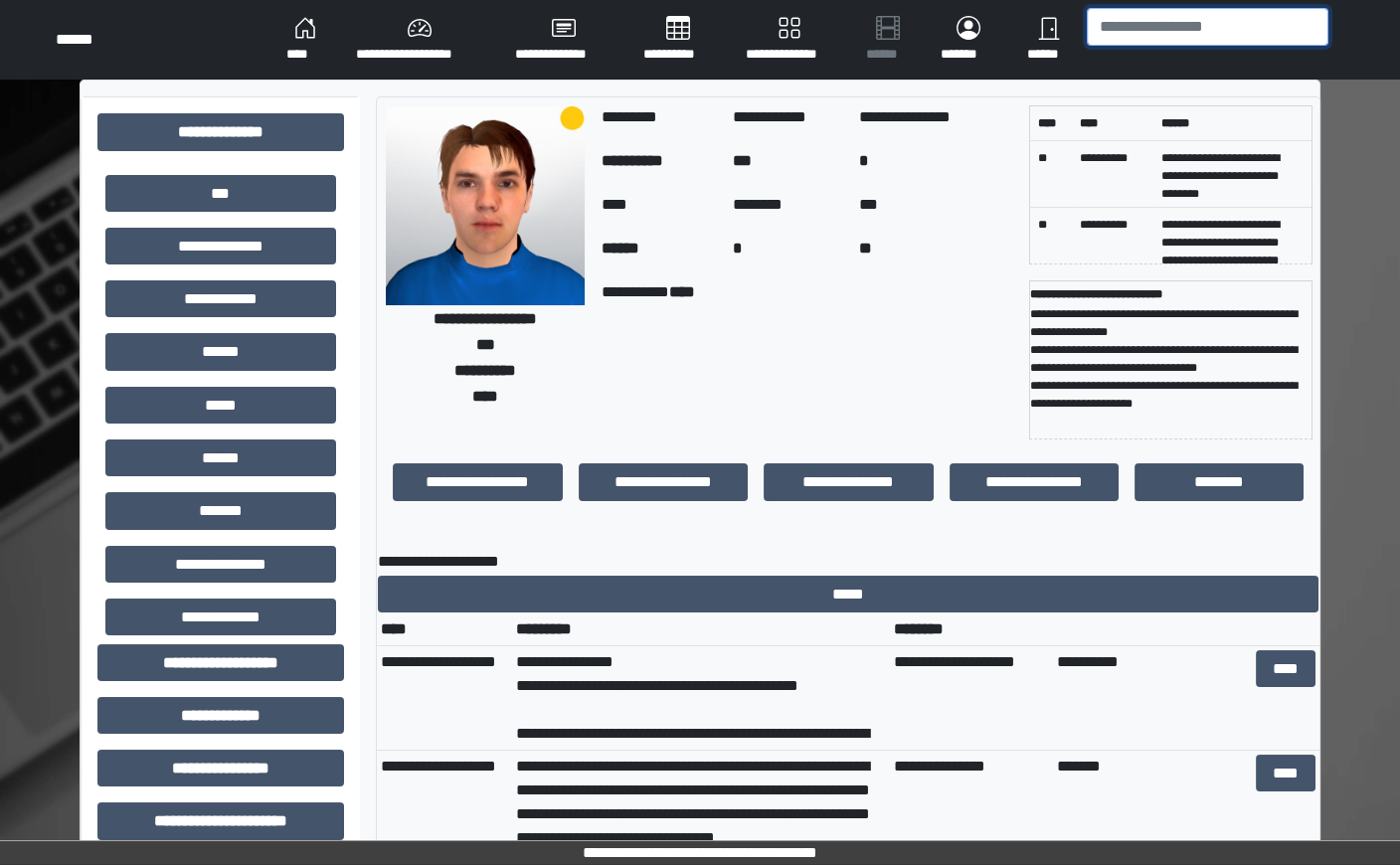 click at bounding box center (1207, 27) 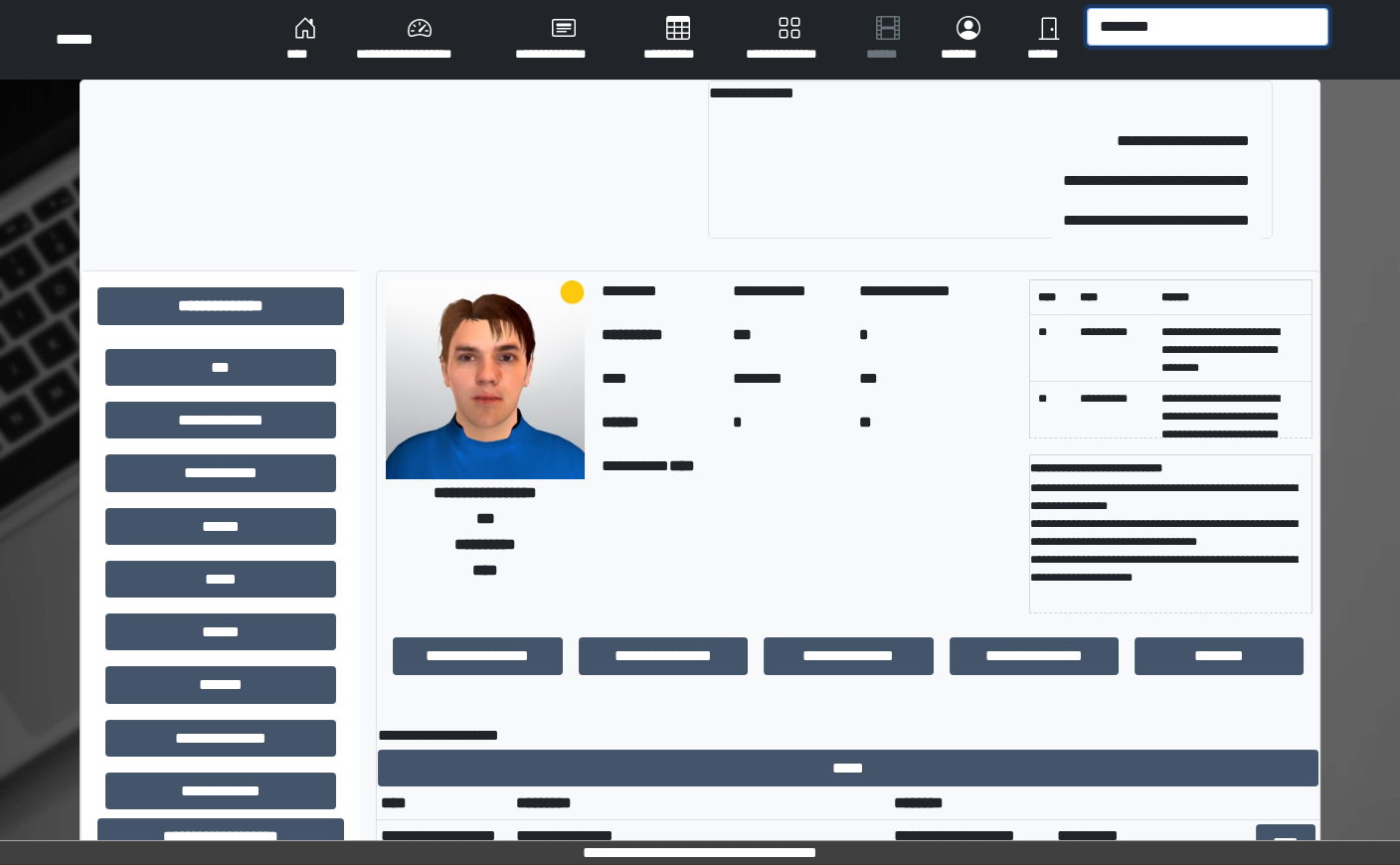 type on "********" 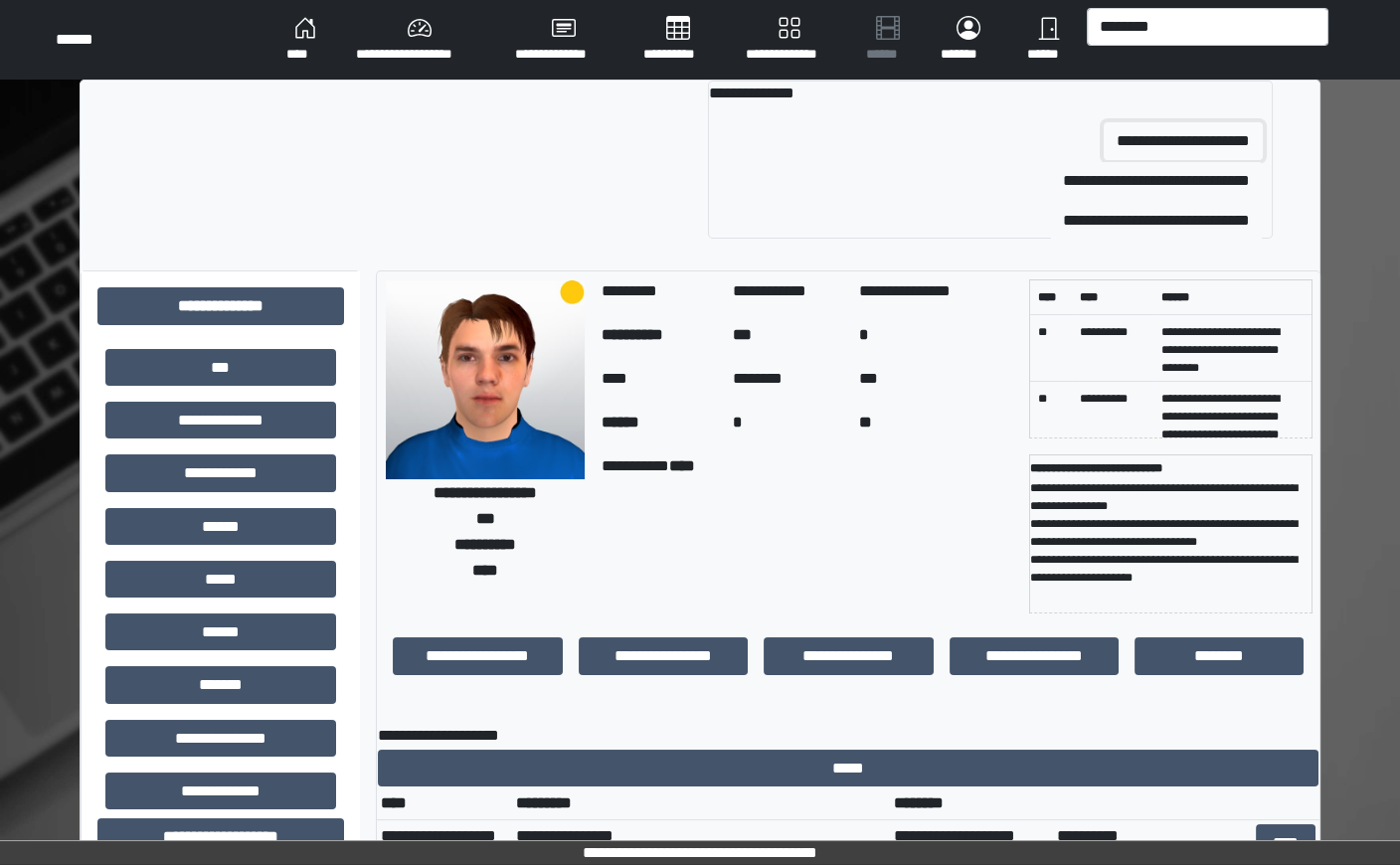 click on "**********" at bounding box center (1183, 141) 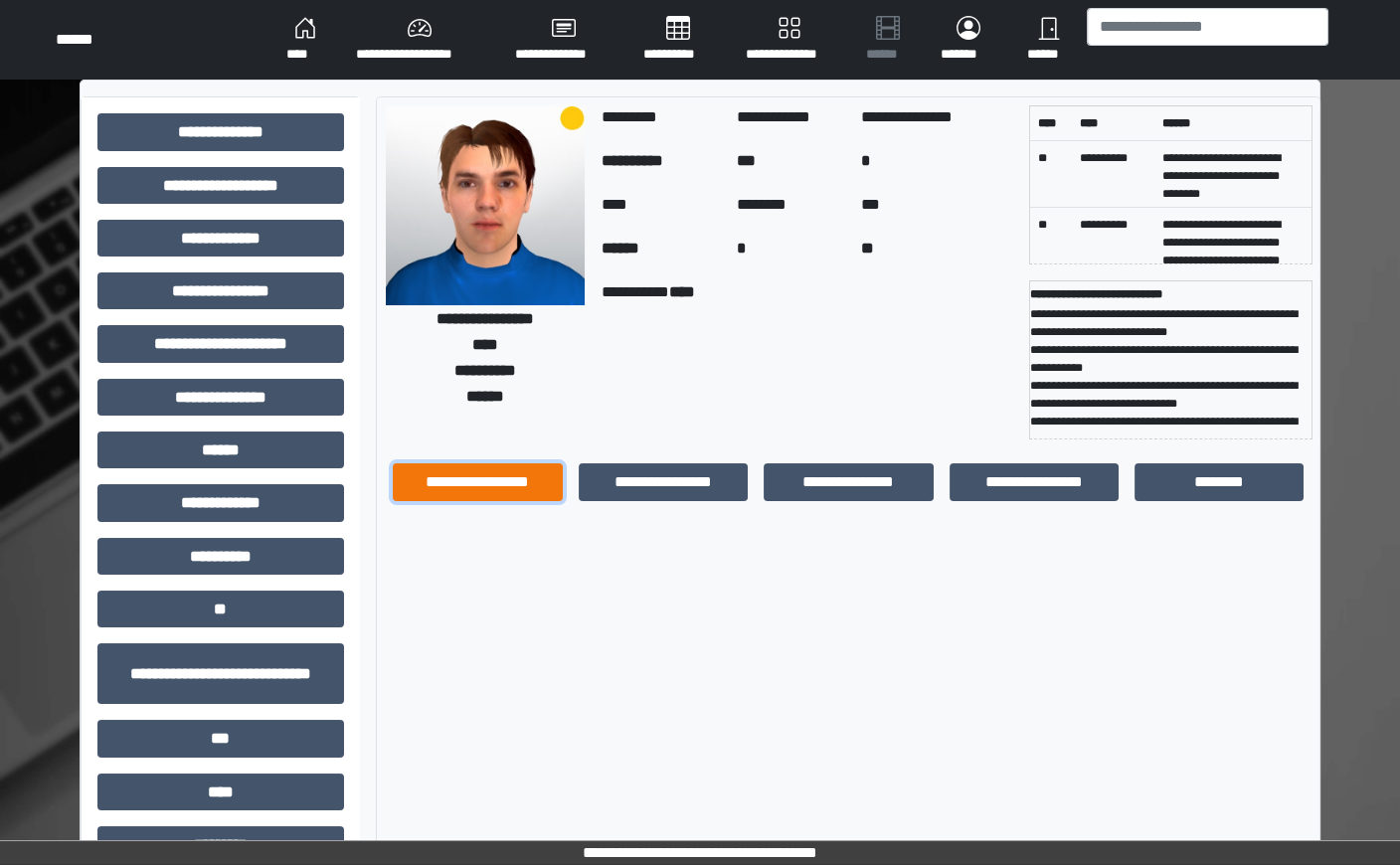 click on "**********" at bounding box center [477, 481] 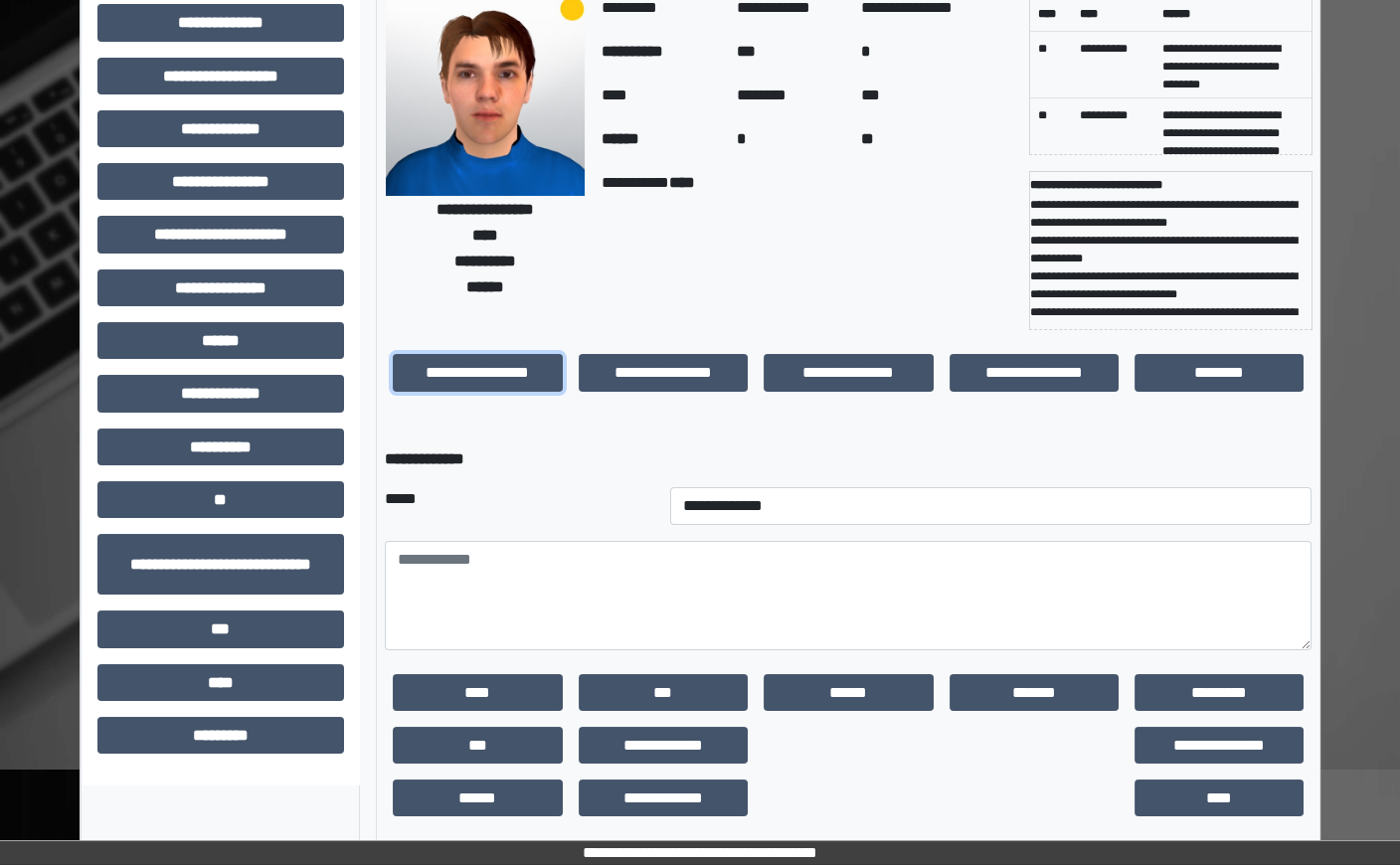 scroll, scrollTop: 123, scrollLeft: 0, axis: vertical 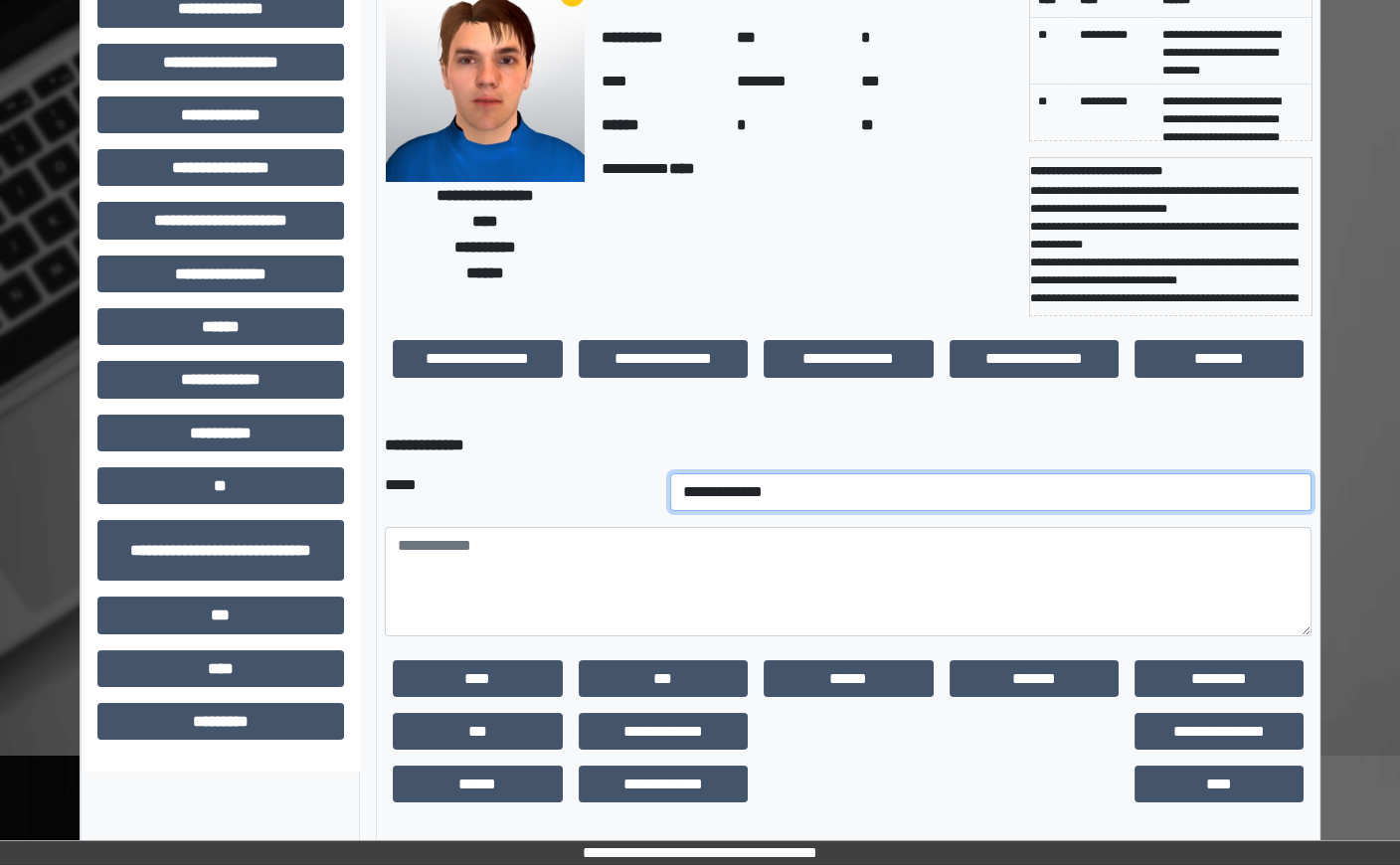 click on "**********" at bounding box center [991, 492] 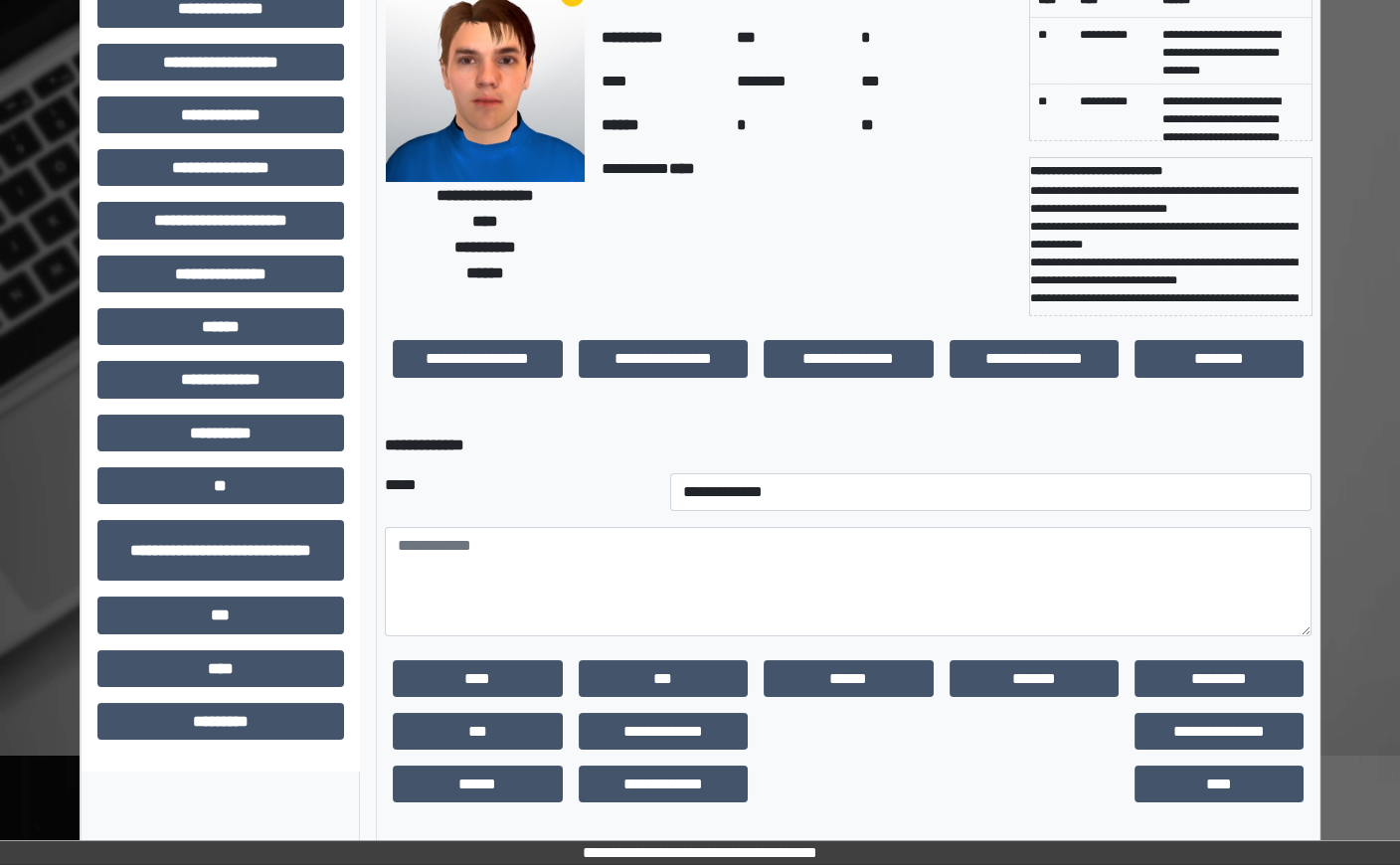 click on "***" at bounding box center (477, 731) 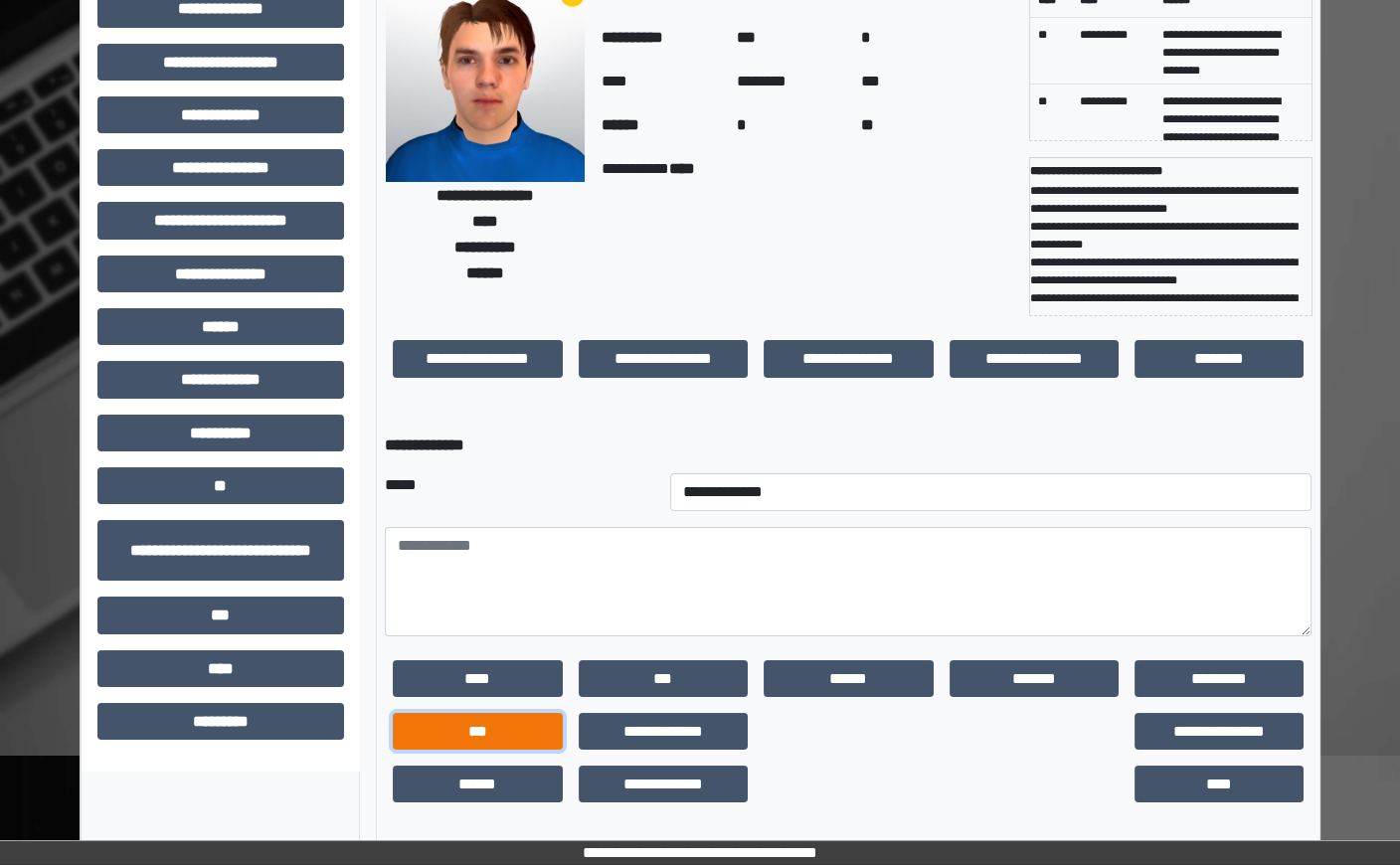 click on "***" at bounding box center [477, 731] 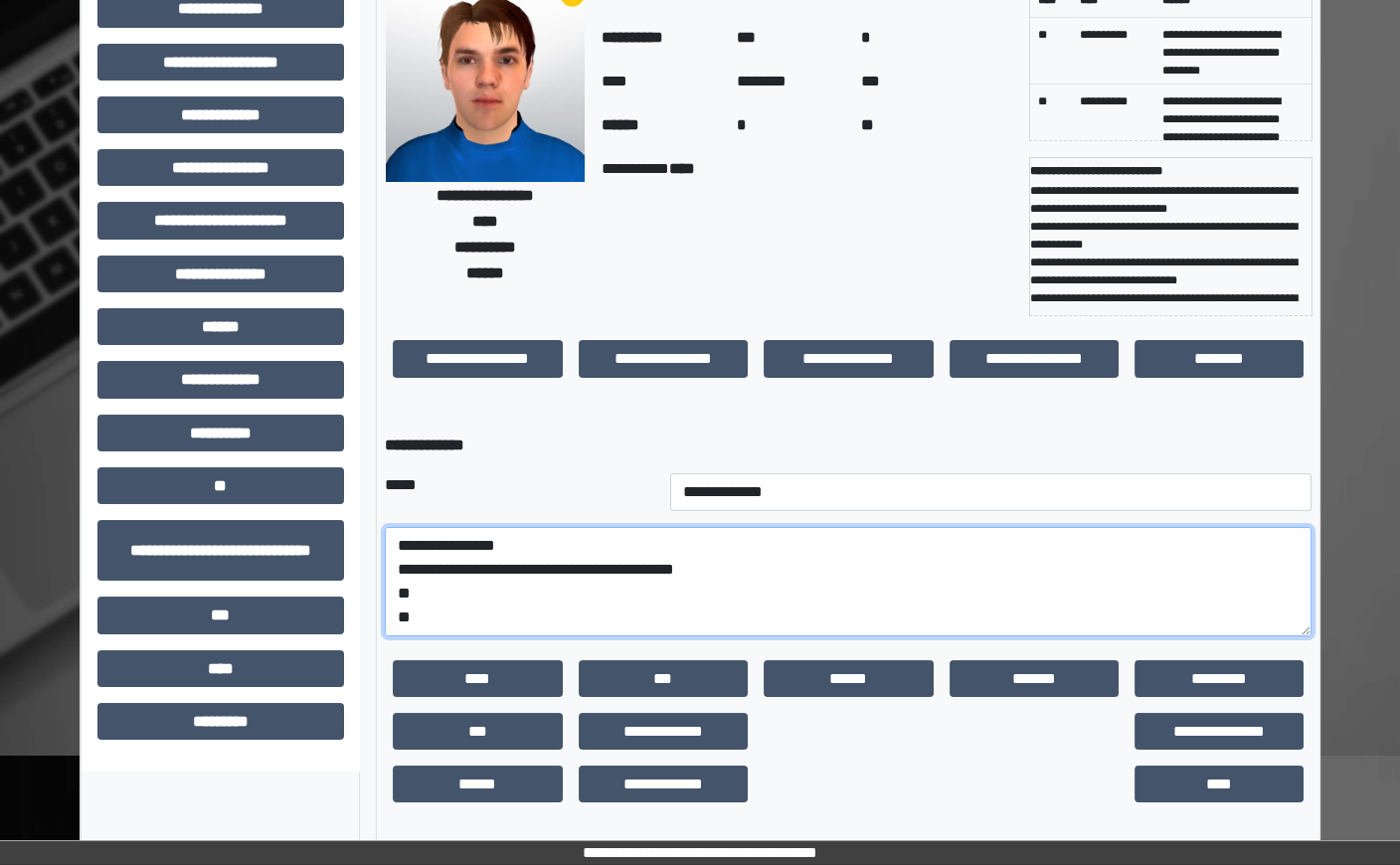 scroll, scrollTop: 24, scrollLeft: 0, axis: vertical 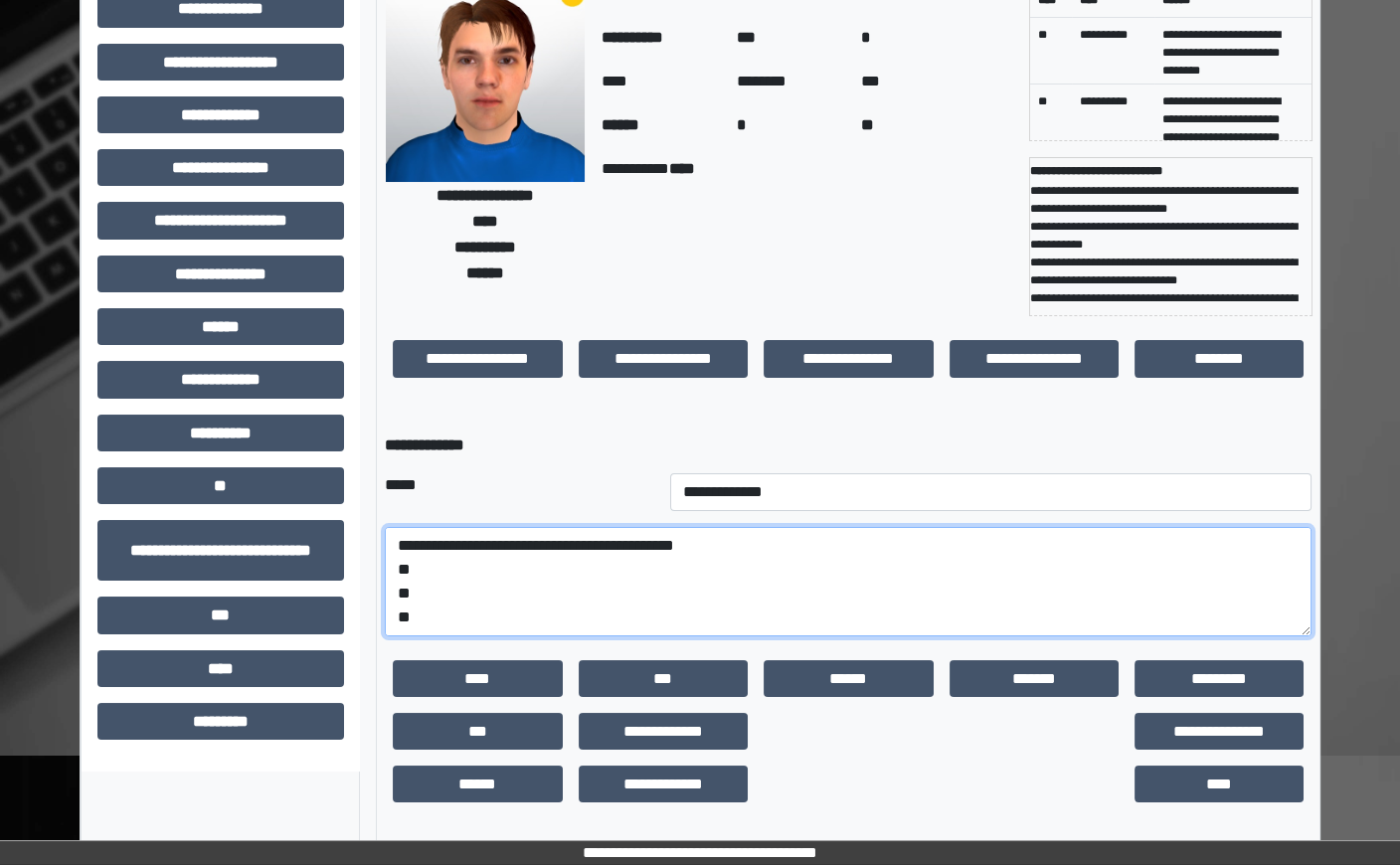 drag, startPoint x: 394, startPoint y: 590, endPoint x: 495, endPoint y: 661, distance: 123.4585 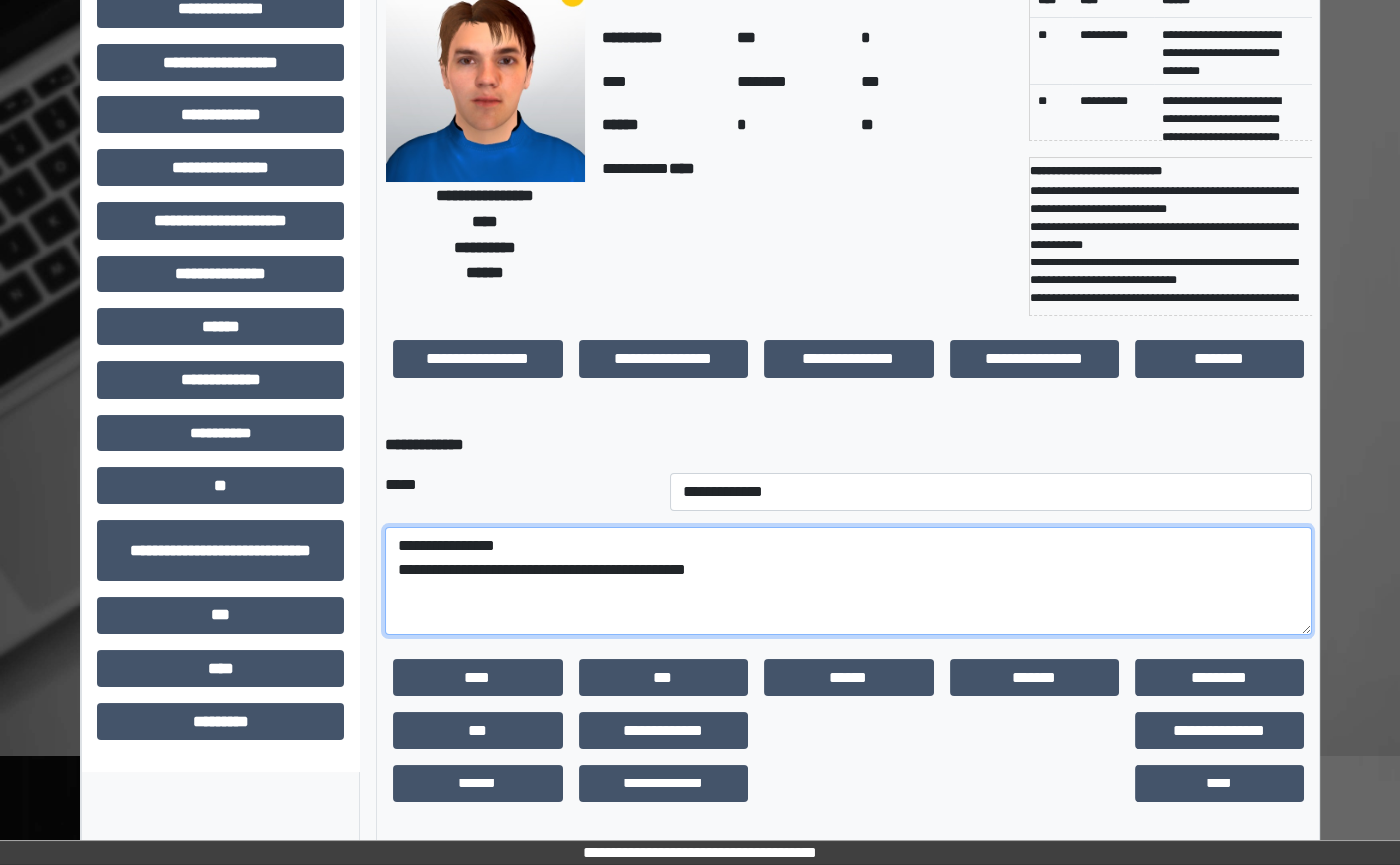 scroll, scrollTop: 0, scrollLeft: 0, axis: both 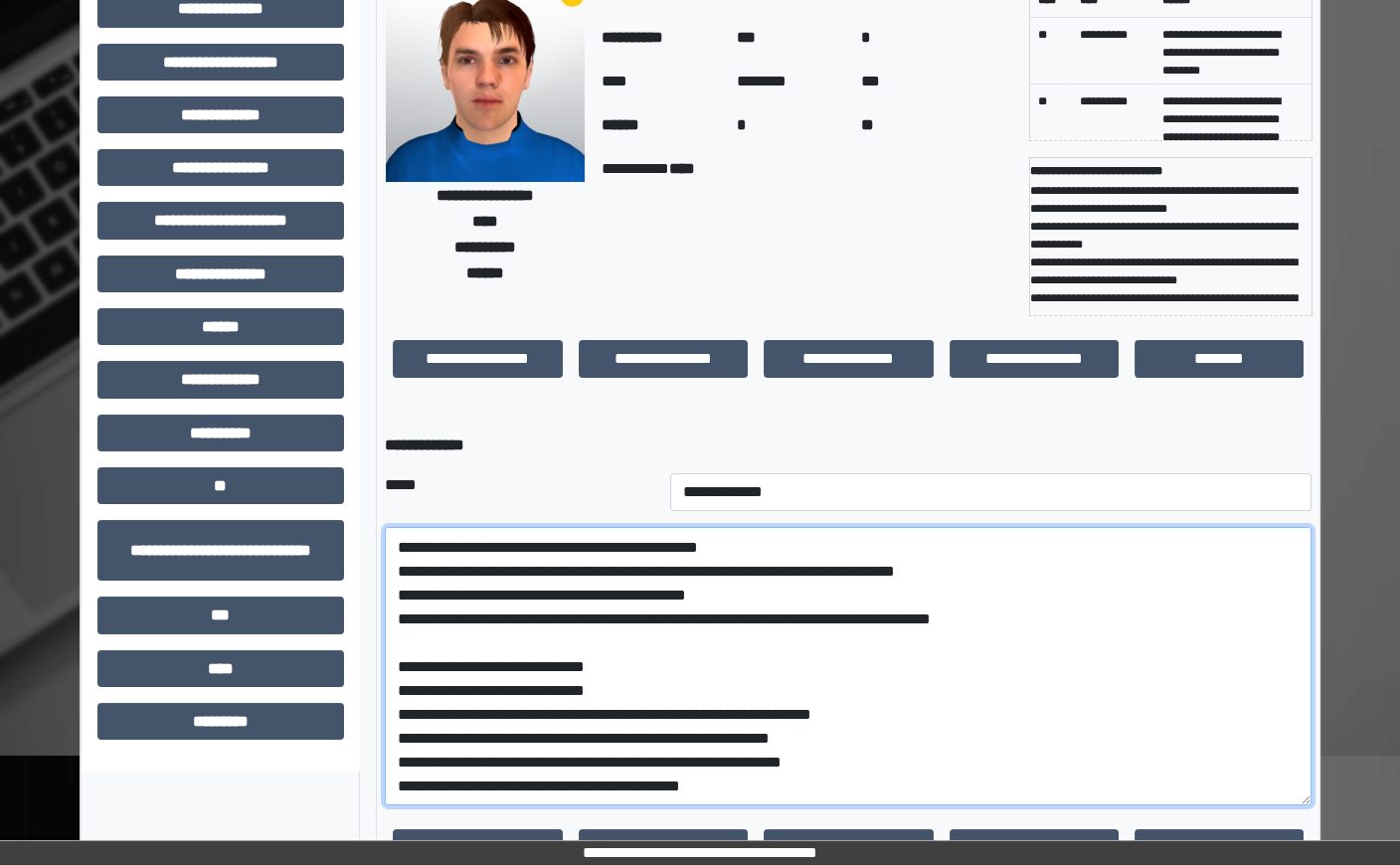 drag, startPoint x: 1304, startPoint y: 626, endPoint x: 1301, endPoint y: 818, distance: 192.02344 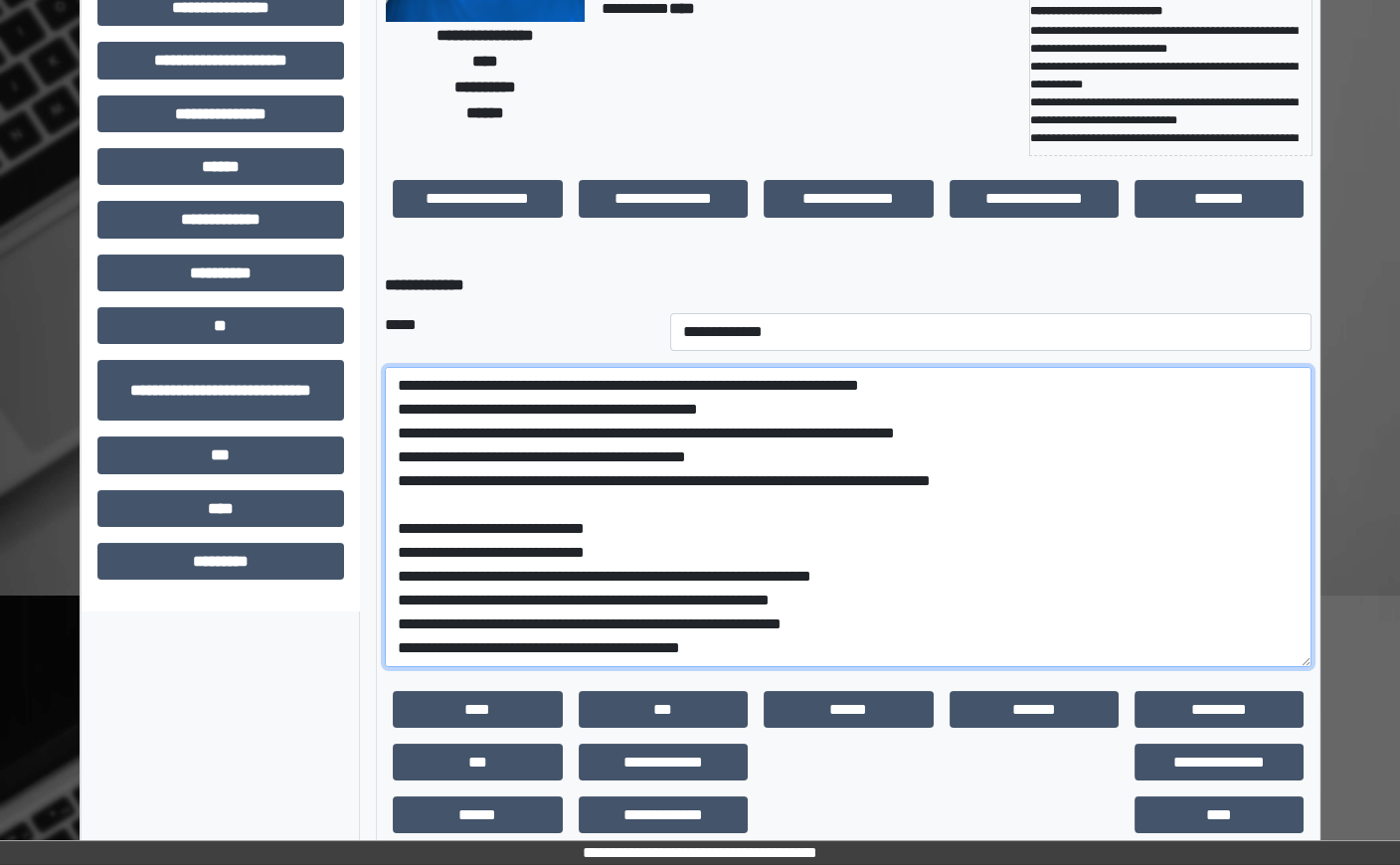scroll, scrollTop: 314, scrollLeft: 0, axis: vertical 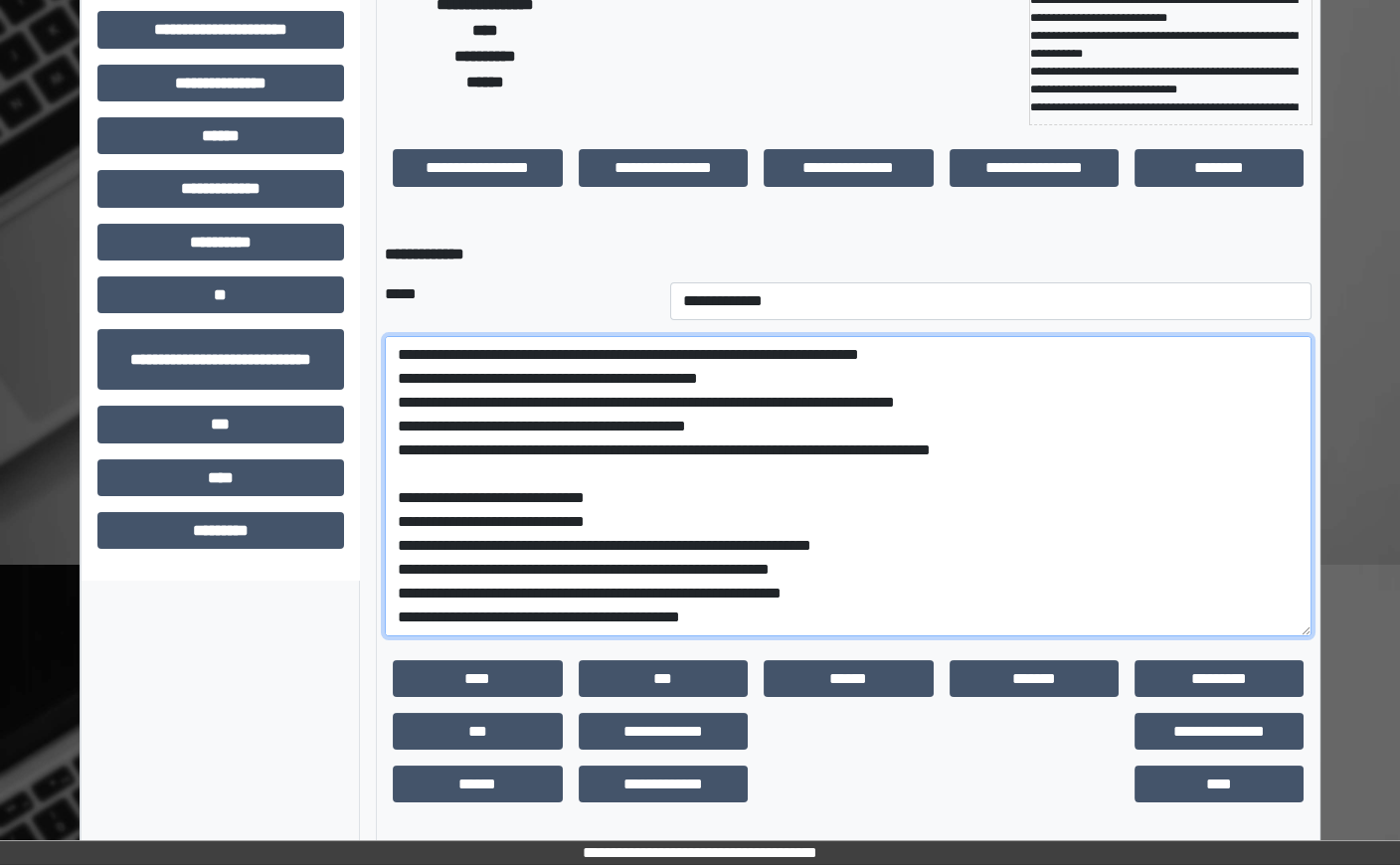 click at bounding box center [848, 486] 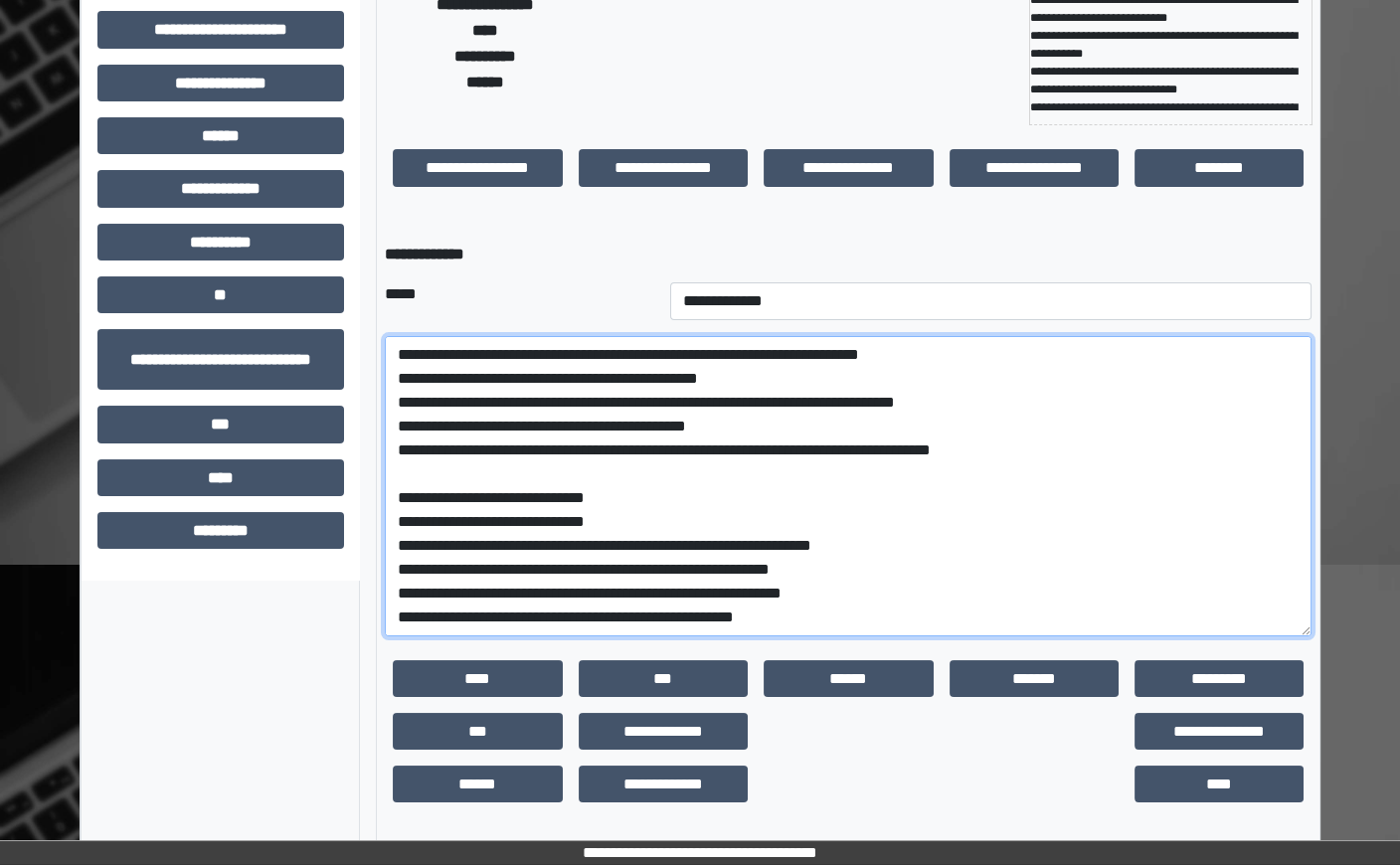click at bounding box center (848, 486) 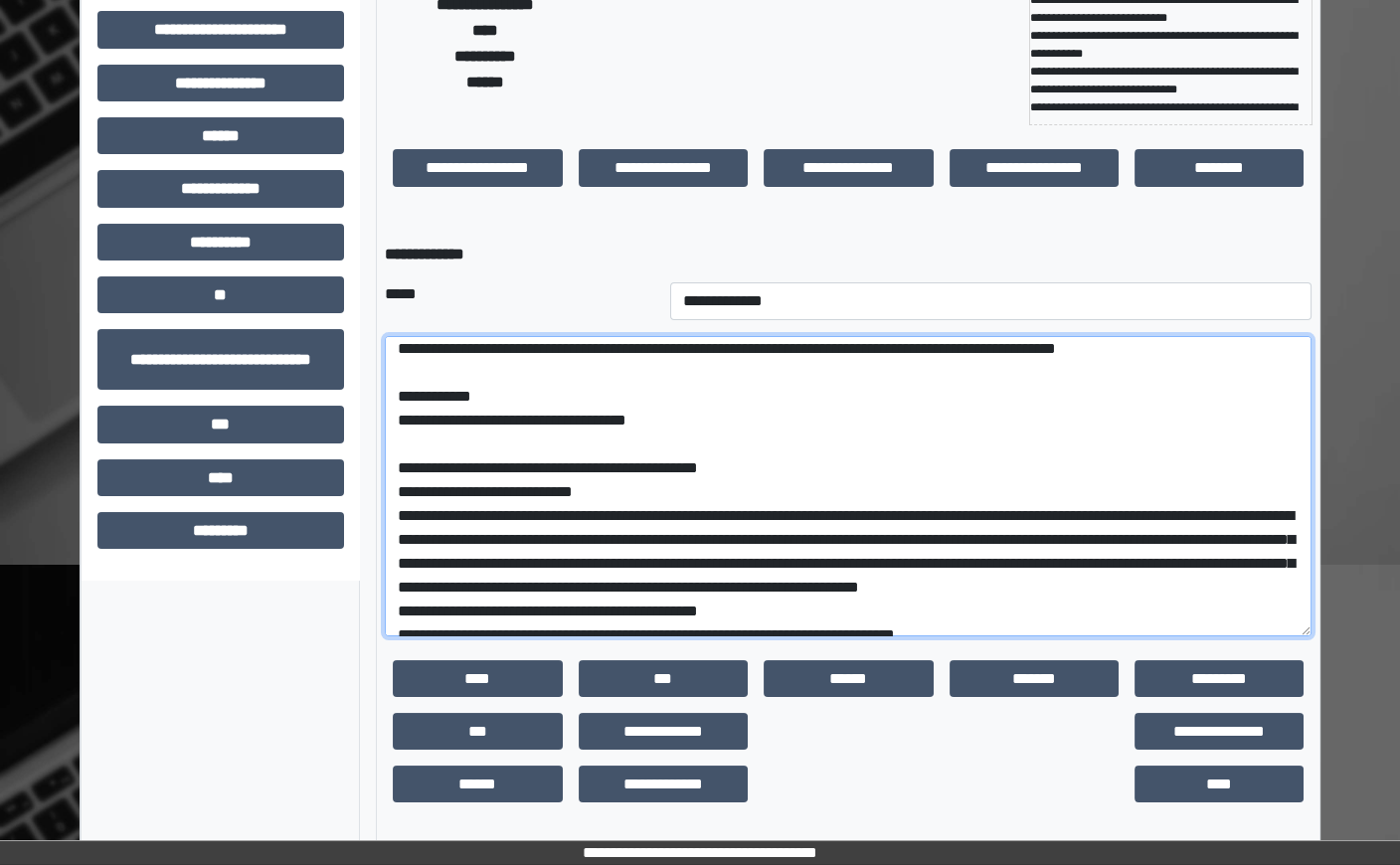 scroll, scrollTop: 0, scrollLeft: 0, axis: both 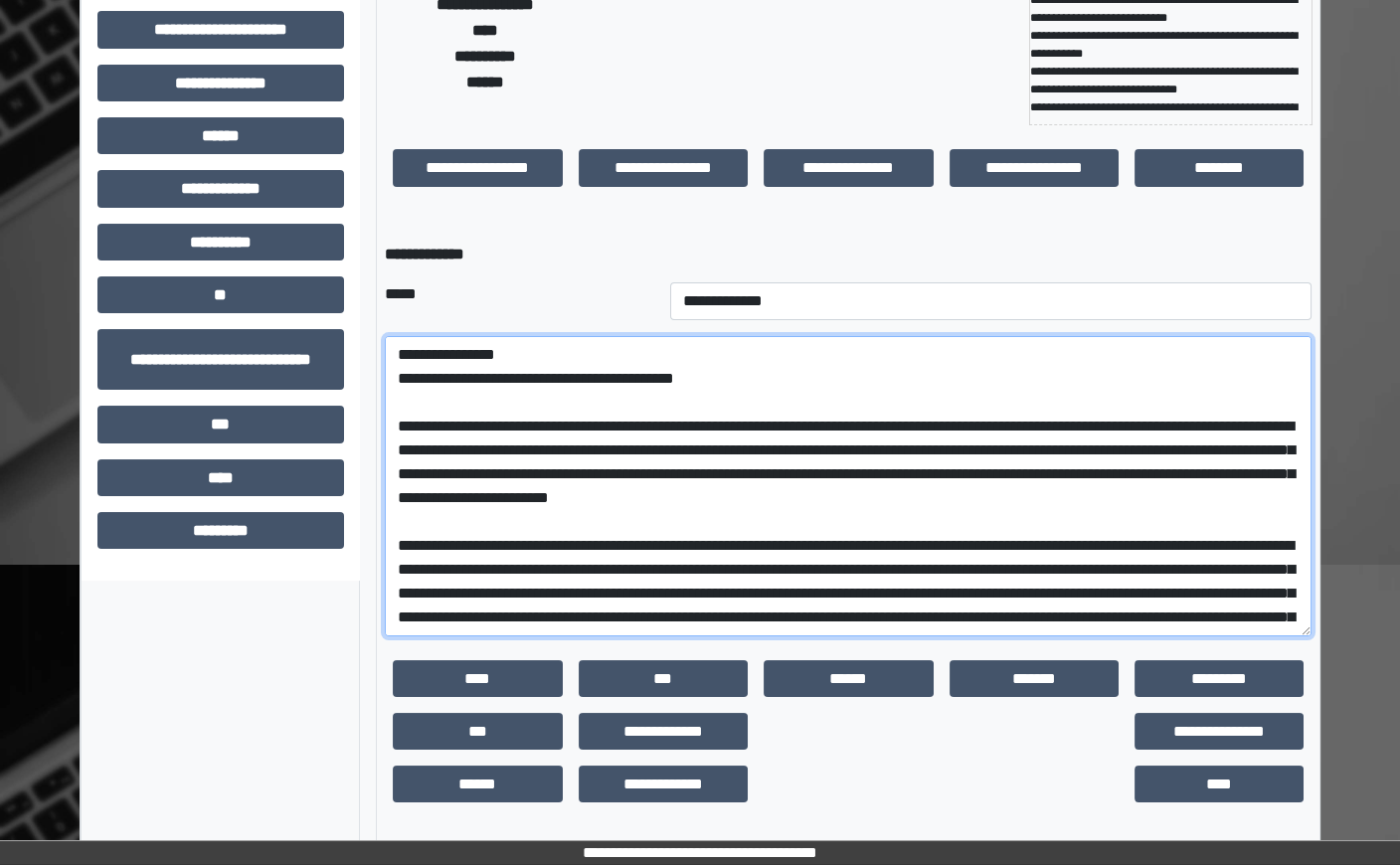 click at bounding box center [848, 486] 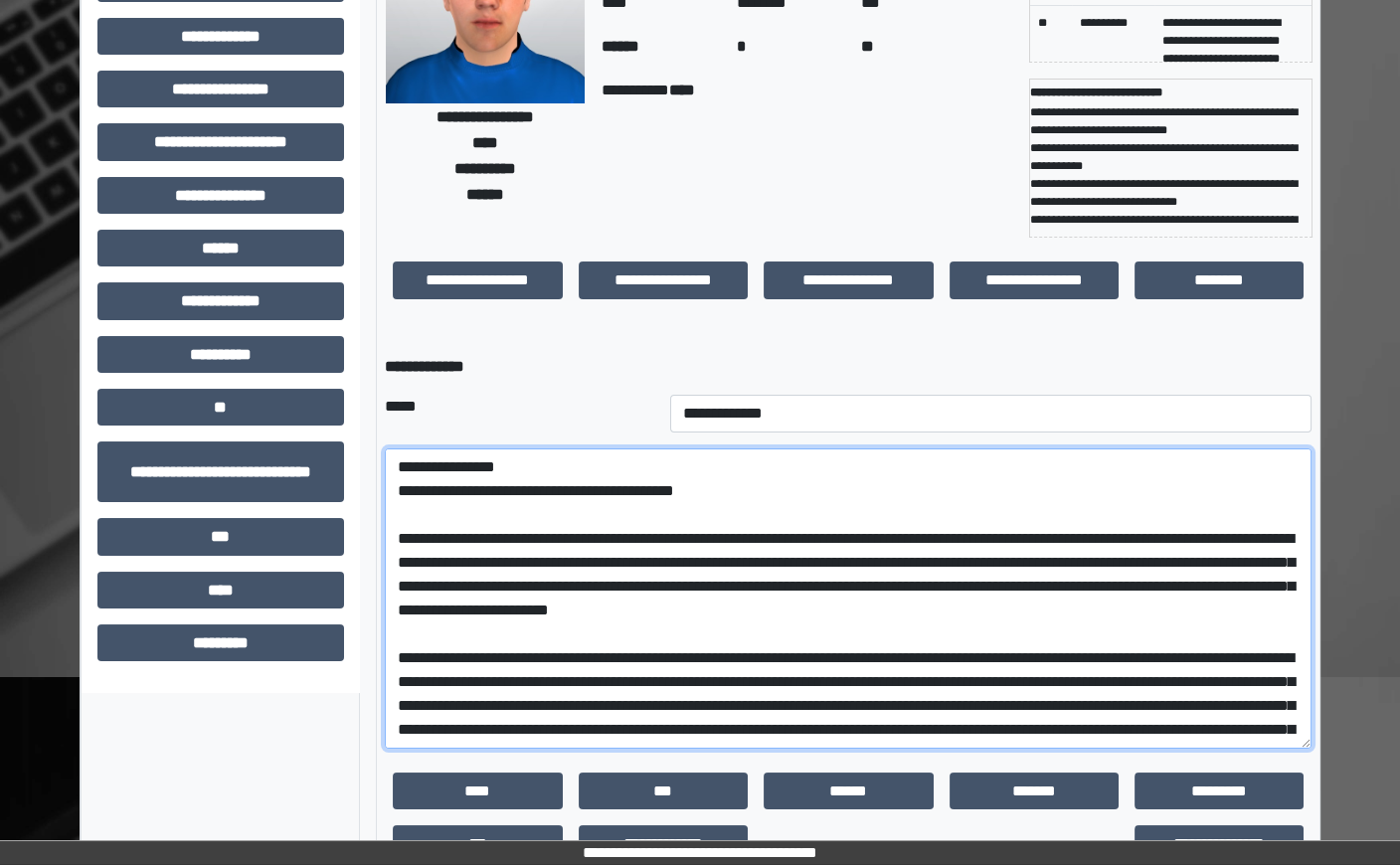 scroll, scrollTop: 198, scrollLeft: 0, axis: vertical 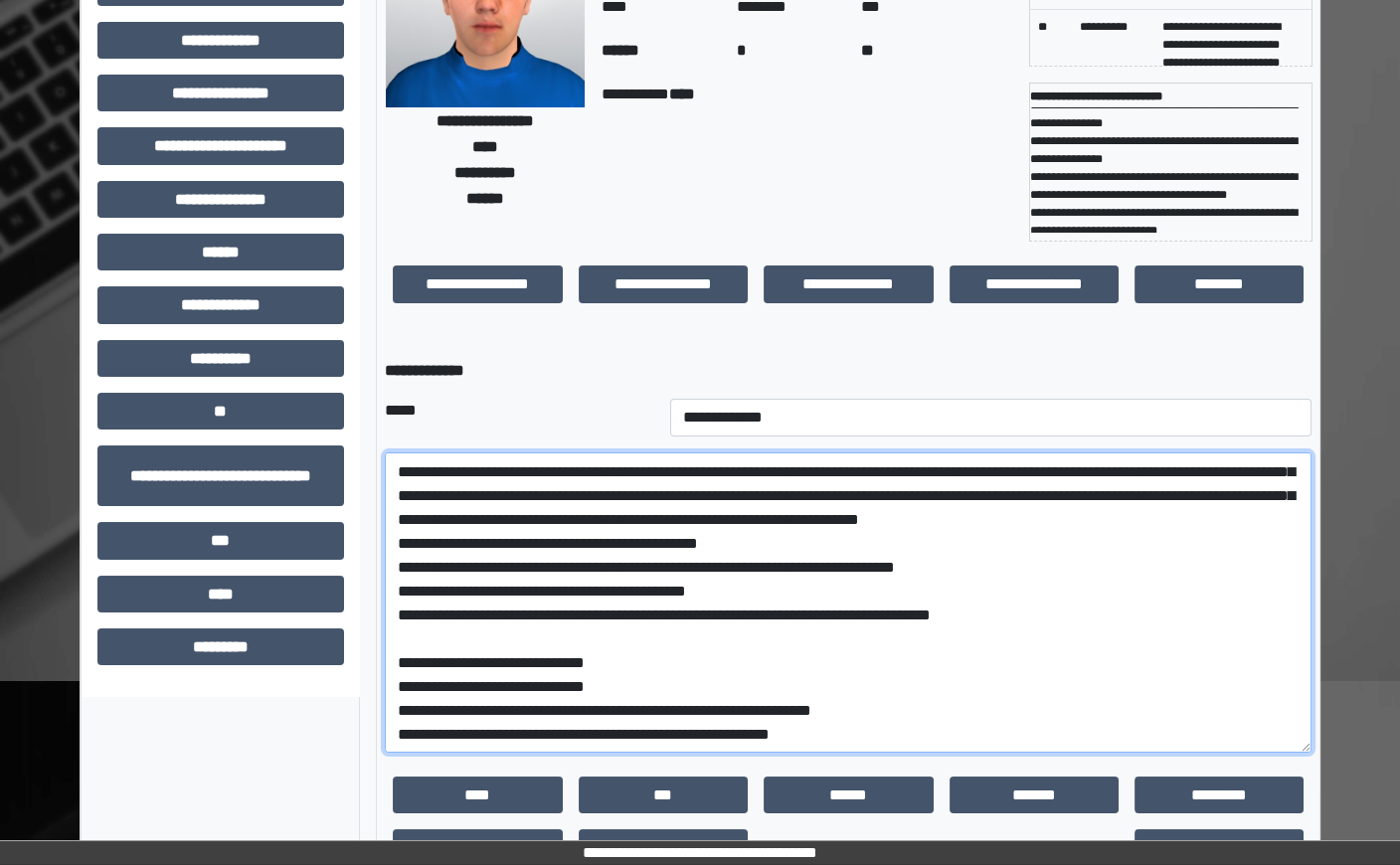 click at bounding box center (848, 603) 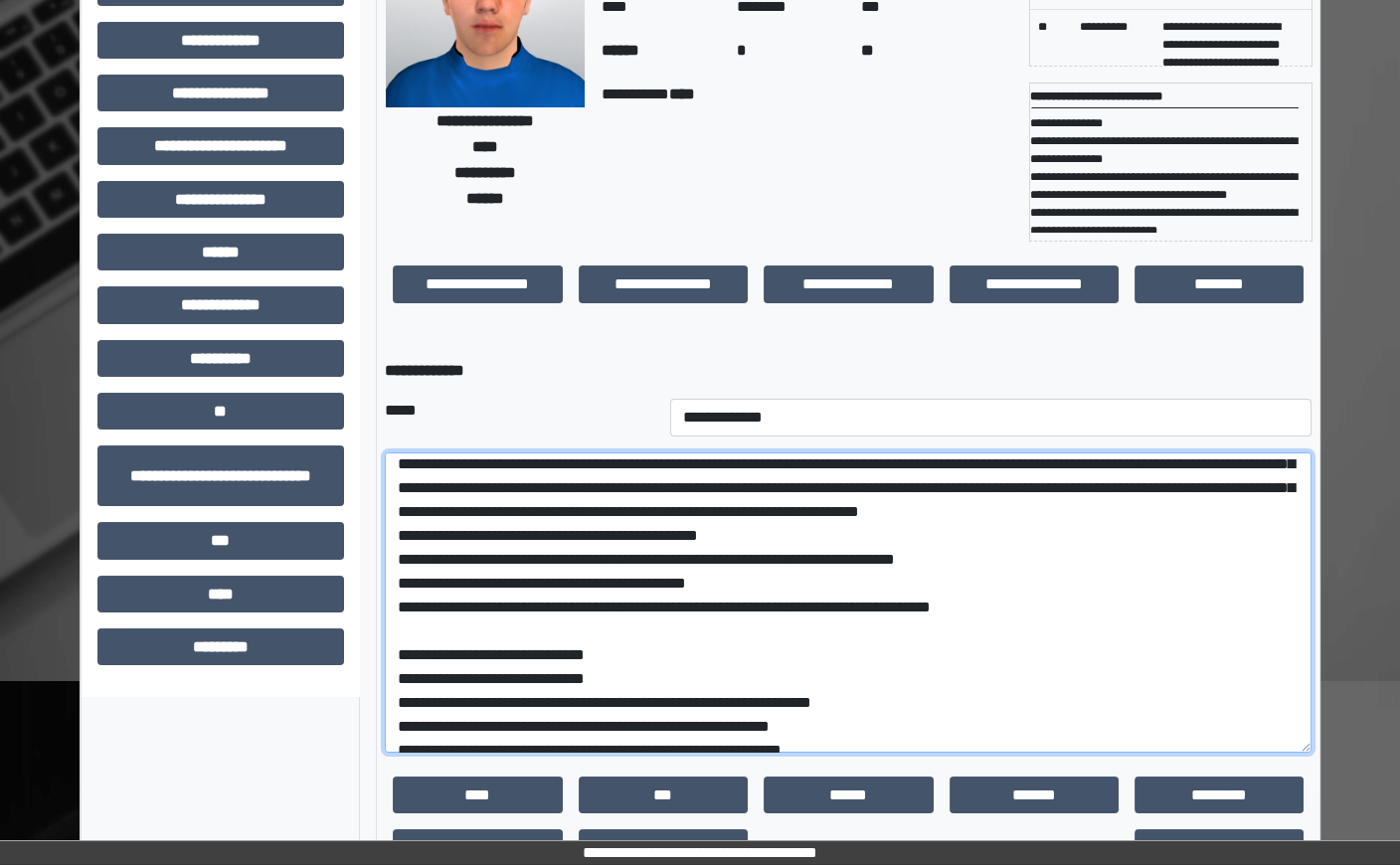 scroll, scrollTop: 695, scrollLeft: 0, axis: vertical 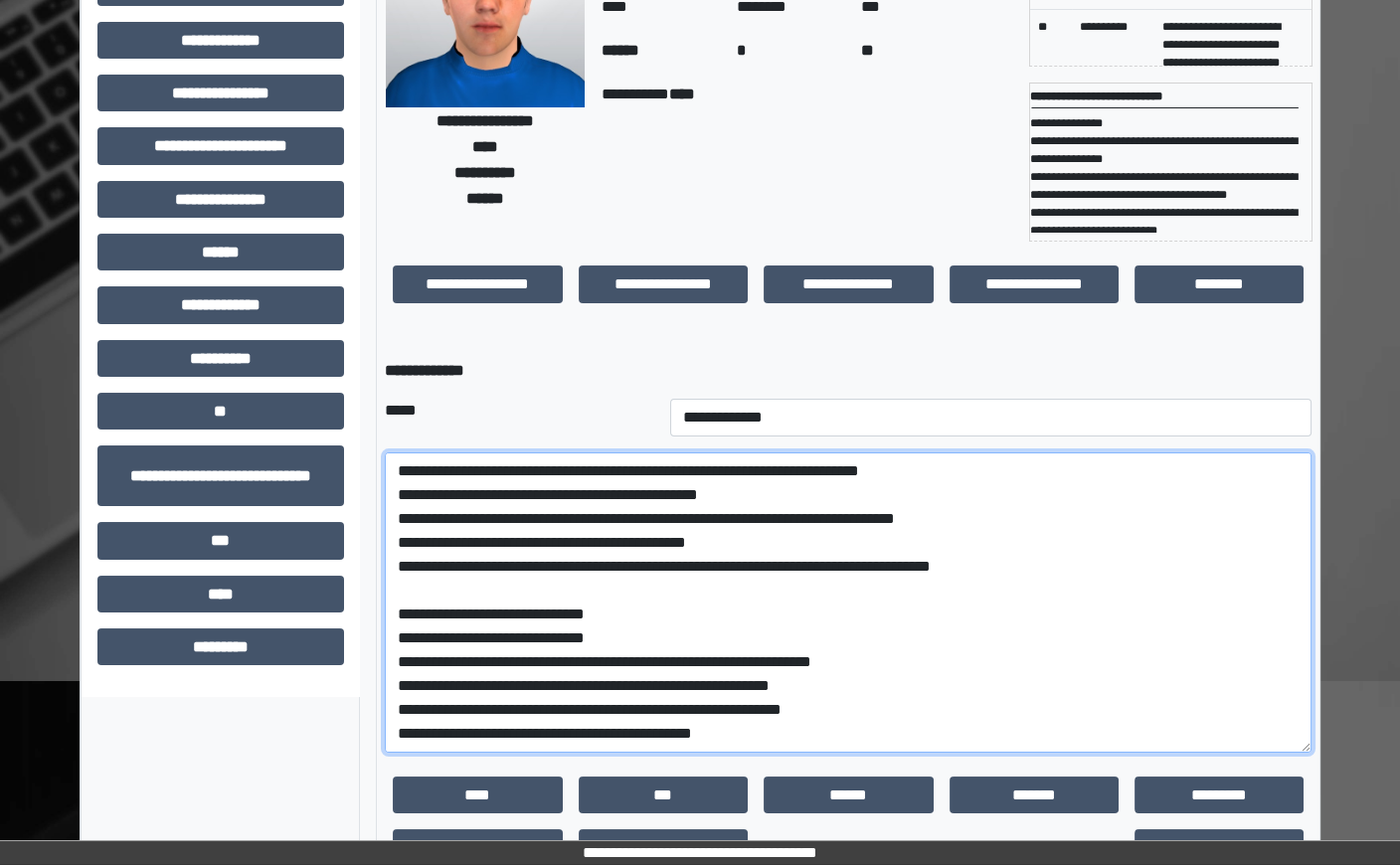 click at bounding box center [848, 603] 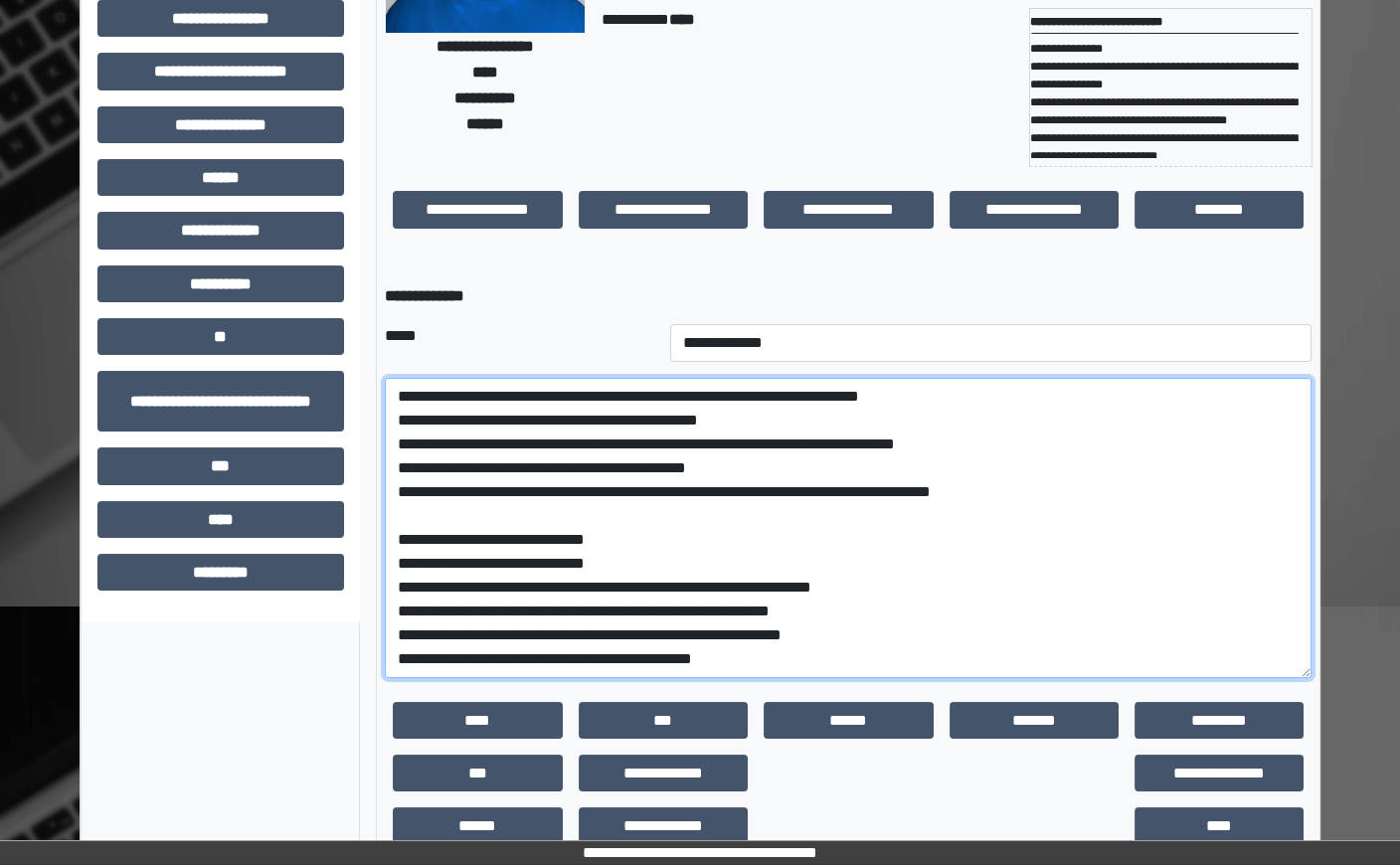click at bounding box center (848, 528) 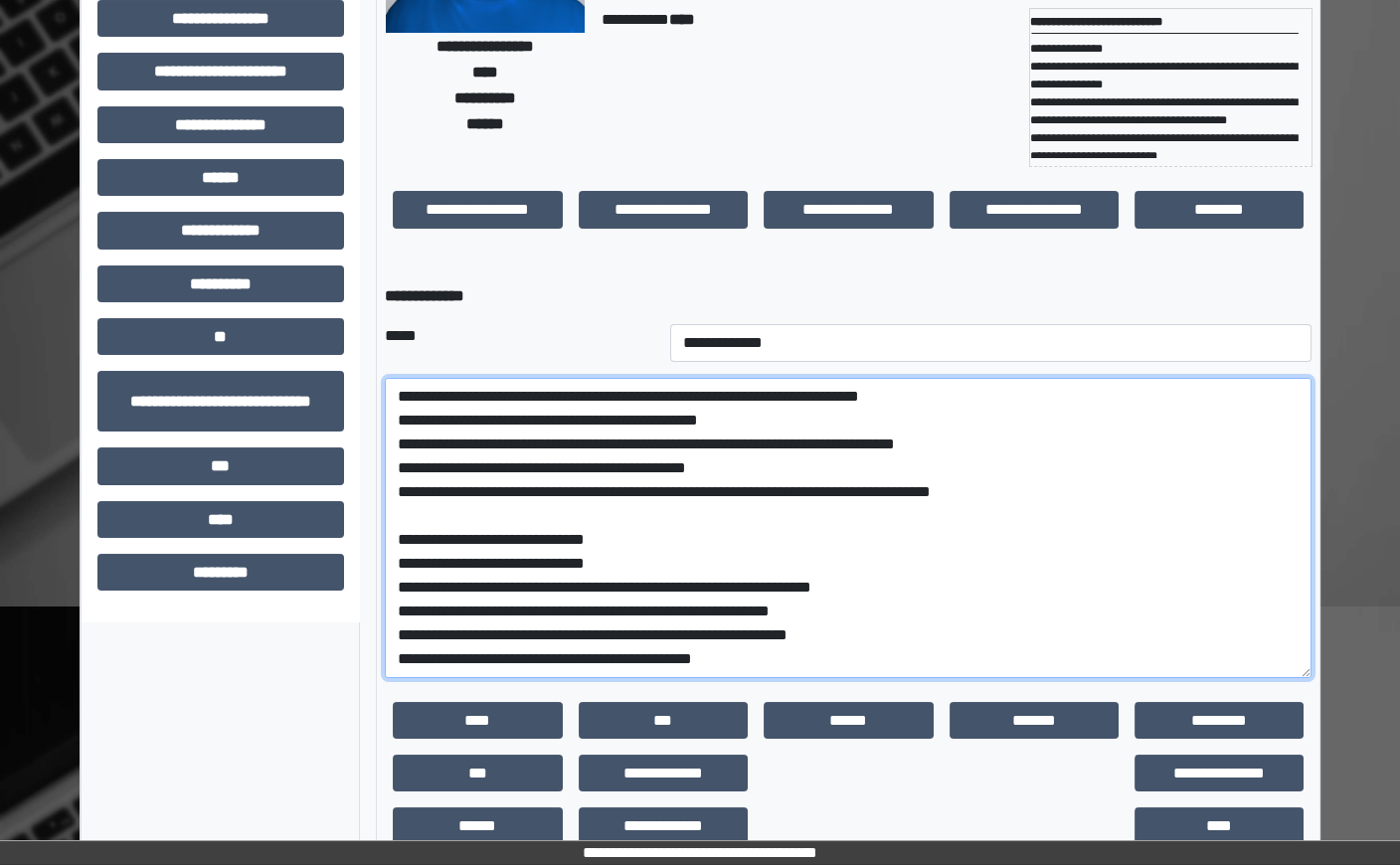 click at bounding box center [848, 528] 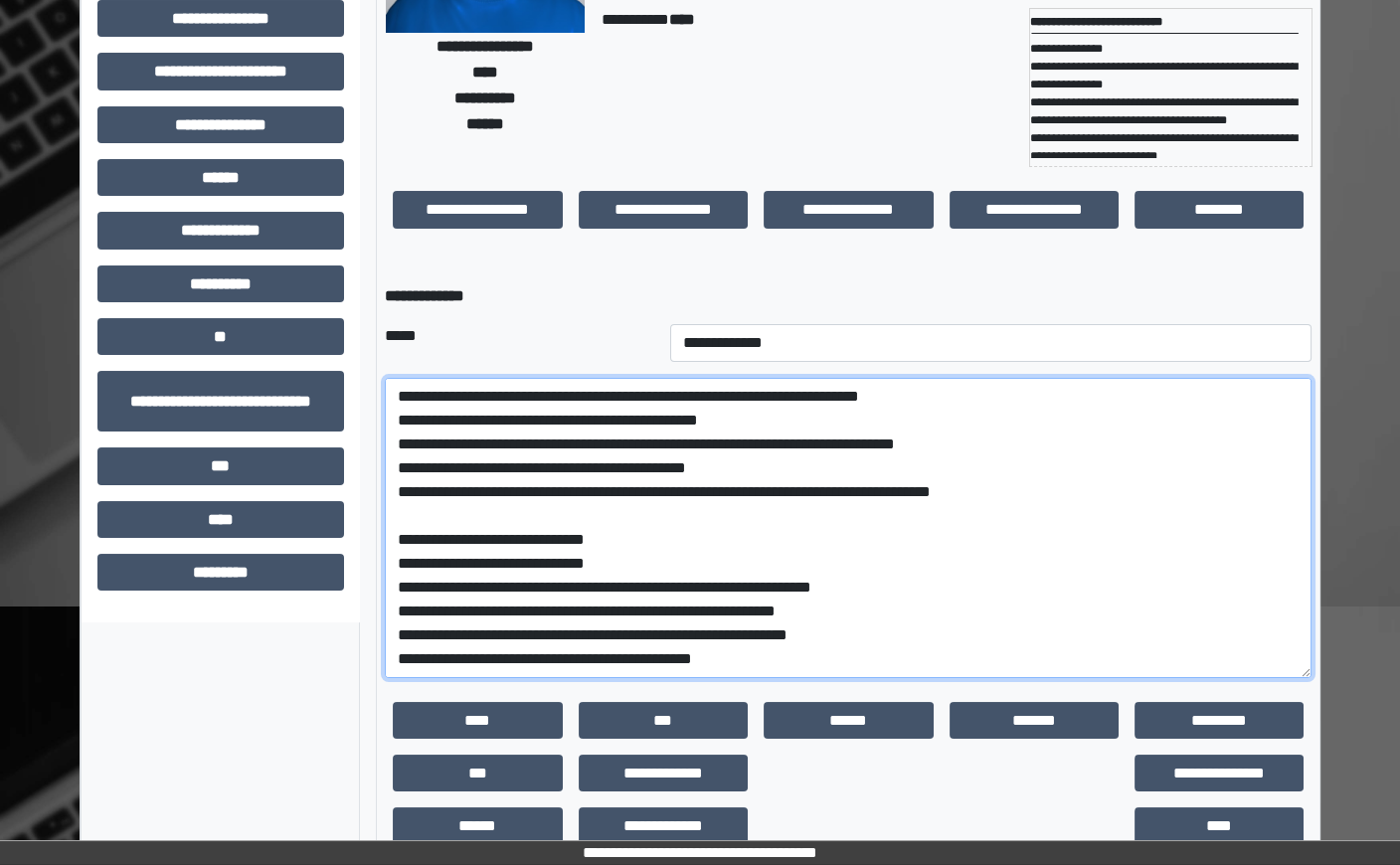 click at bounding box center (848, 528) 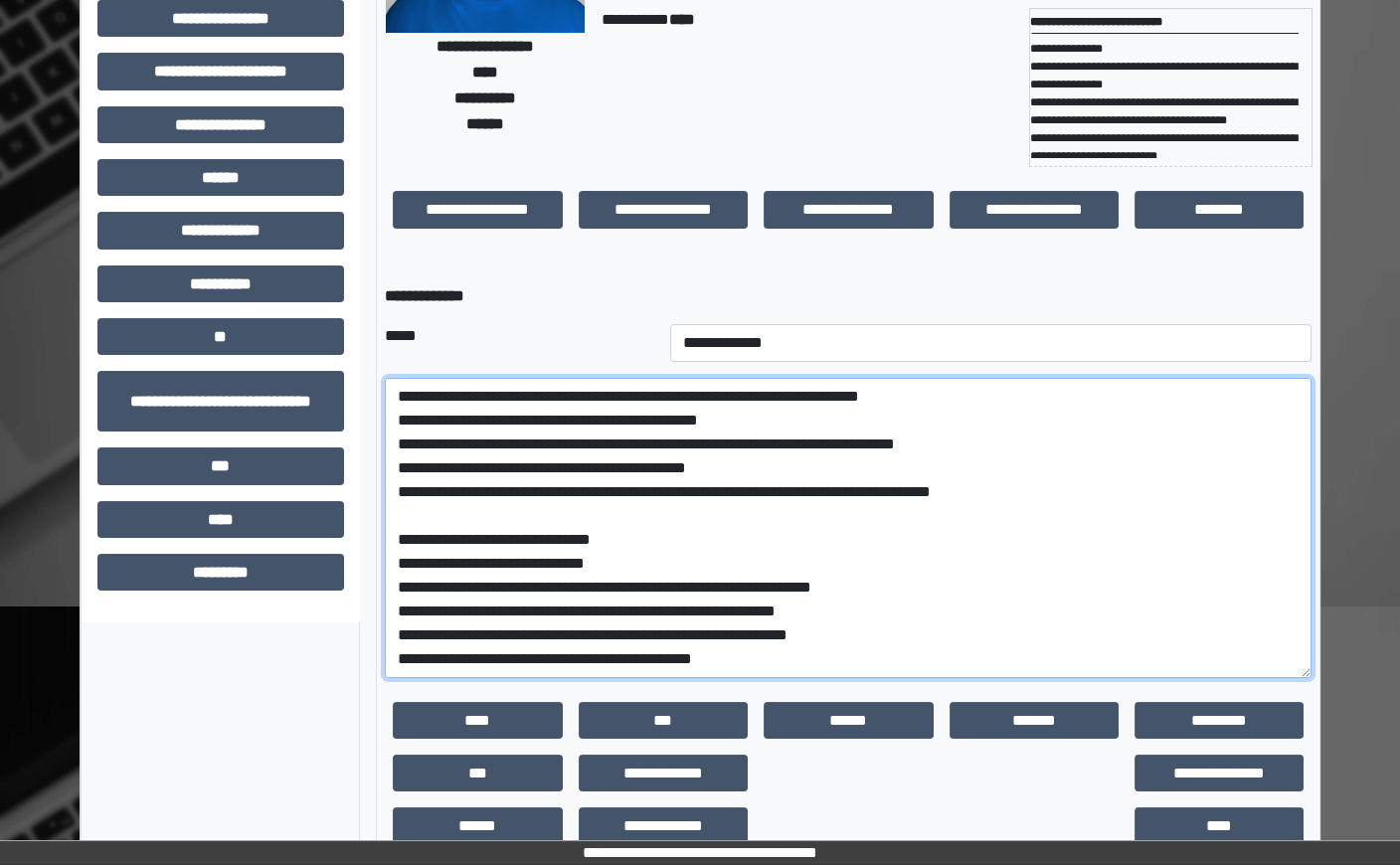click at bounding box center (848, 528) 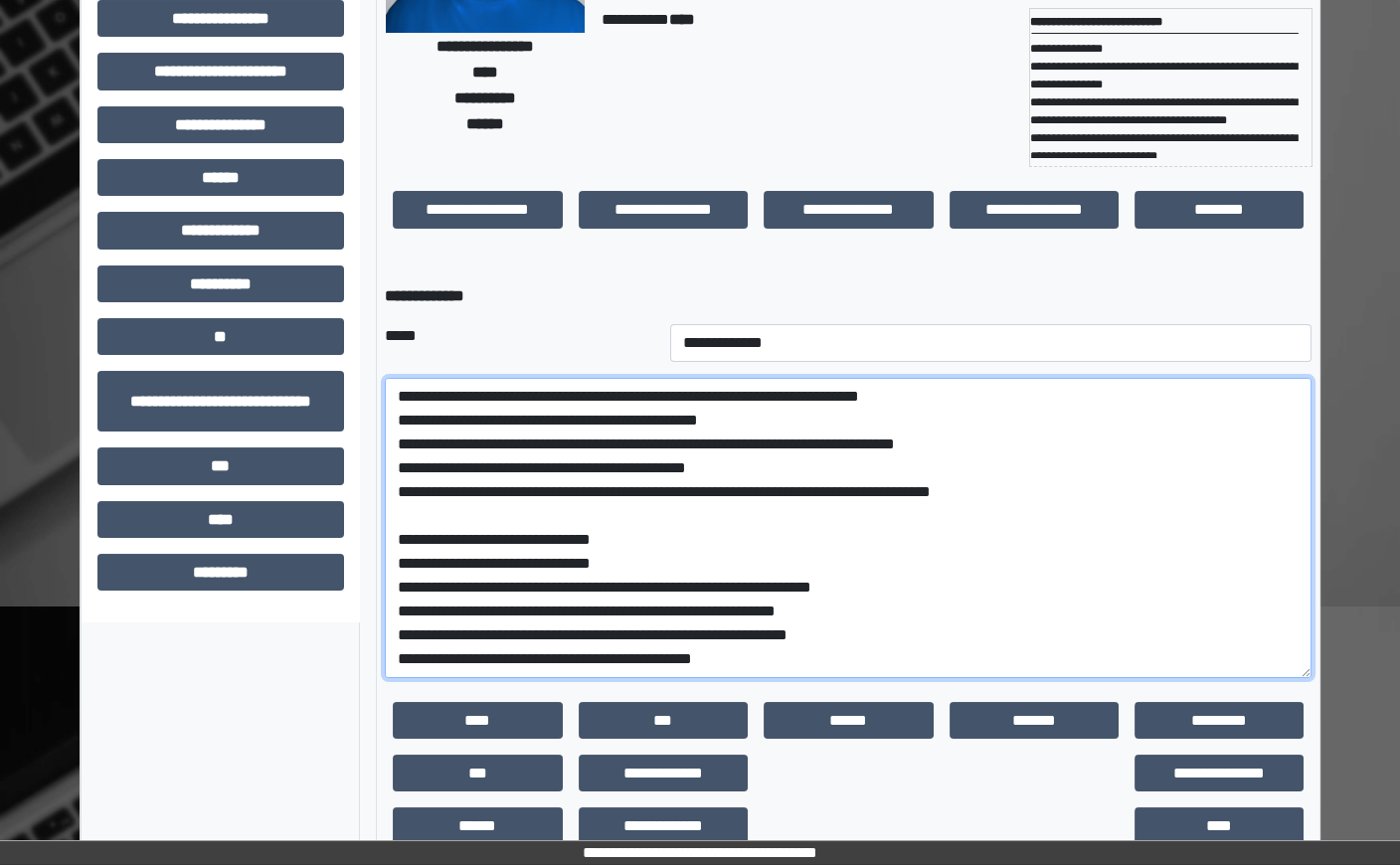 click at bounding box center [848, 528] 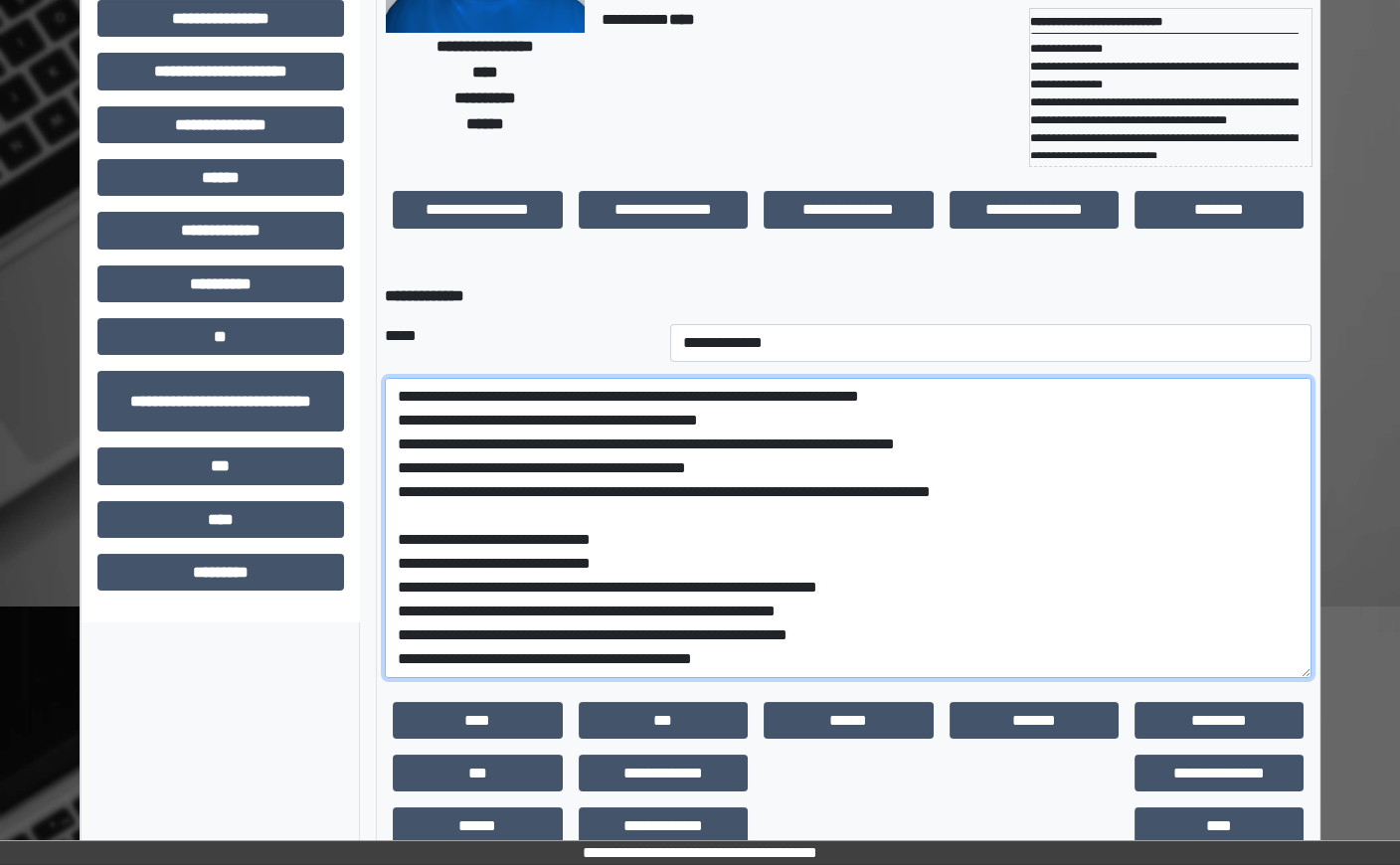 click at bounding box center [848, 528] 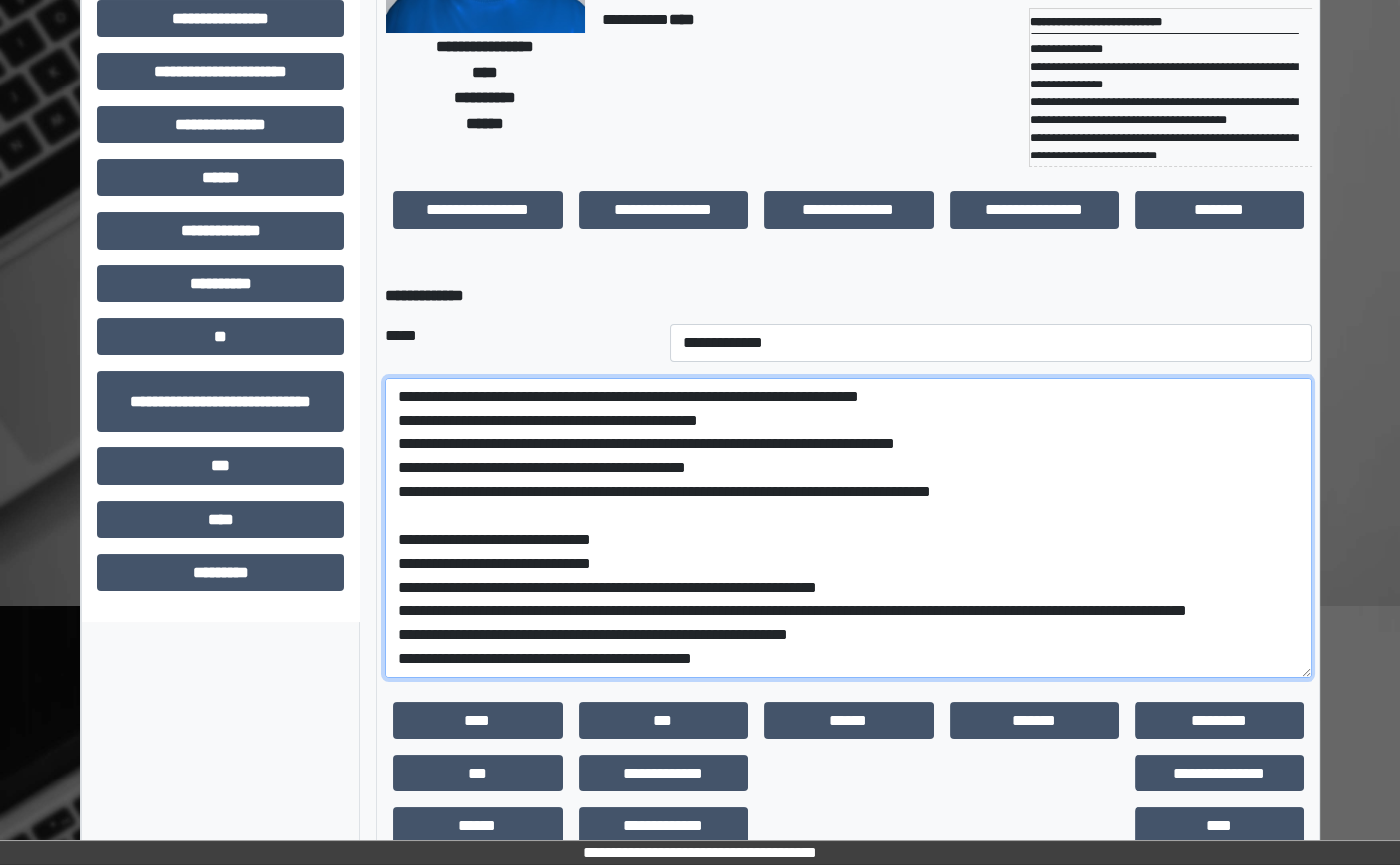scroll, scrollTop: 858, scrollLeft: 0, axis: vertical 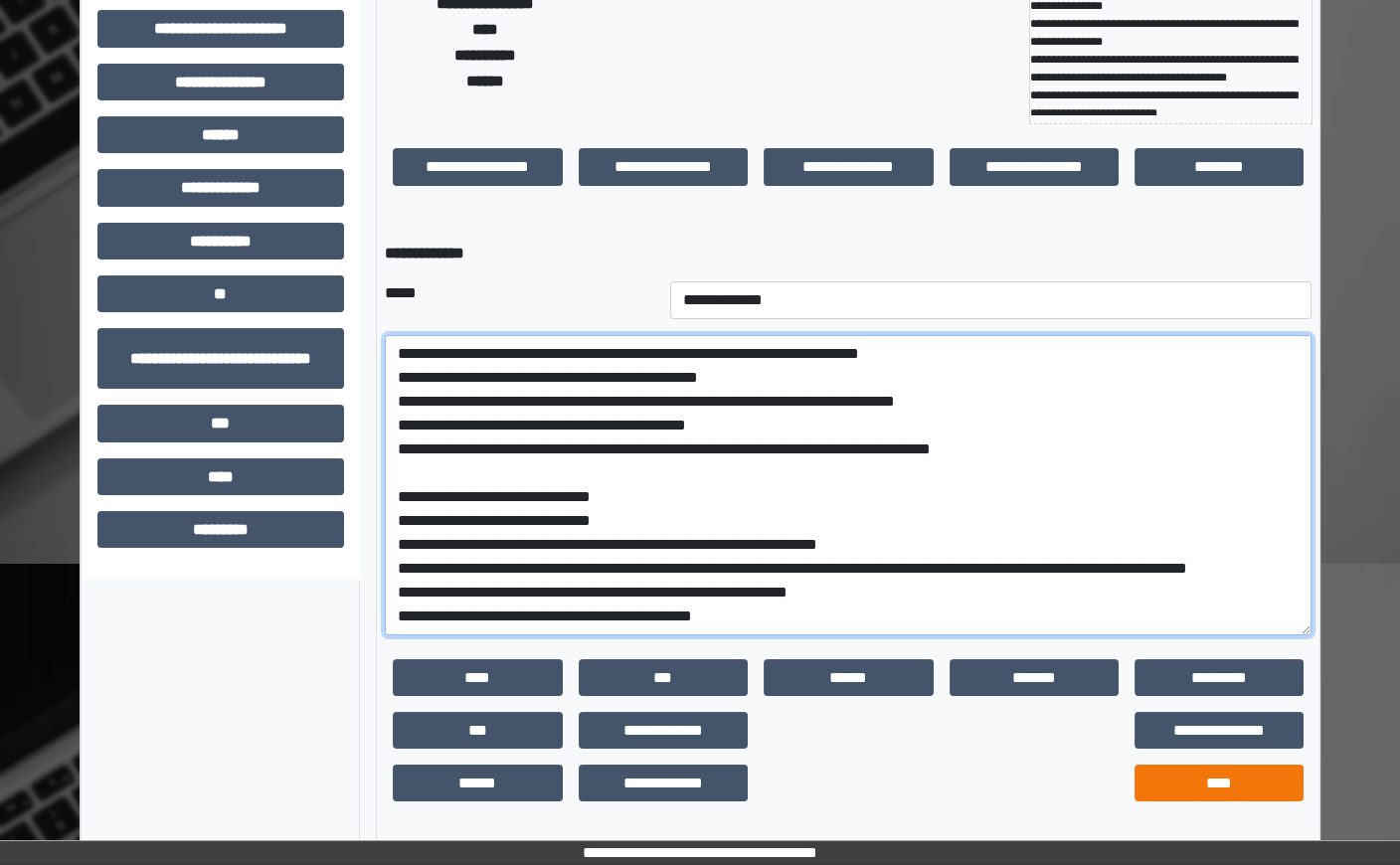type on "**********" 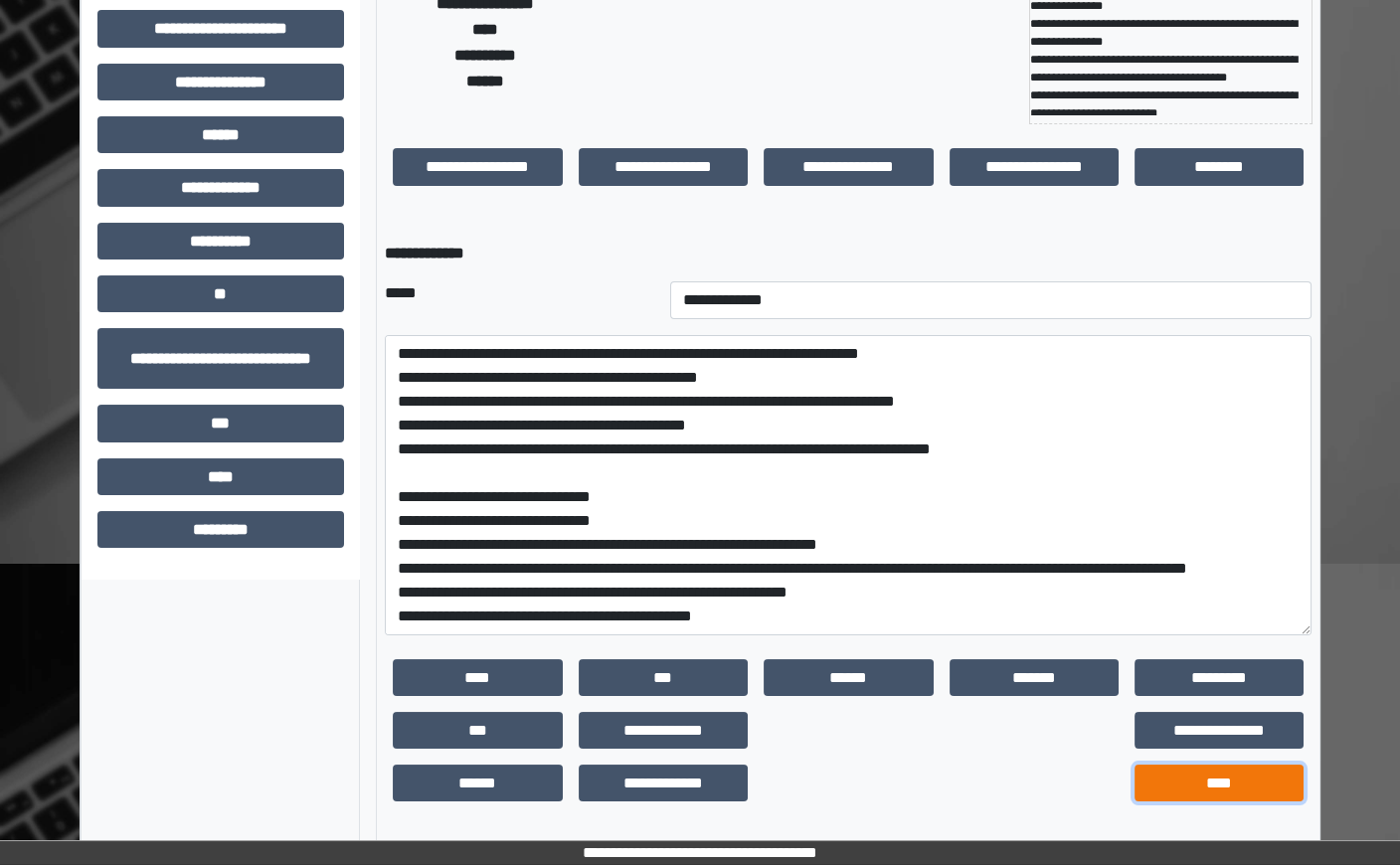 click on "****" at bounding box center (1219, 782) 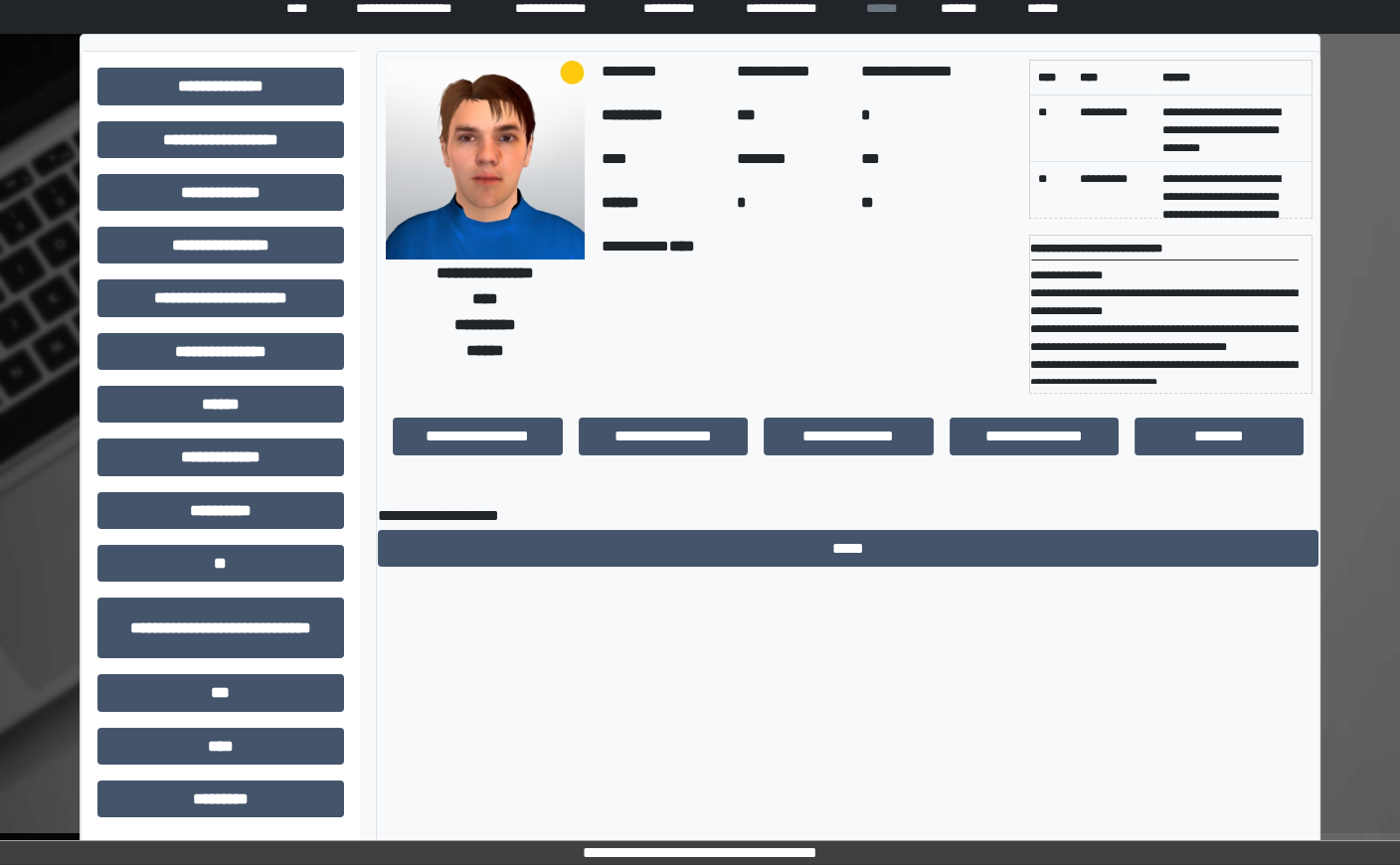 scroll, scrollTop: 0, scrollLeft: 0, axis: both 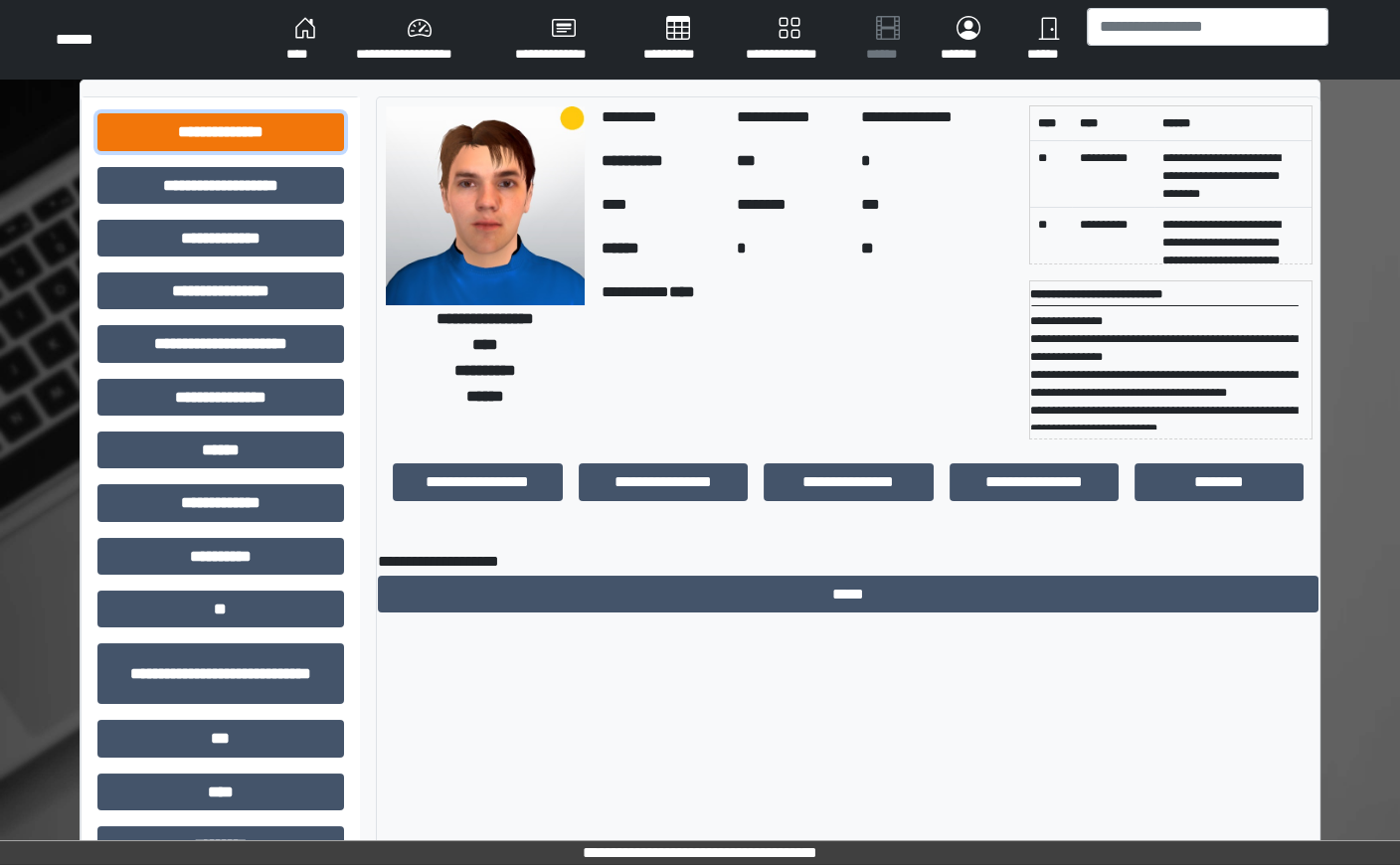 click on "**********" at bounding box center (221, 131) 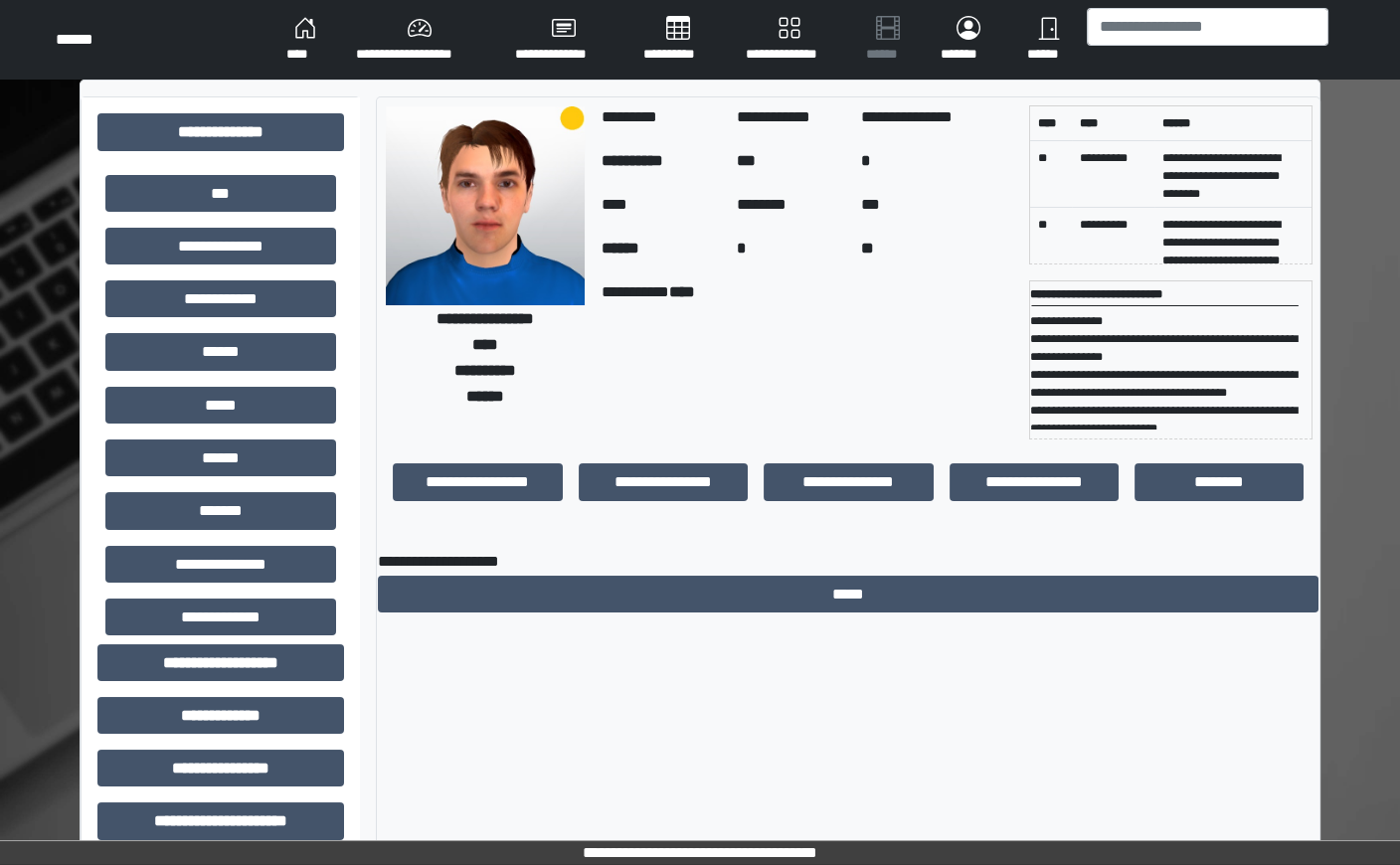 click on "***" at bounding box center [221, 193] 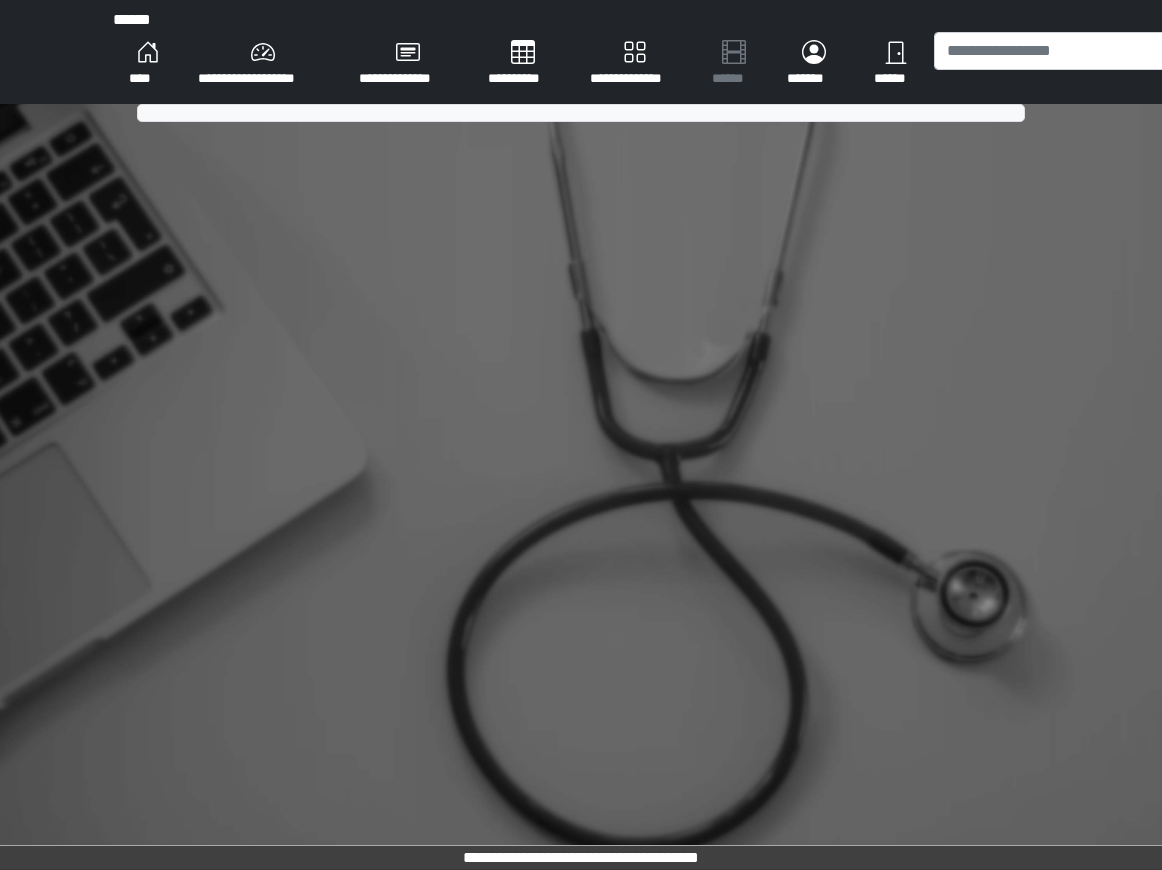 scroll, scrollTop: 0, scrollLeft: 0, axis: both 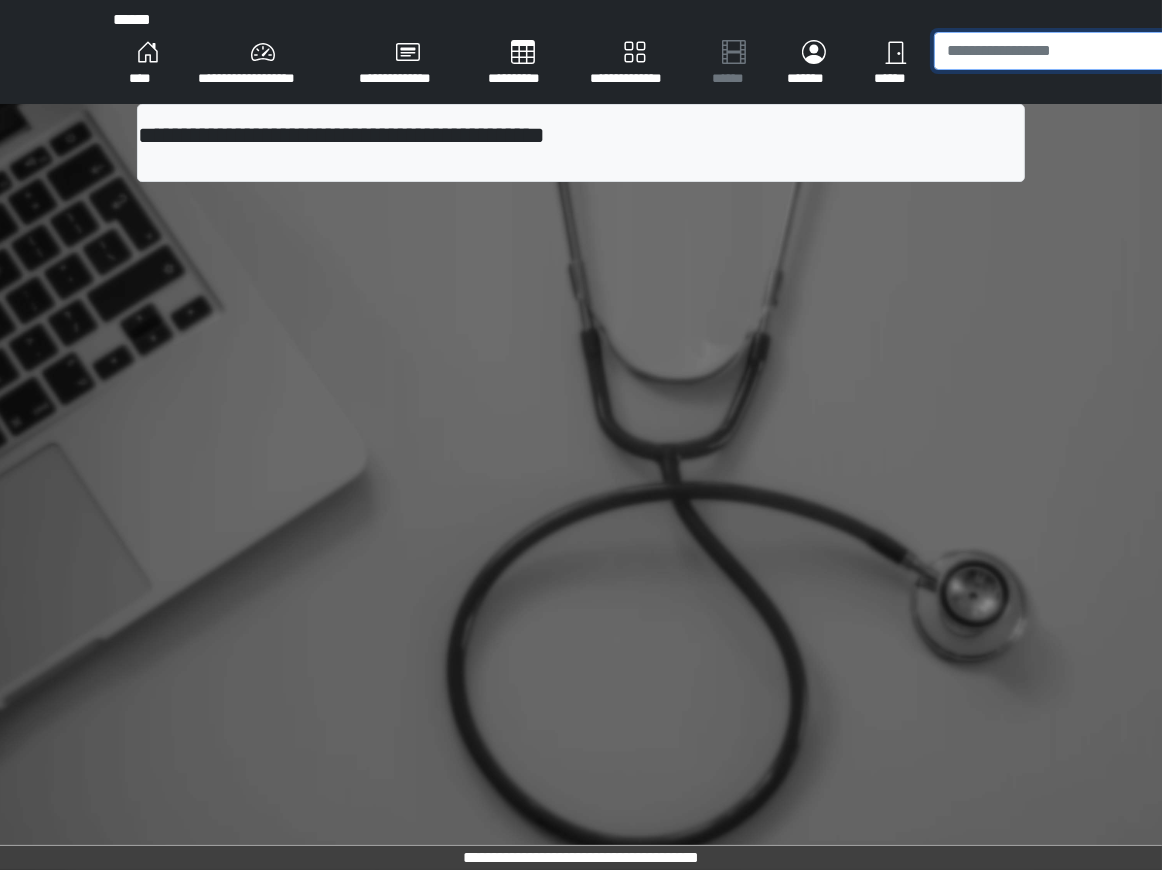 click at bounding box center (1055, 51) 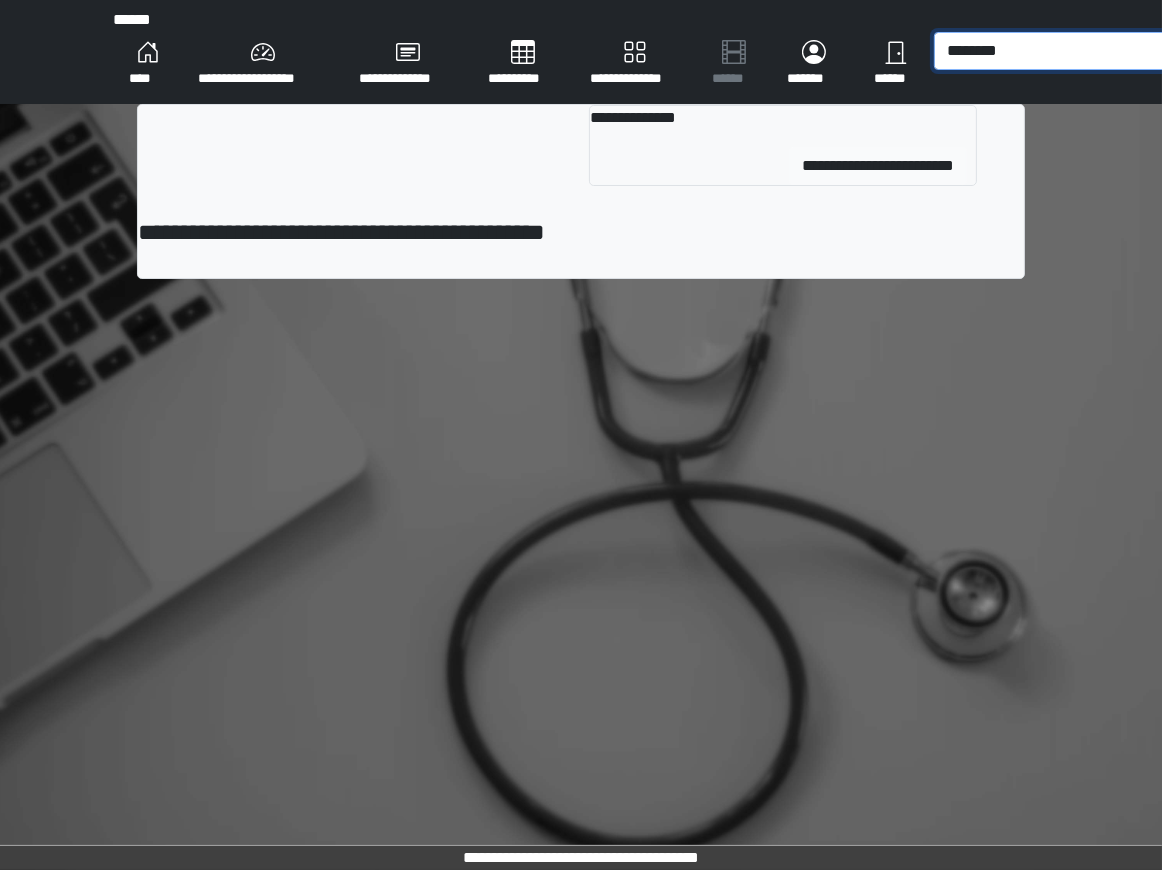 type on "********" 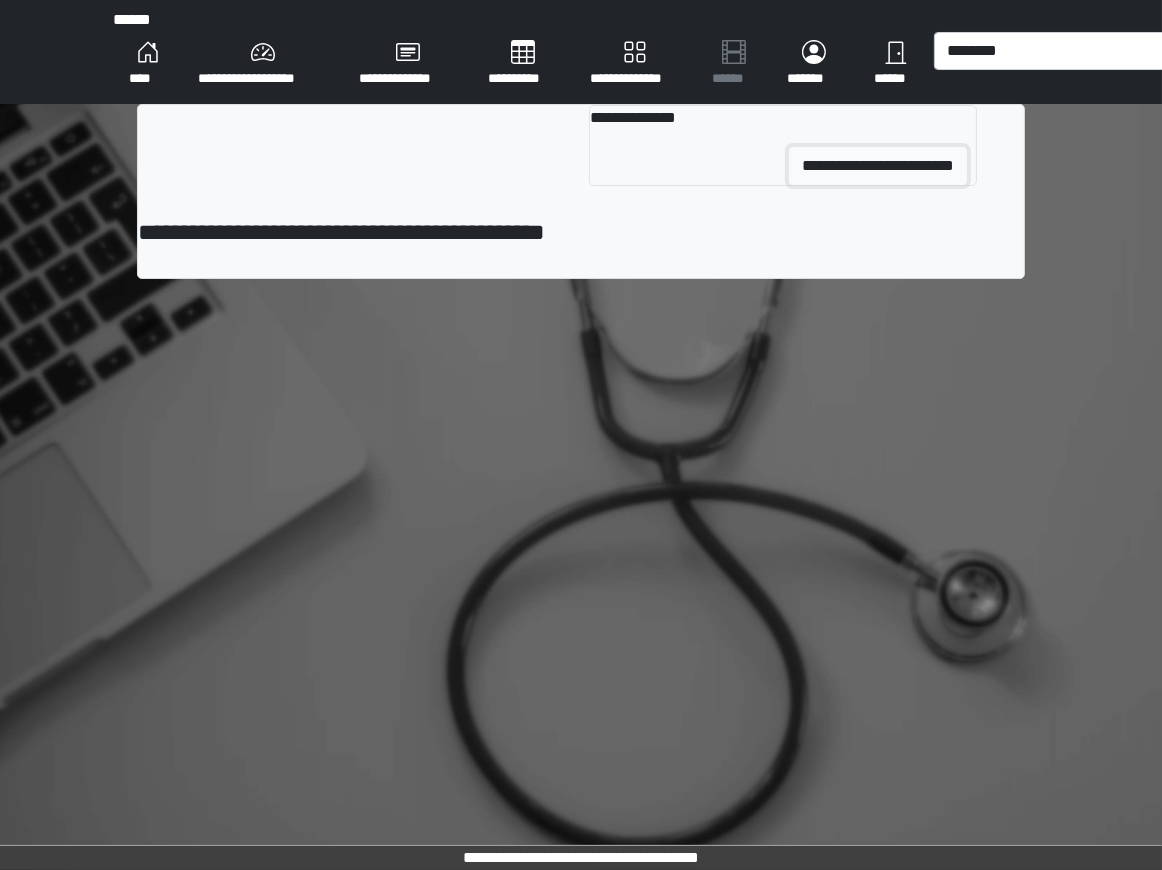 click on "**********" at bounding box center (878, 166) 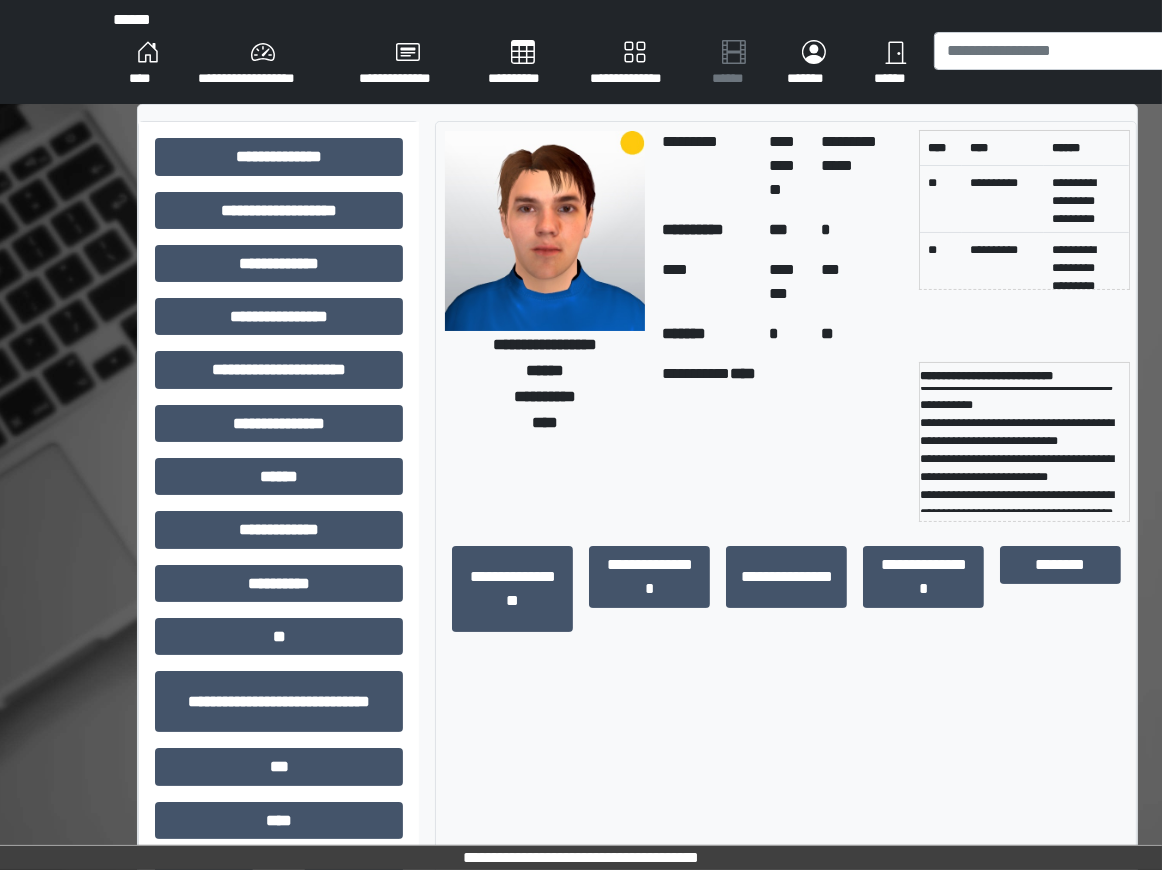 scroll, scrollTop: 296, scrollLeft: 0, axis: vertical 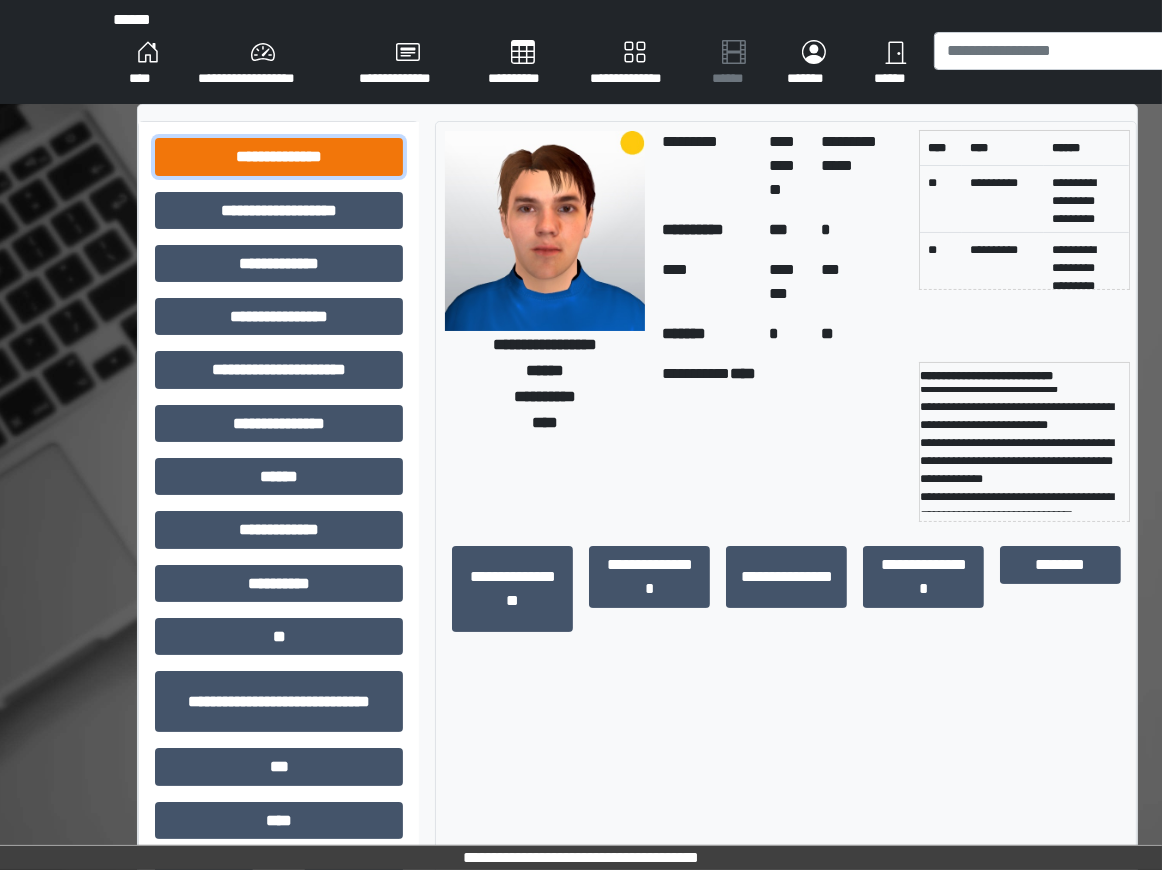 click on "**********" at bounding box center [279, 156] 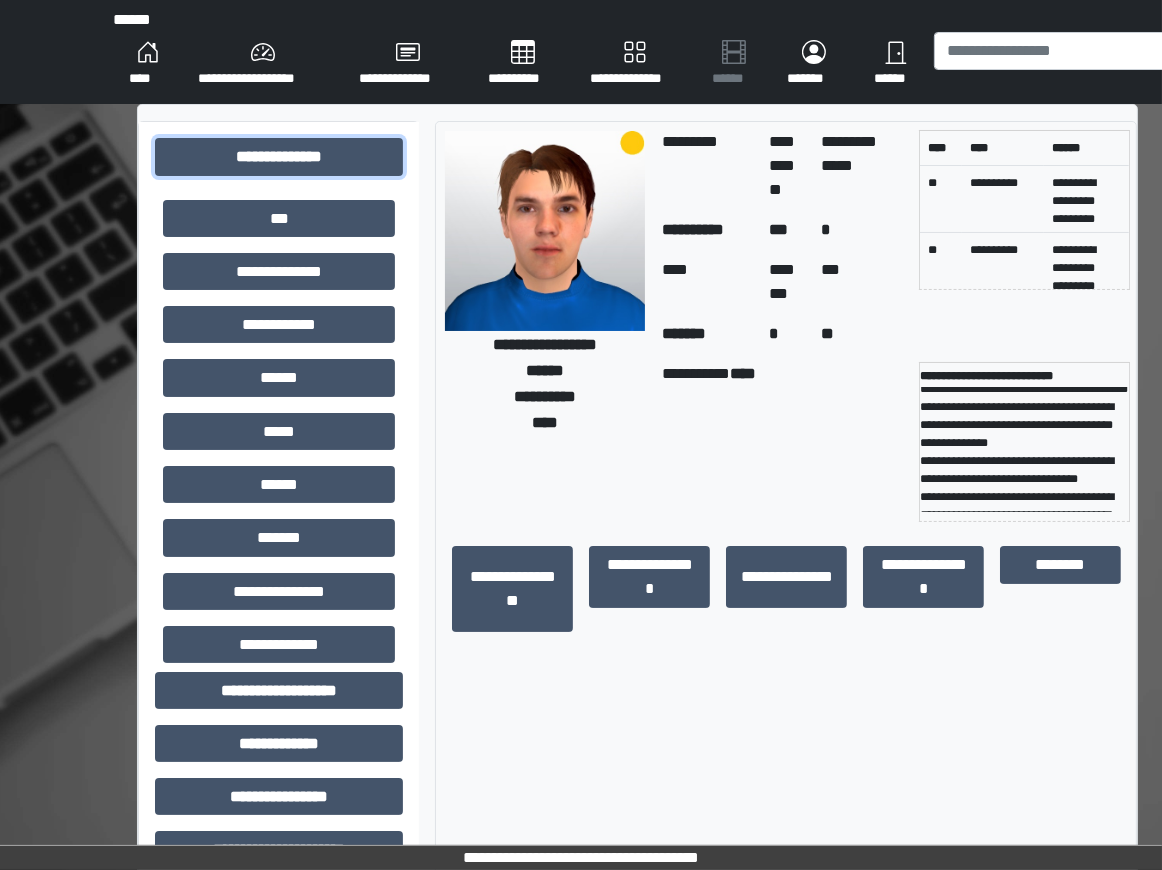 scroll, scrollTop: 139, scrollLeft: 0, axis: vertical 